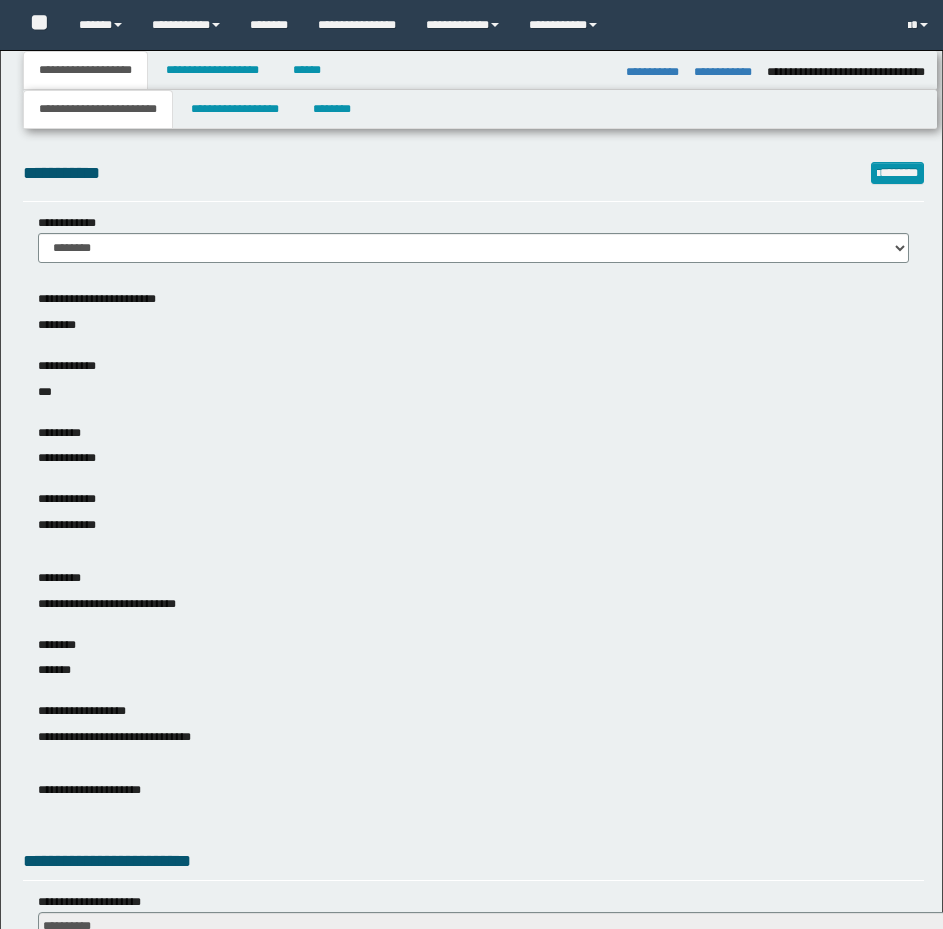 select on "*" 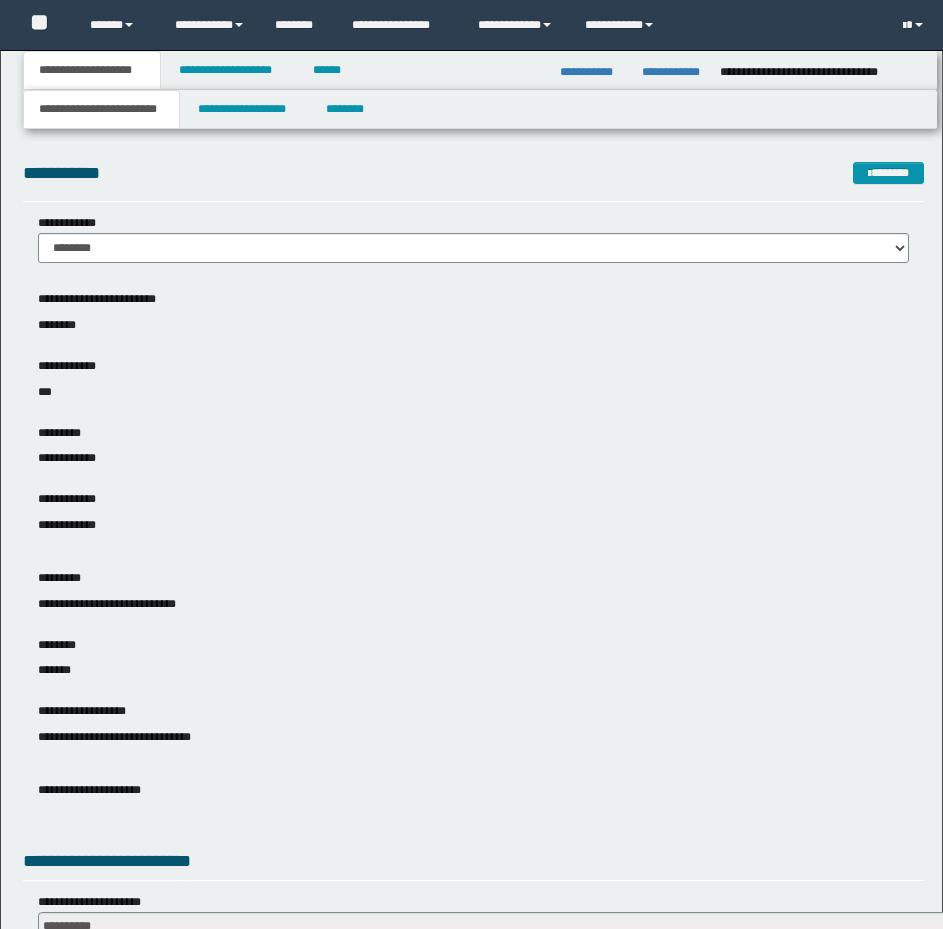 scroll, scrollTop: 735, scrollLeft: 0, axis: vertical 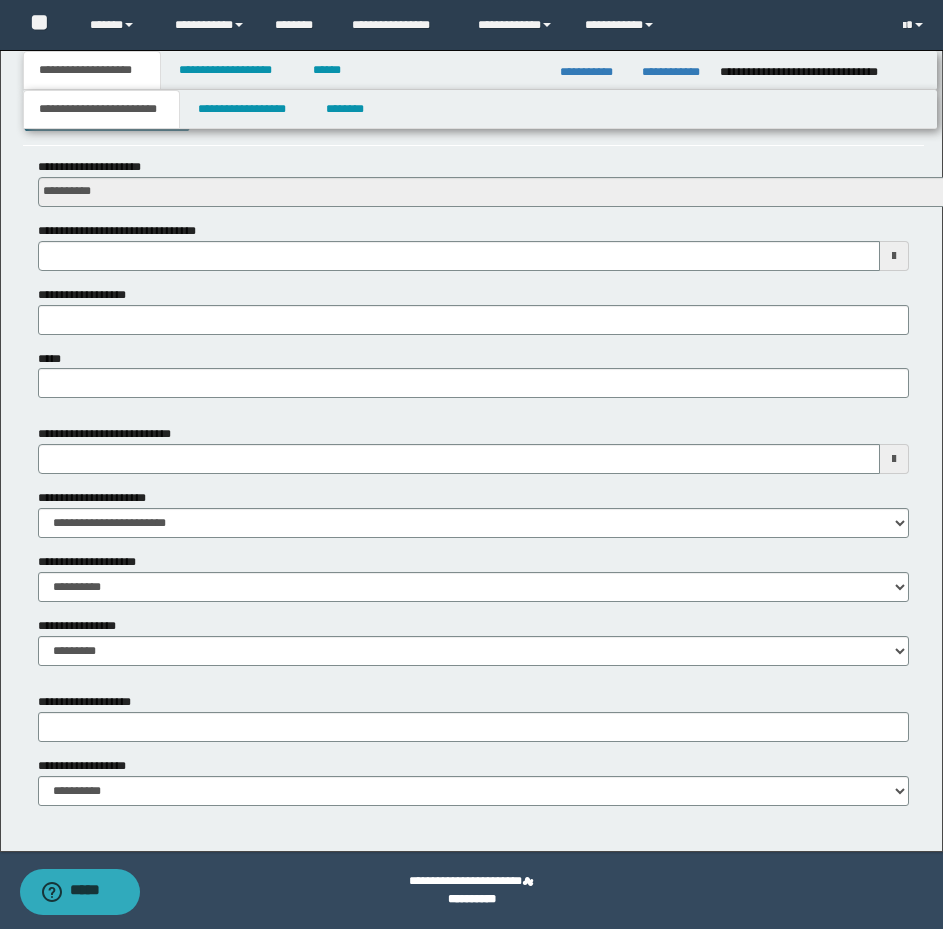 click on "**********" at bounding box center [471, 83] 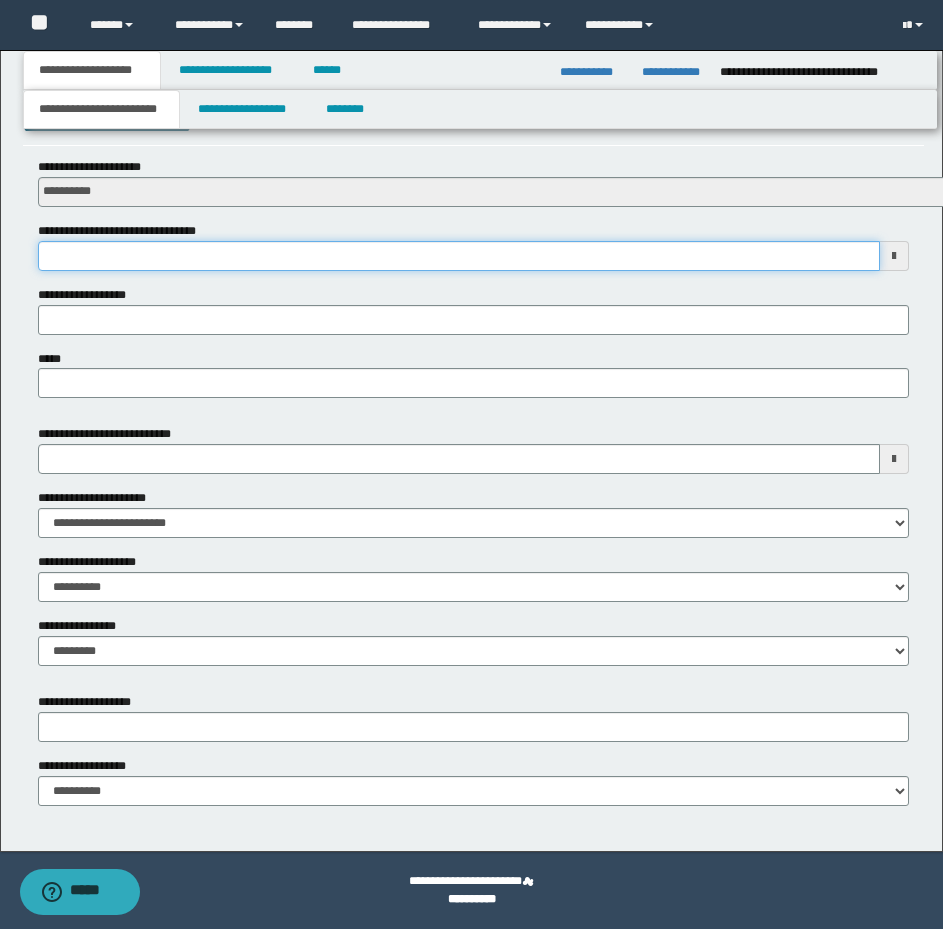 click on "**********" at bounding box center [459, 256] 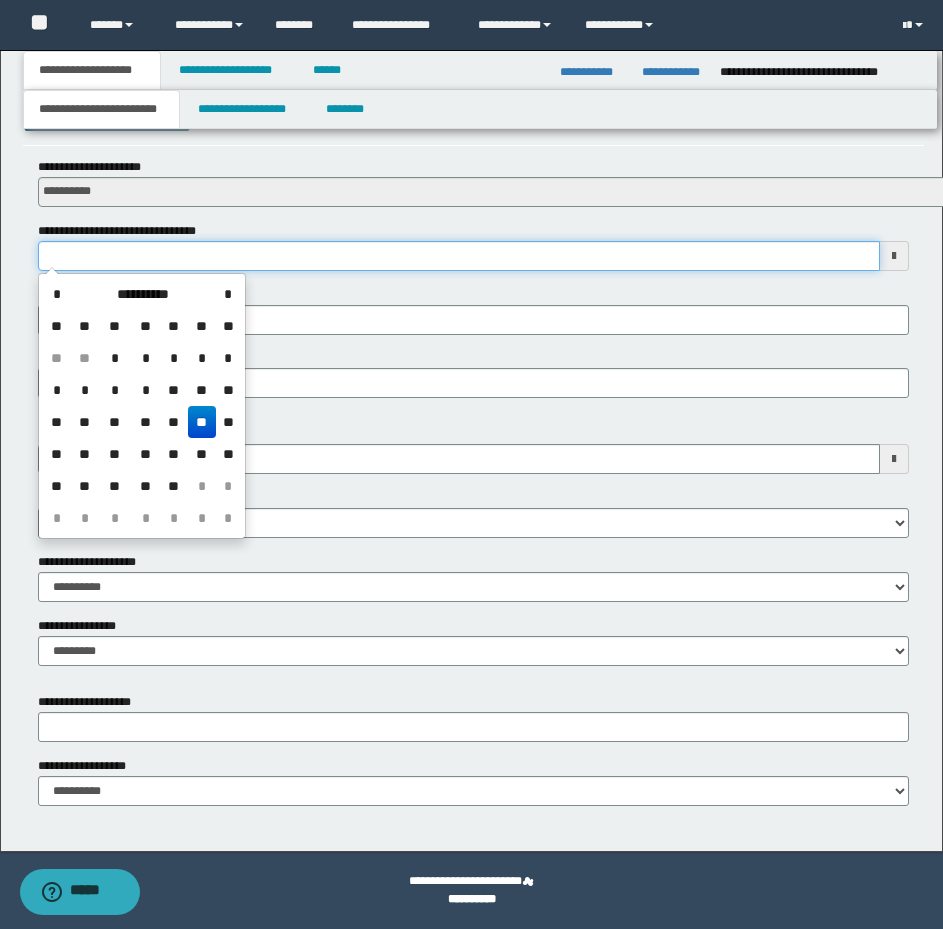 type on "**********" 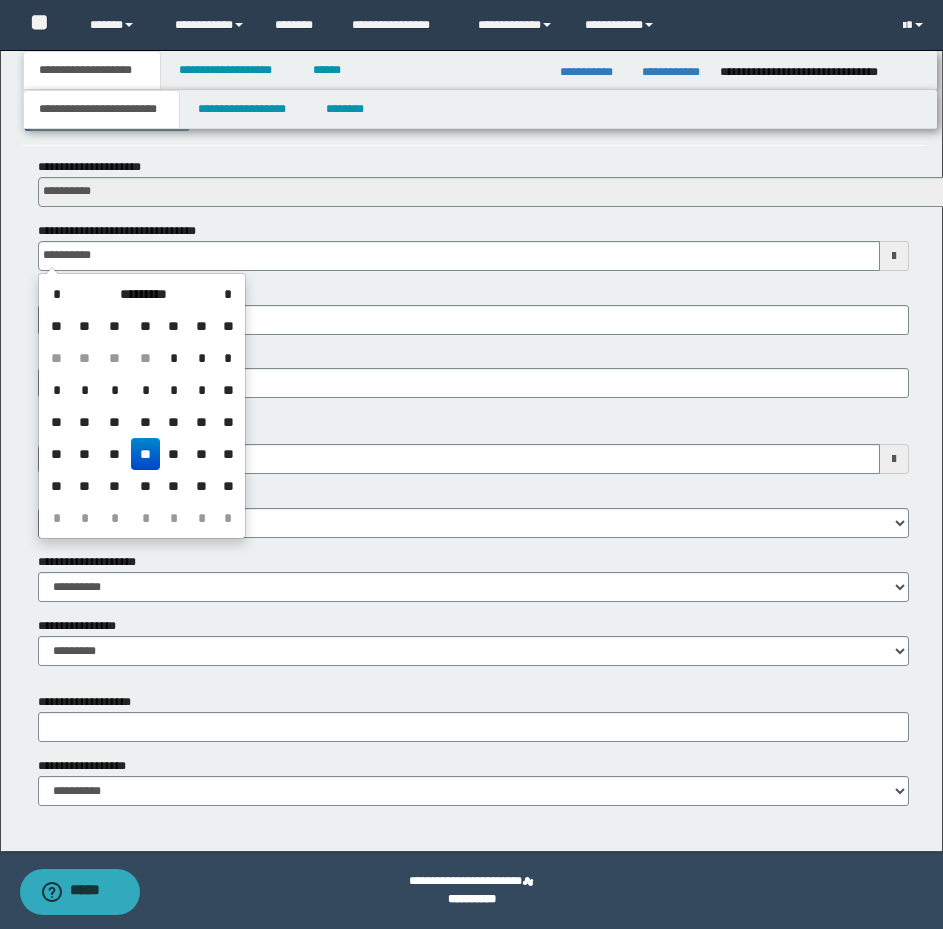 drag, startPoint x: 357, startPoint y: 221, endPoint x: 272, endPoint y: 353, distance: 157 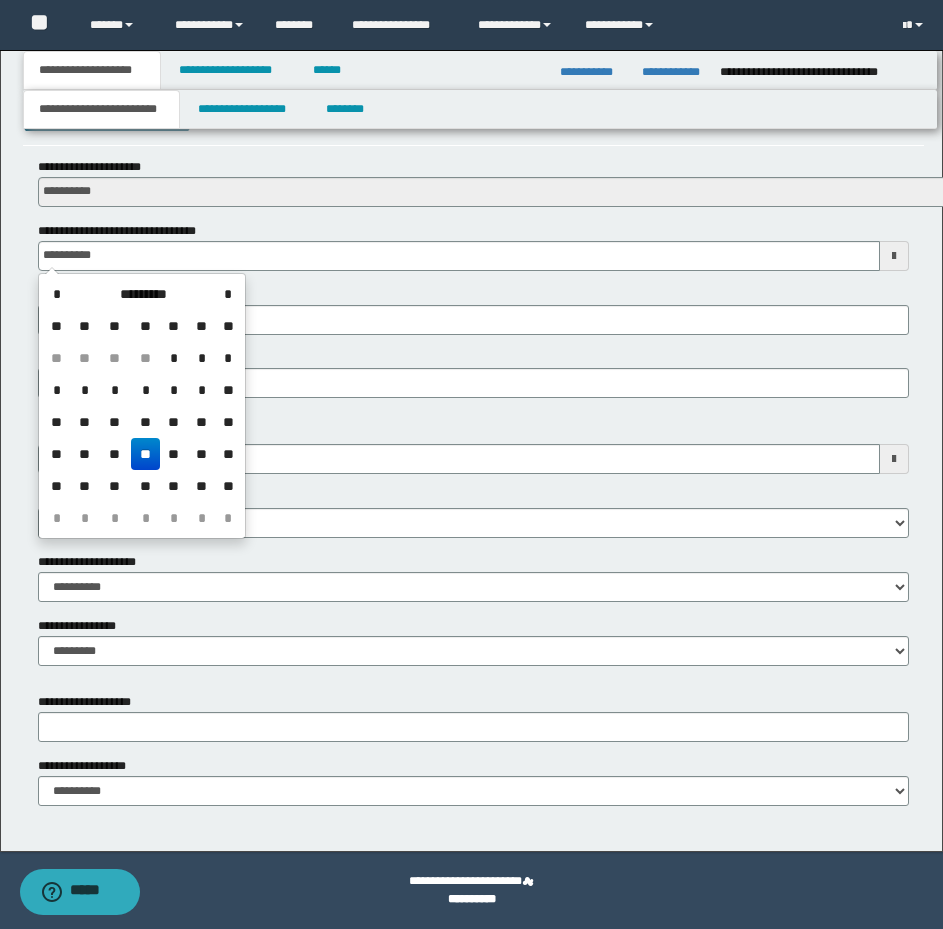 click on "**********" at bounding box center (473, 246) 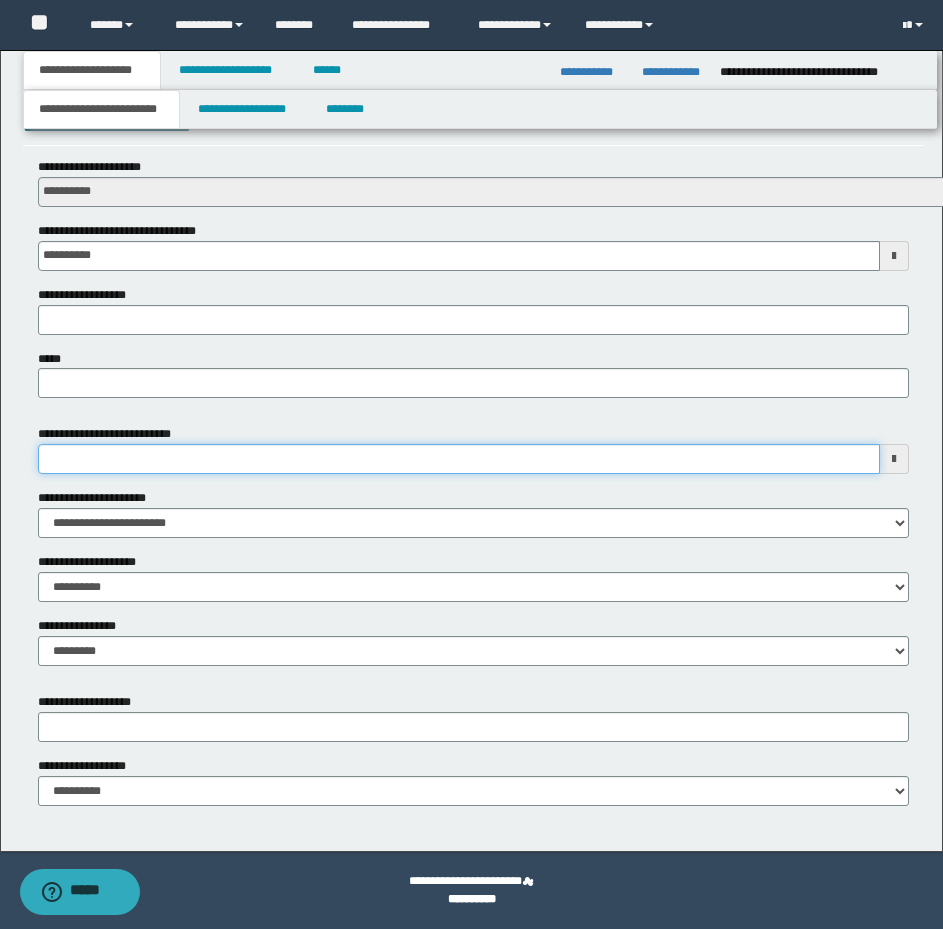 click on "**********" at bounding box center [459, 459] 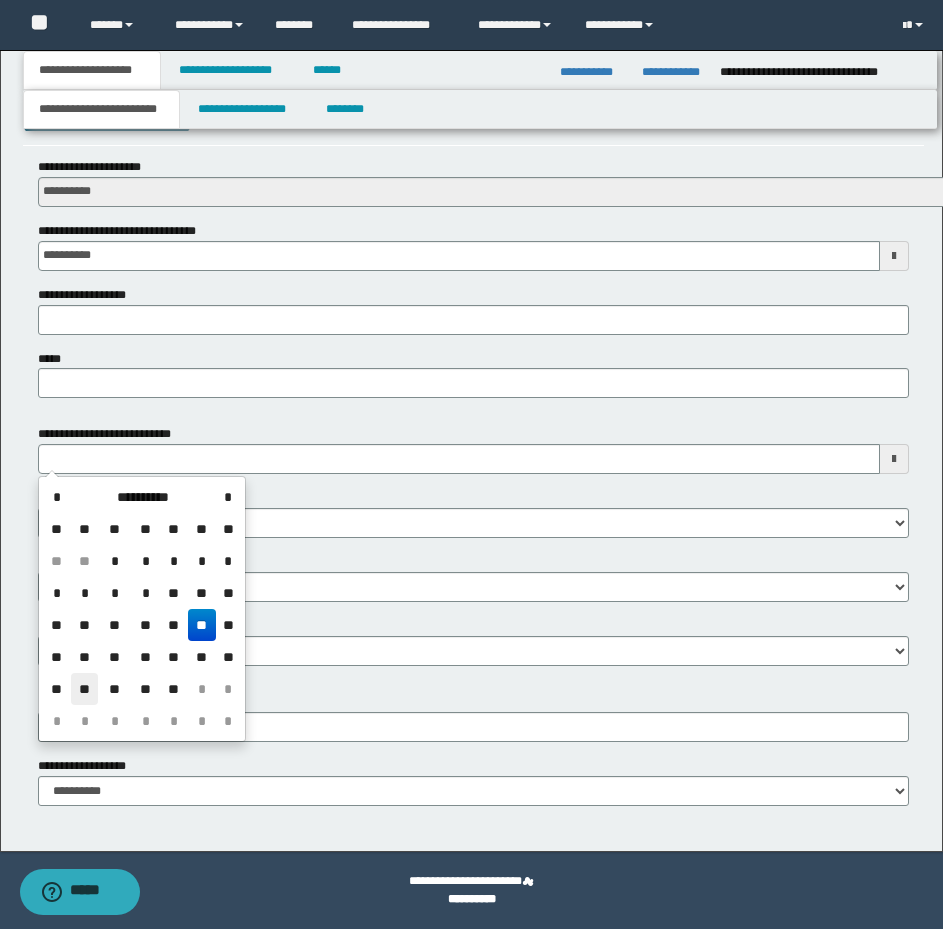 click on "**" at bounding box center (85, 689) 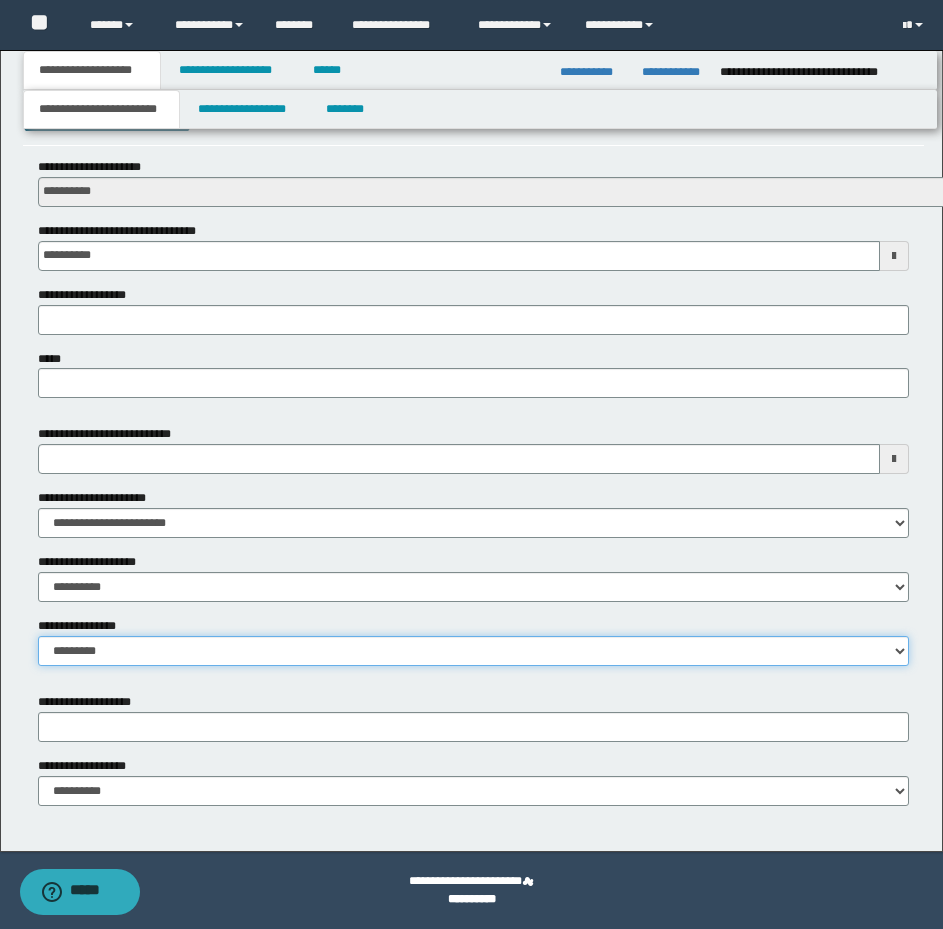 click on "**********" at bounding box center [473, 651] 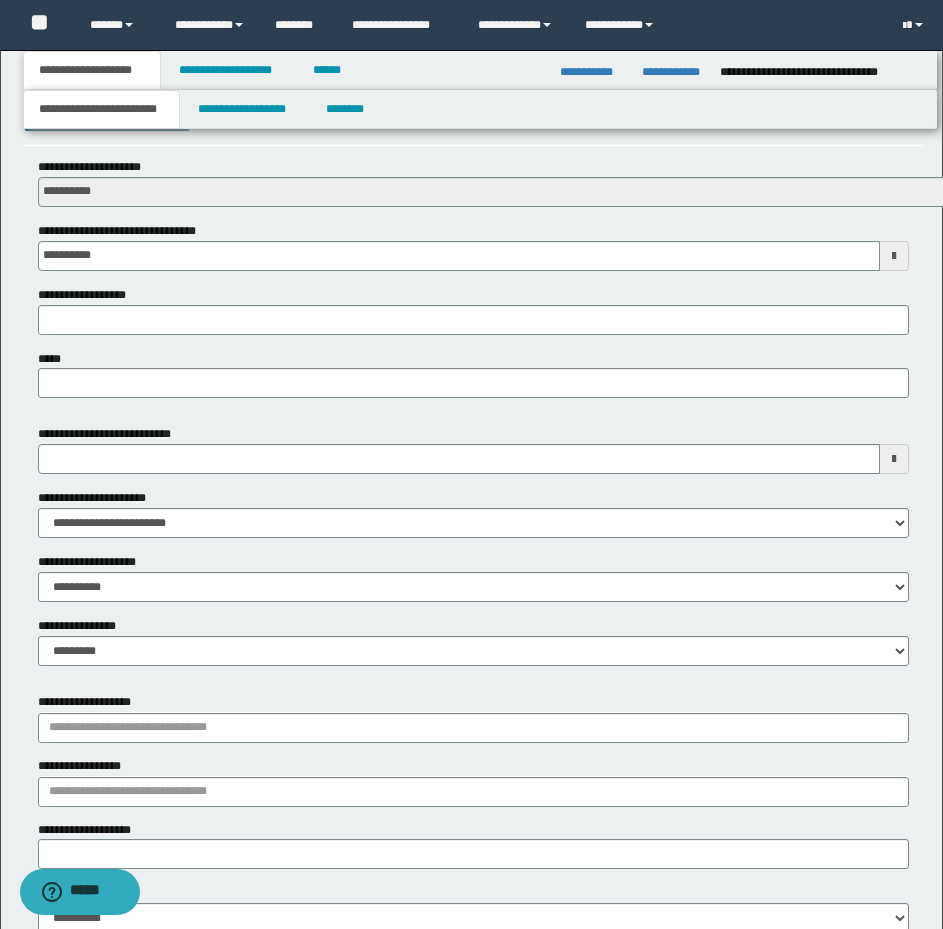 click on "**********" at bounding box center (473, 182) 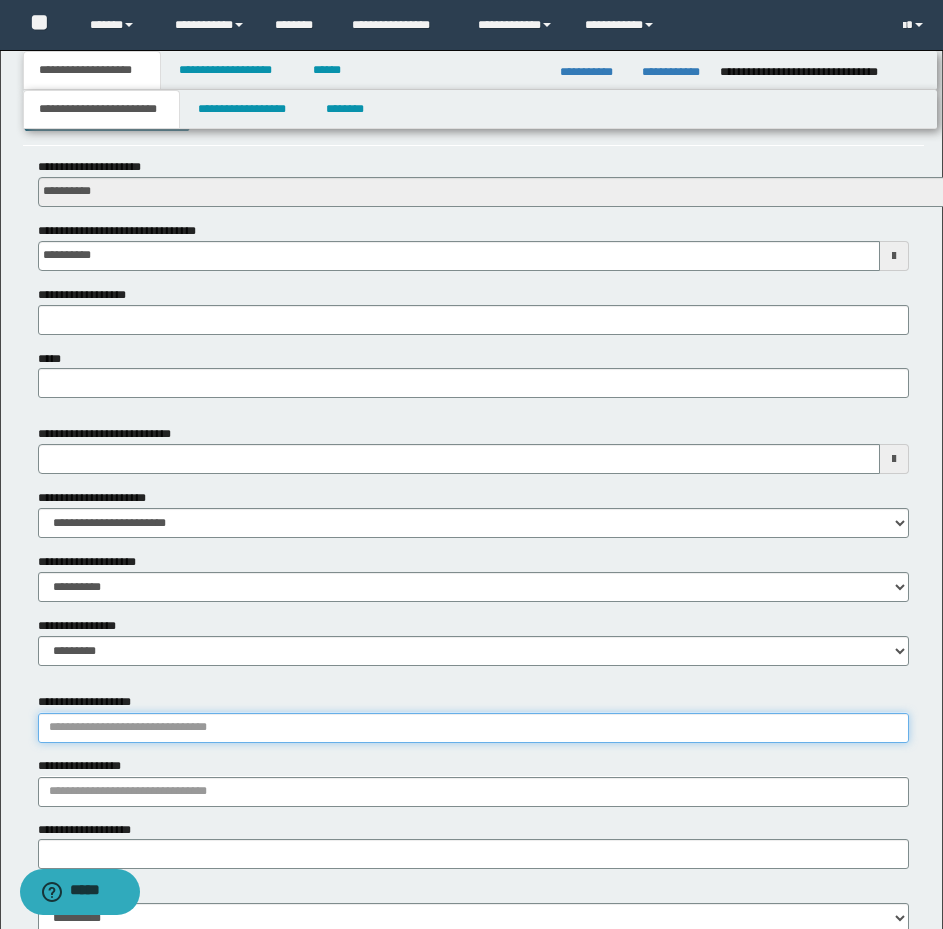 click on "**********" at bounding box center (473, 728) 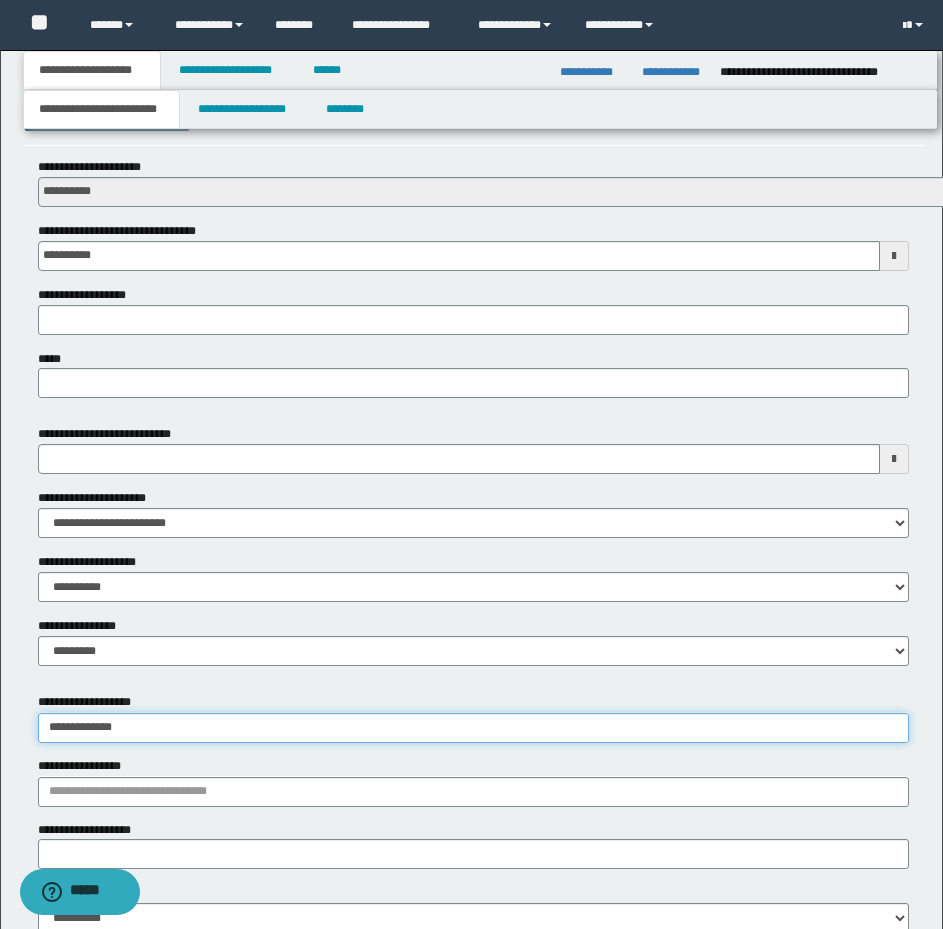 type on "**********" 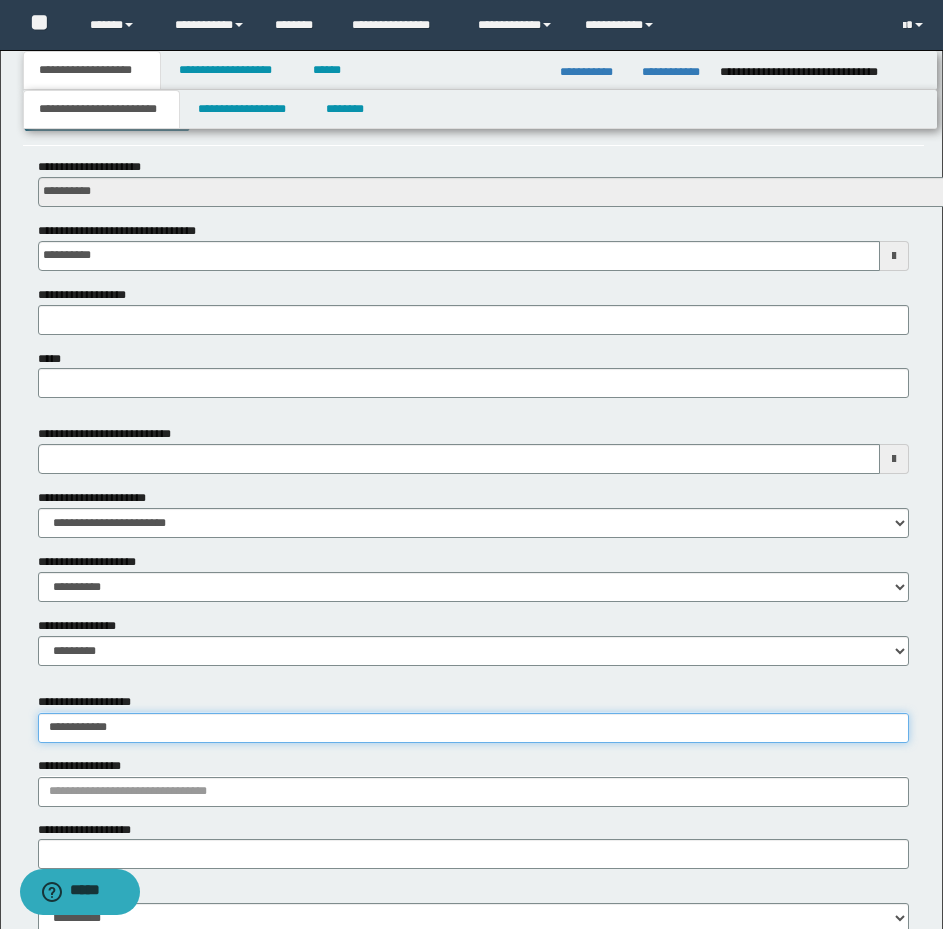type on "**********" 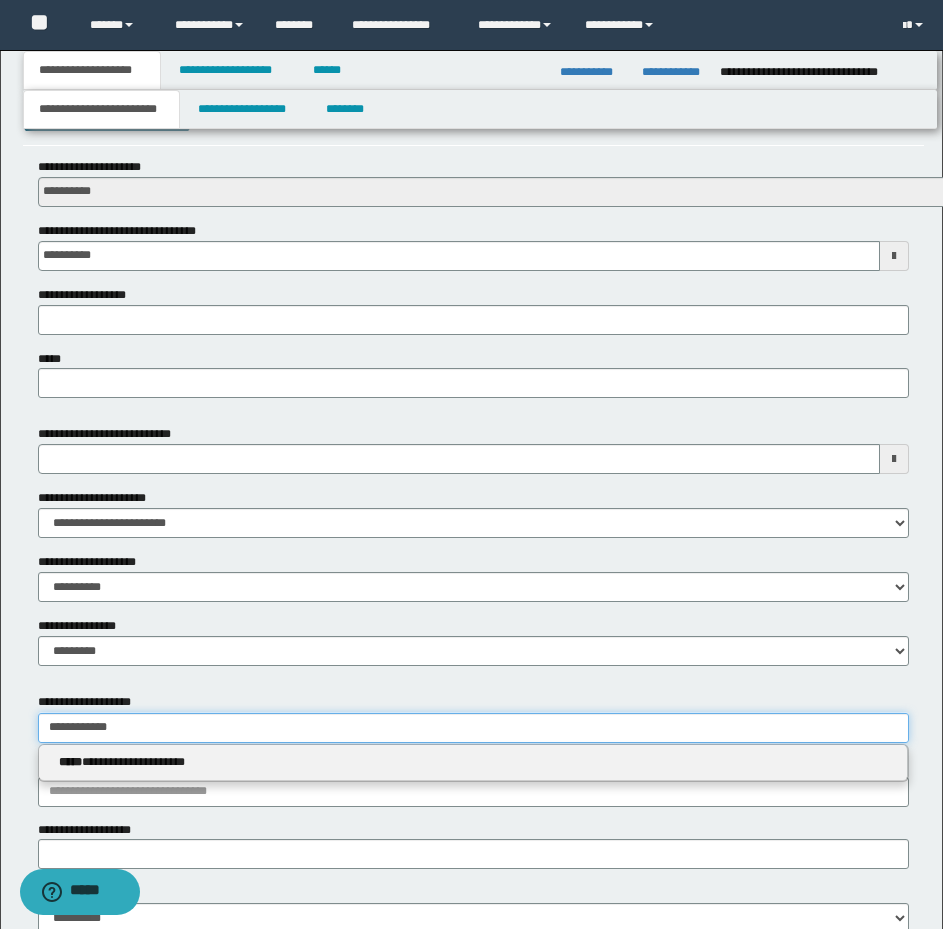 type 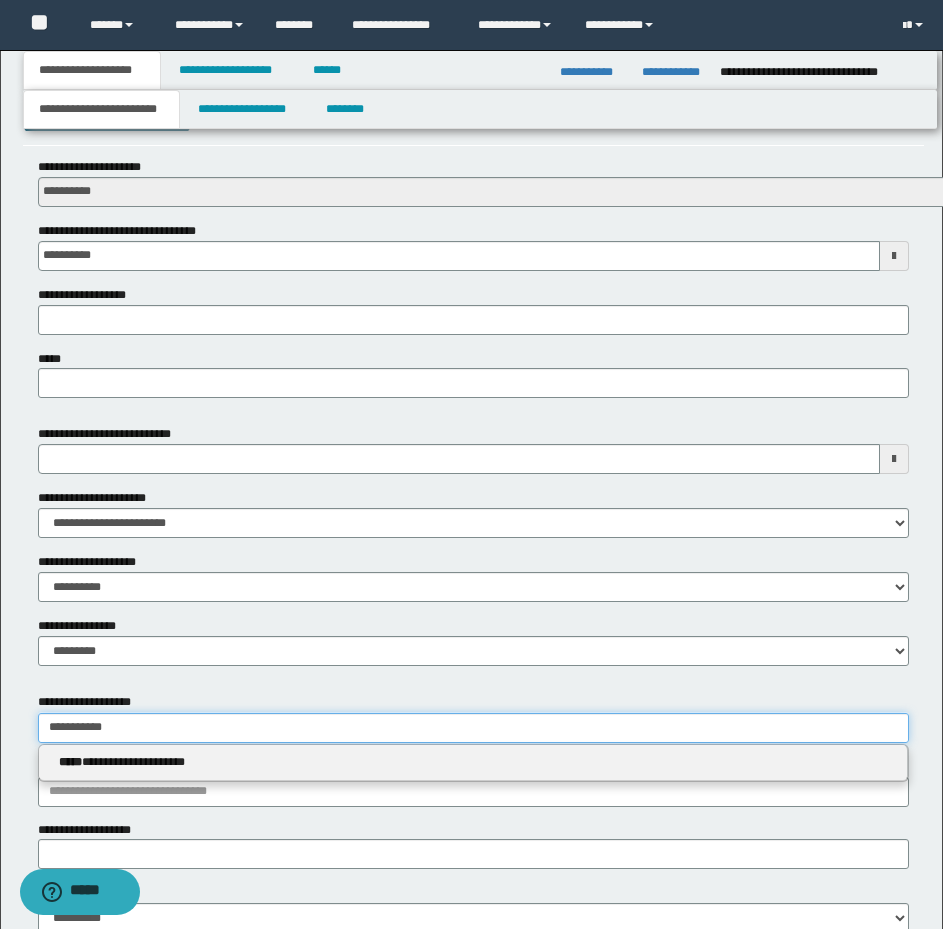type on "**********" 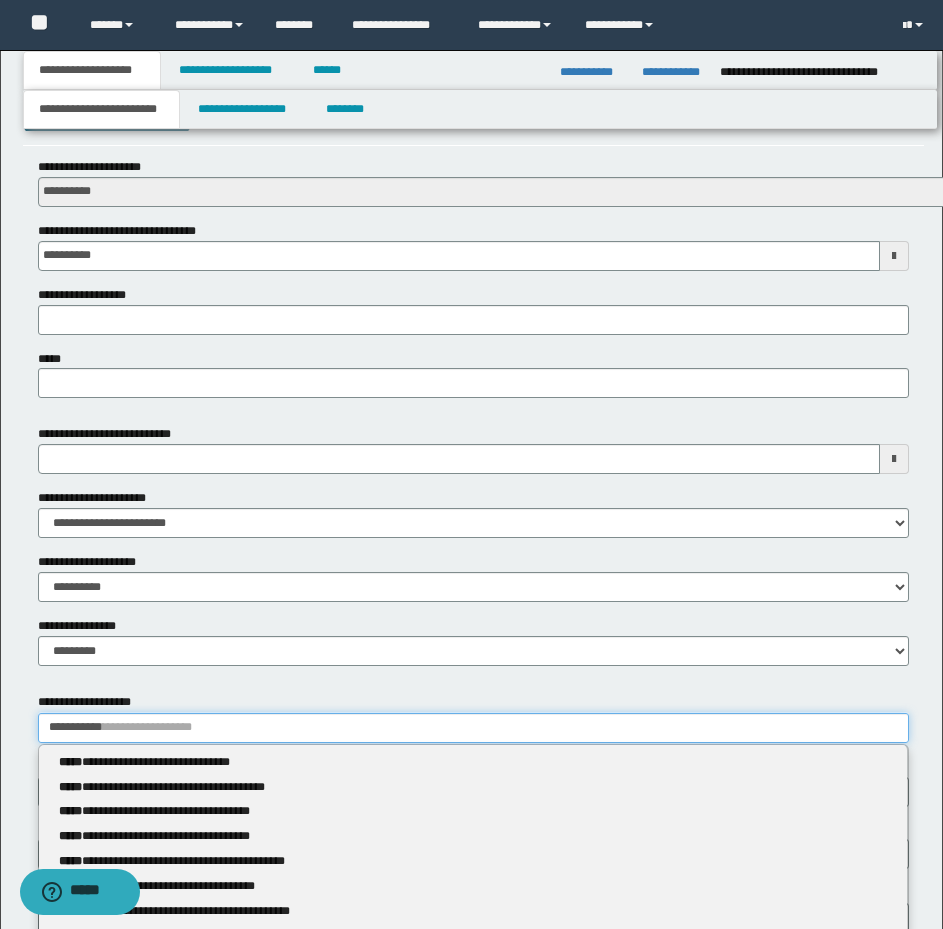 type 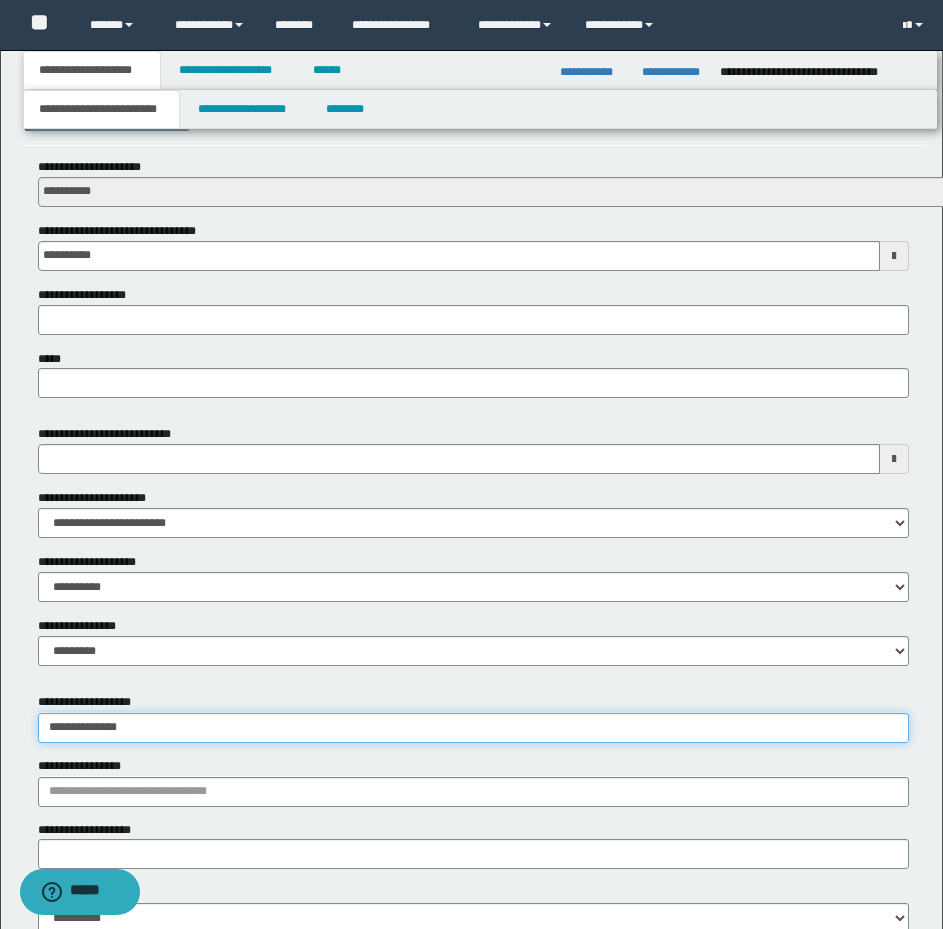 type on "**********" 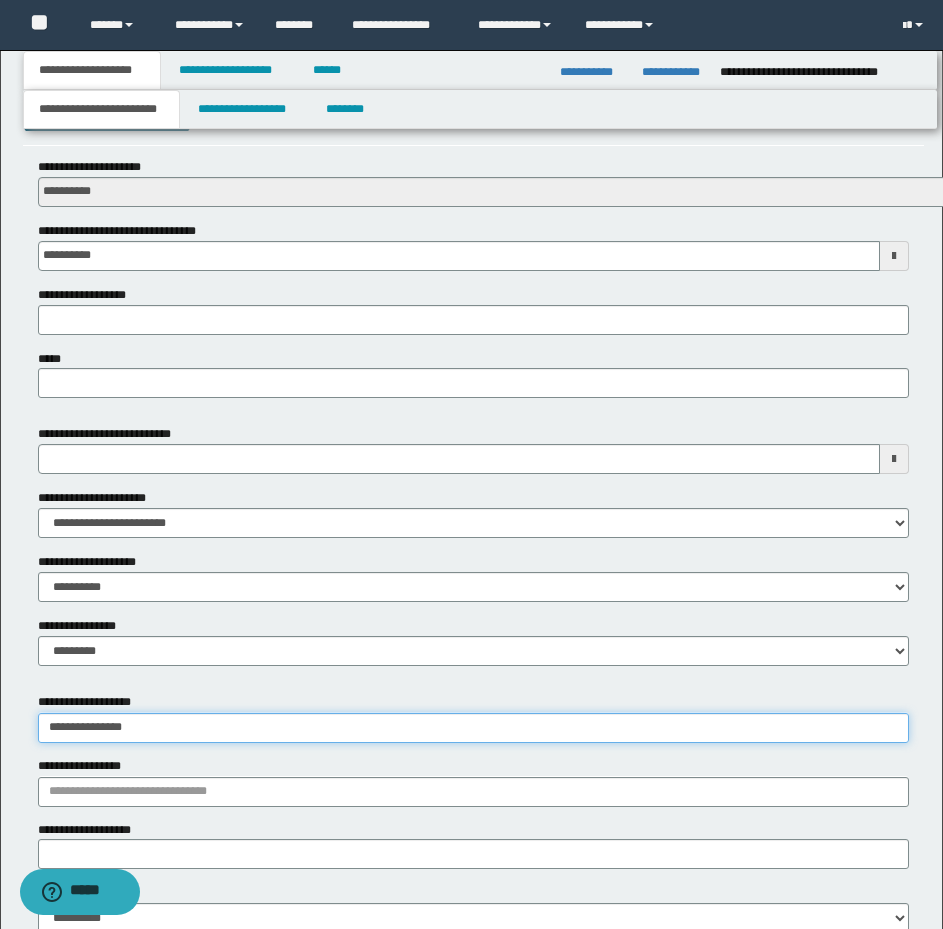 type on "**********" 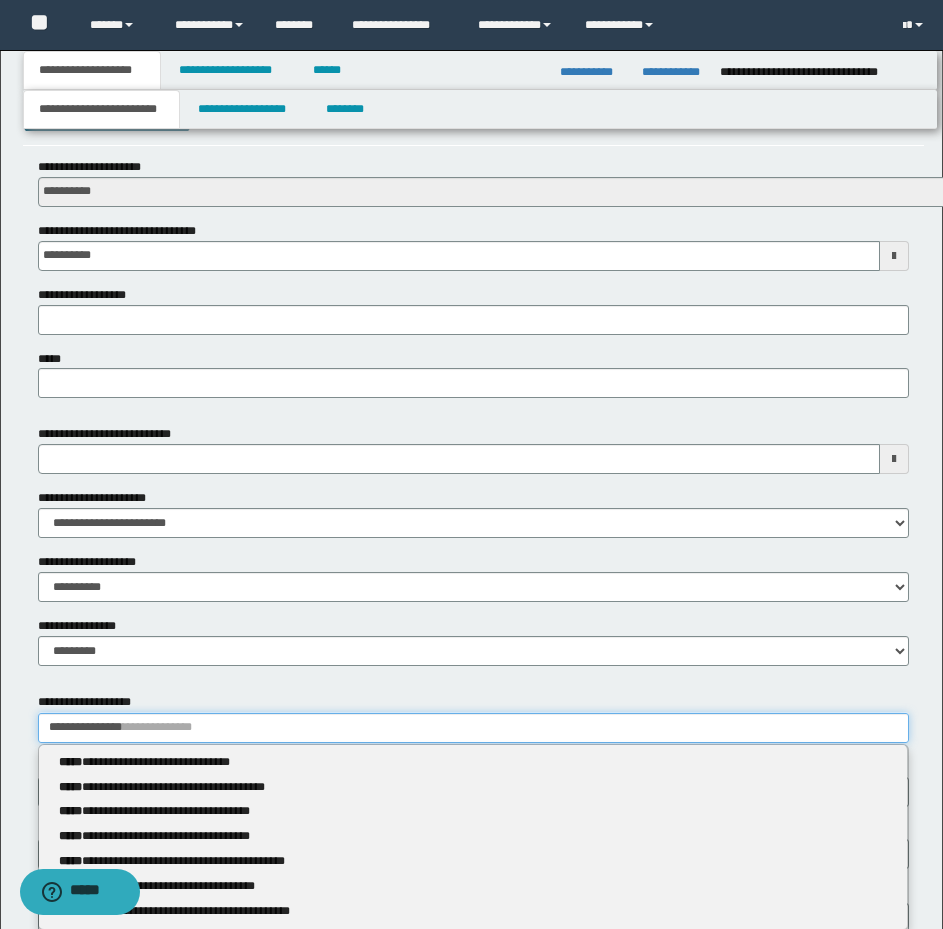 type 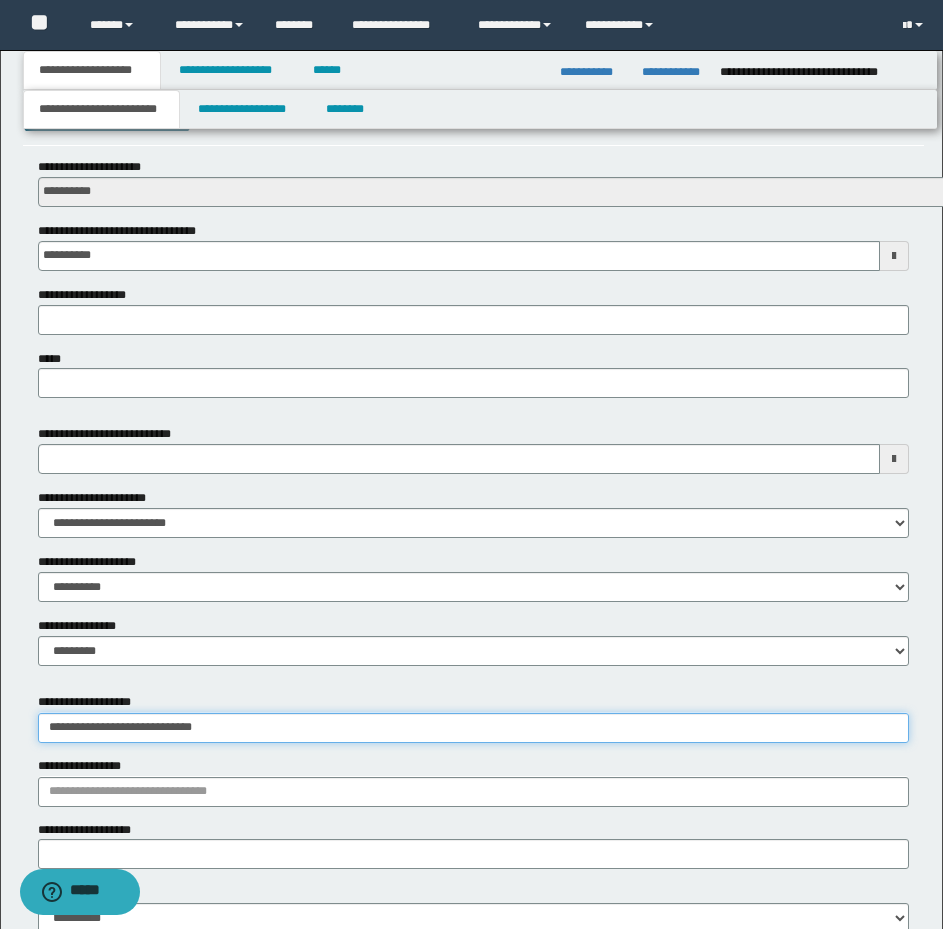 type on "**********" 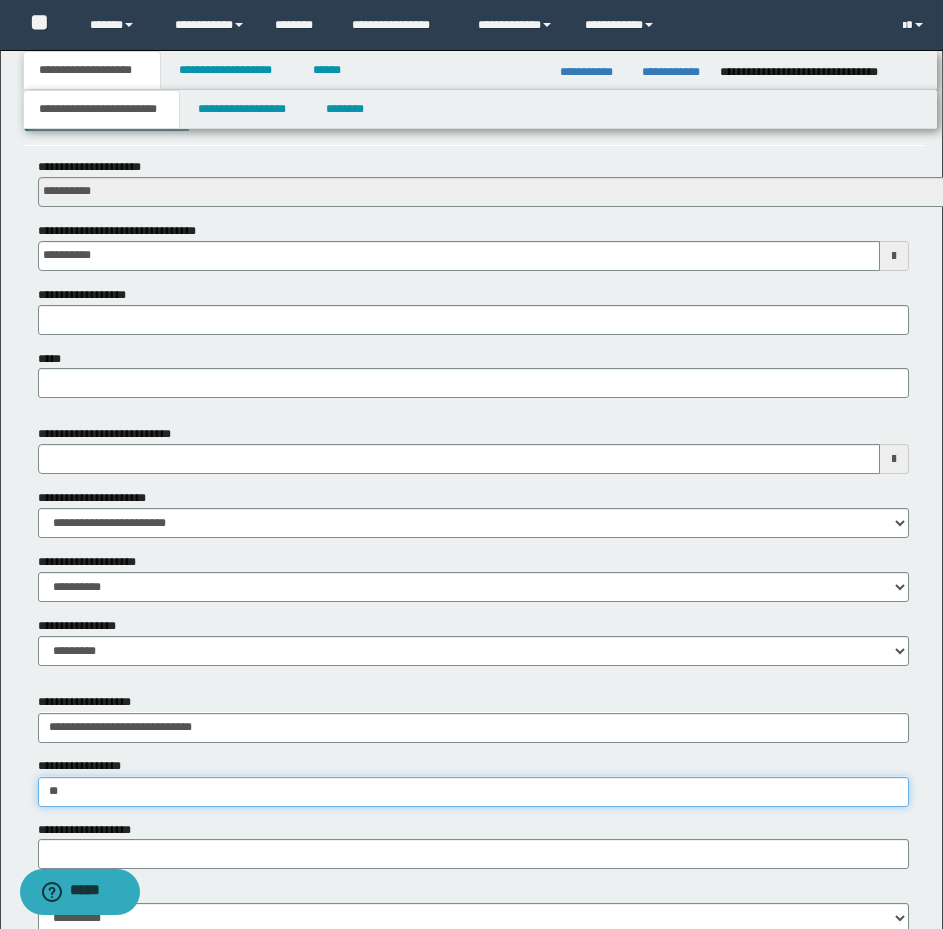 type on "*" 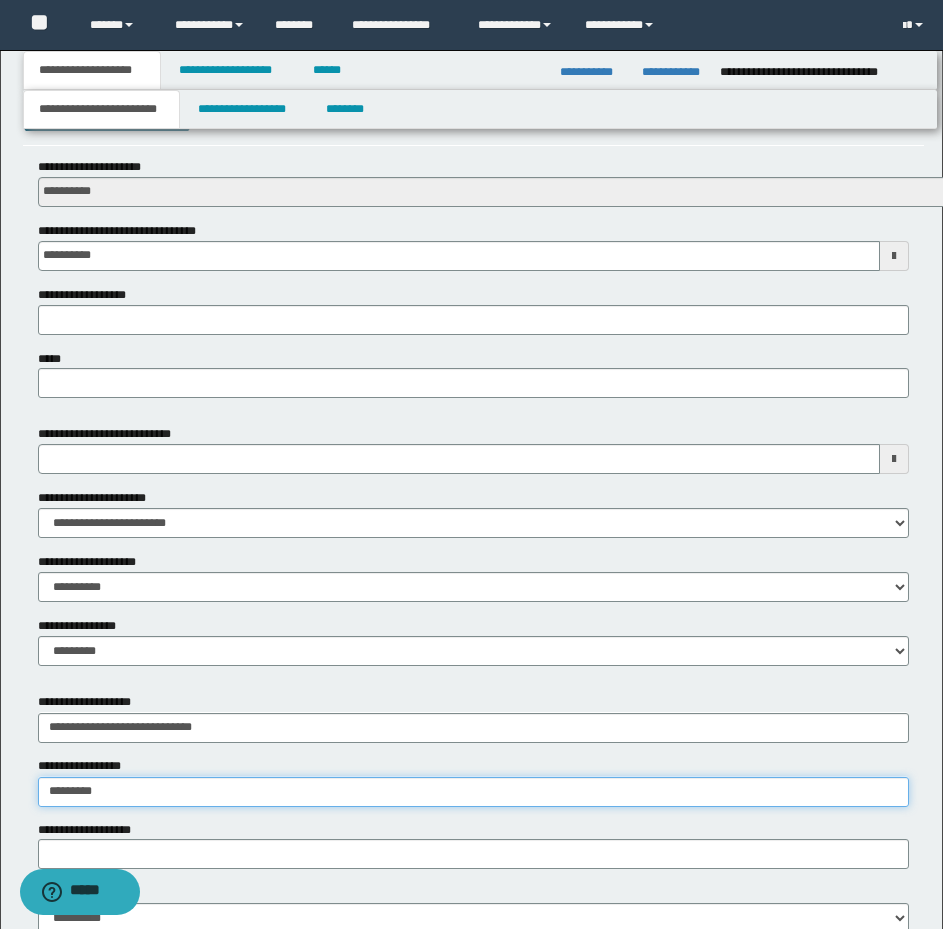type on "**********" 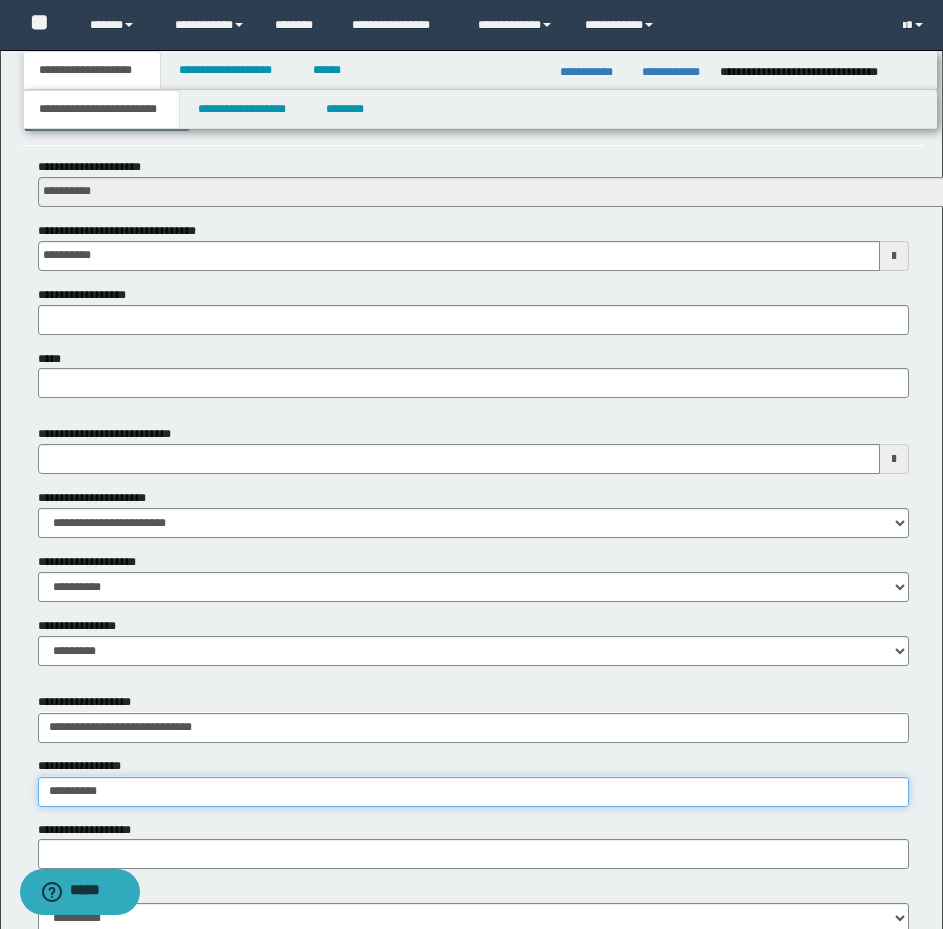 type on "**********" 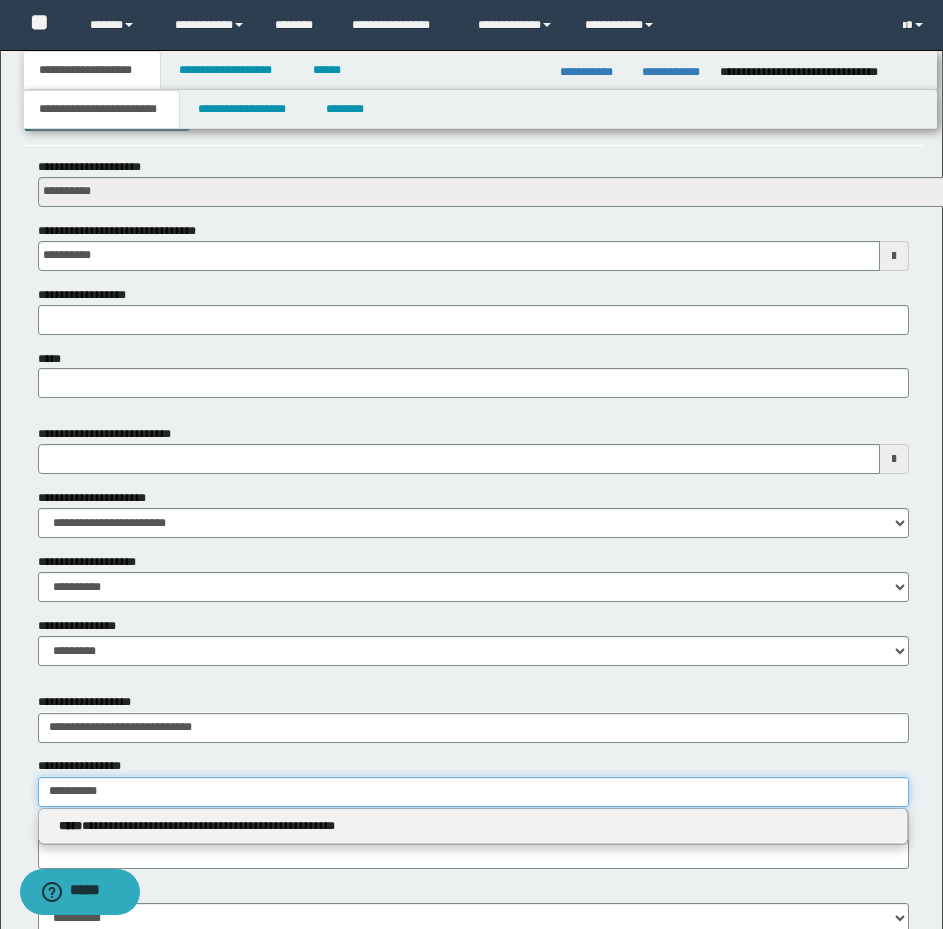 type 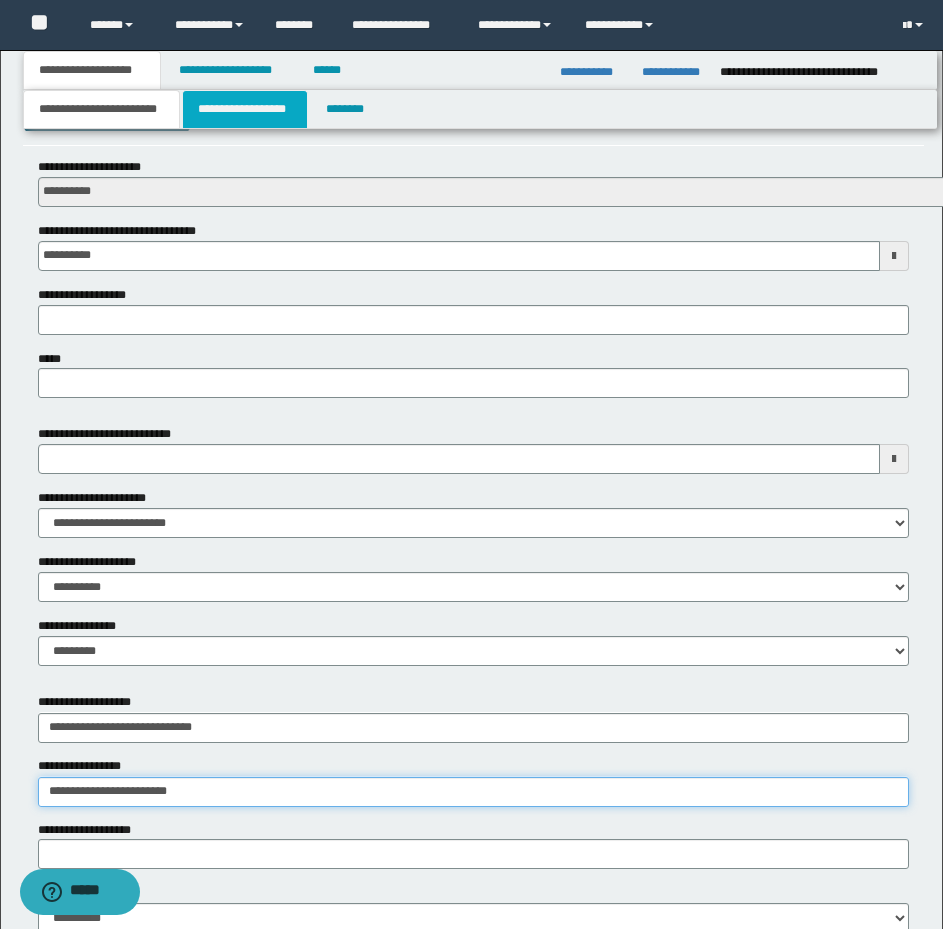 type on "**********" 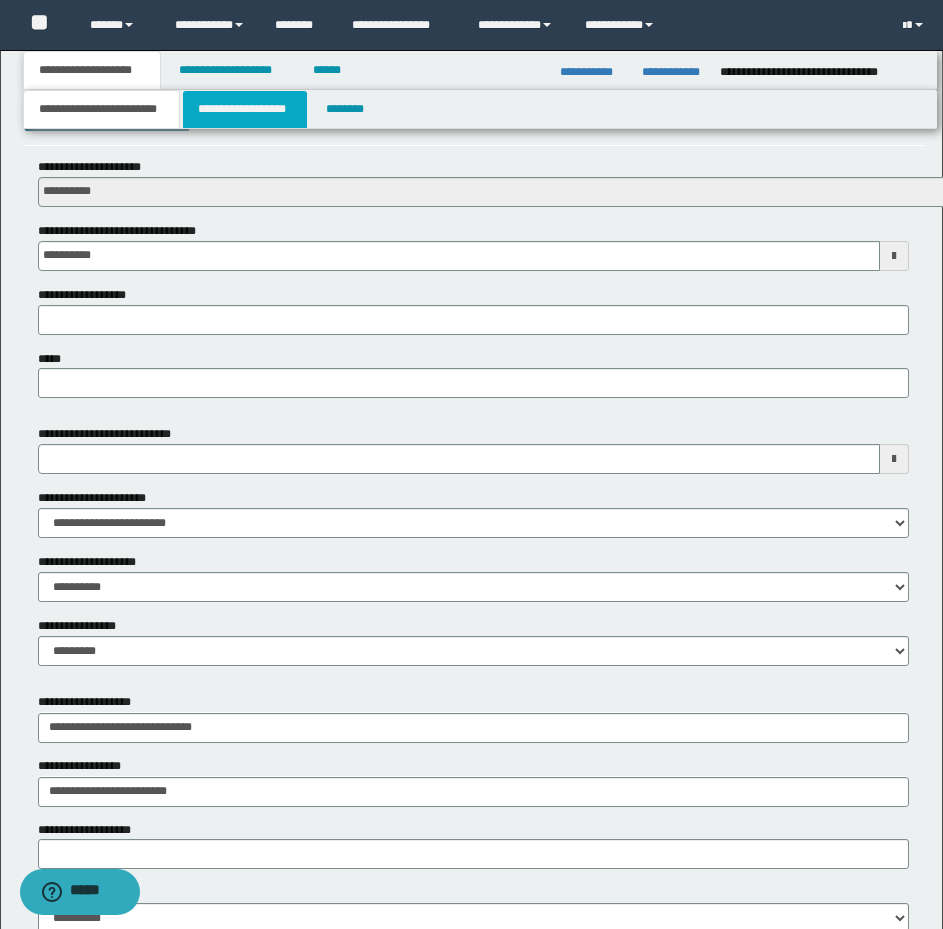 click on "**********" at bounding box center (245, 109) 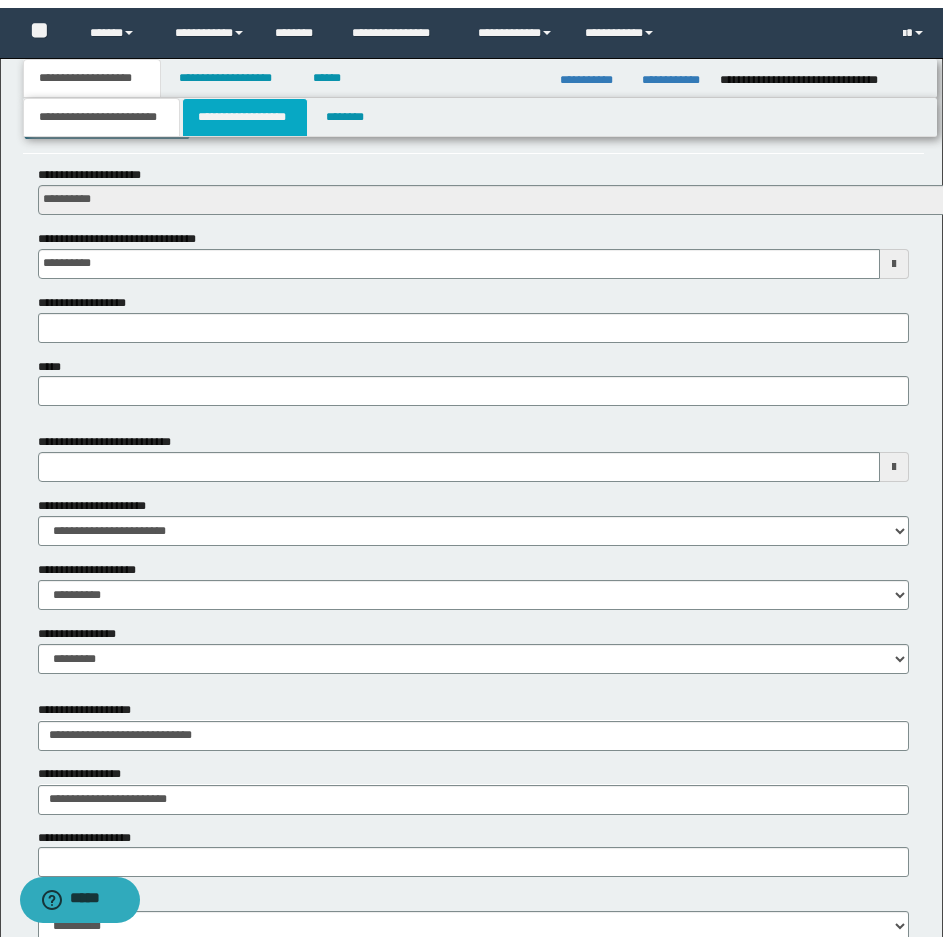 scroll, scrollTop: 0, scrollLeft: 0, axis: both 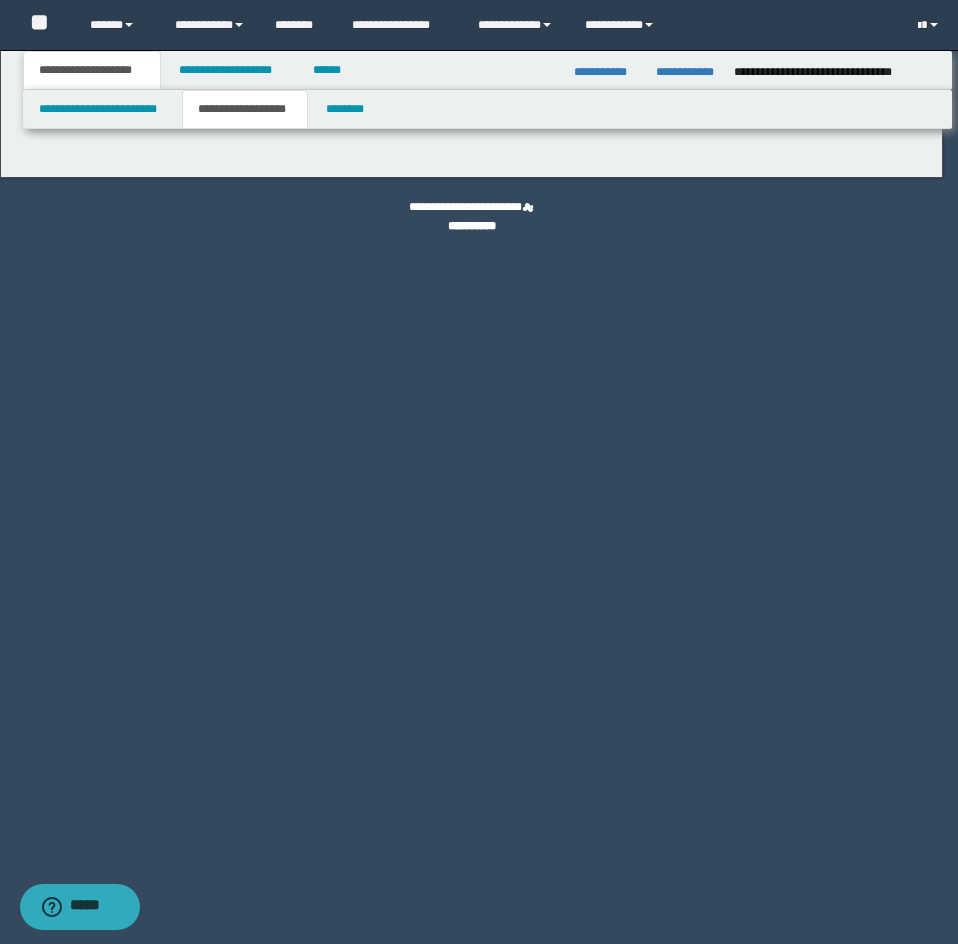 type on "**********" 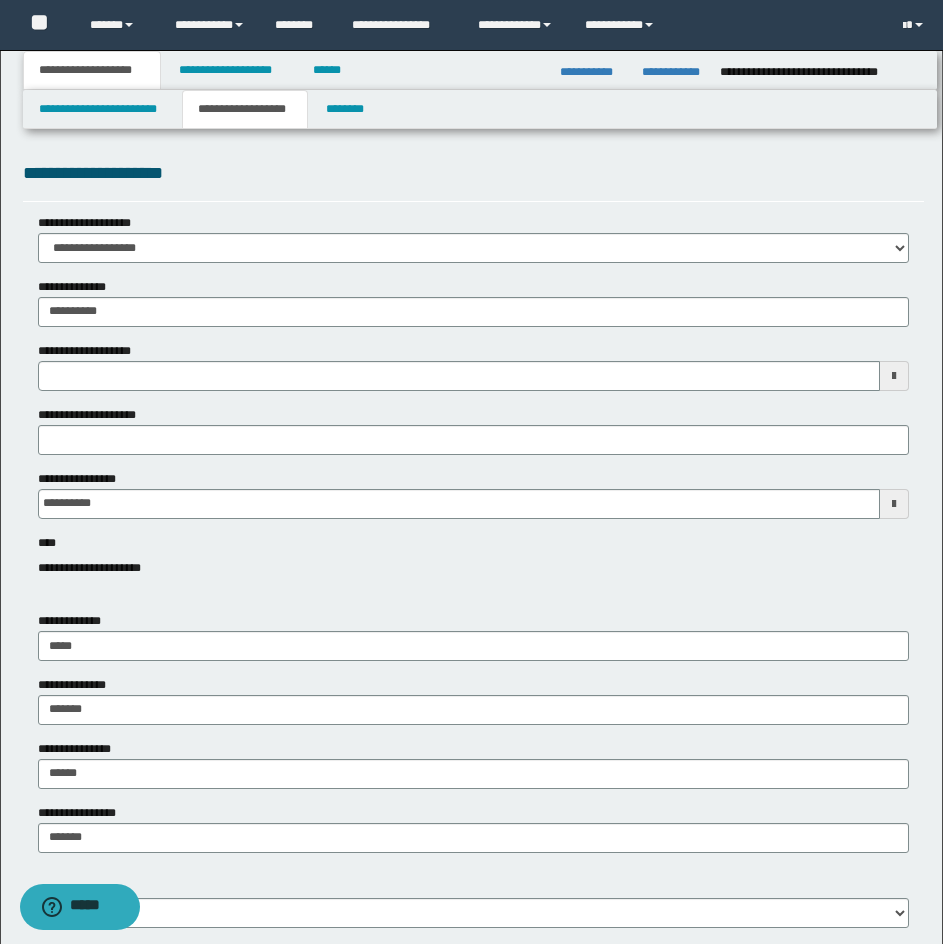 drag, startPoint x: 803, startPoint y: 198, endPoint x: 940, endPoint y: 171, distance: 139.63524 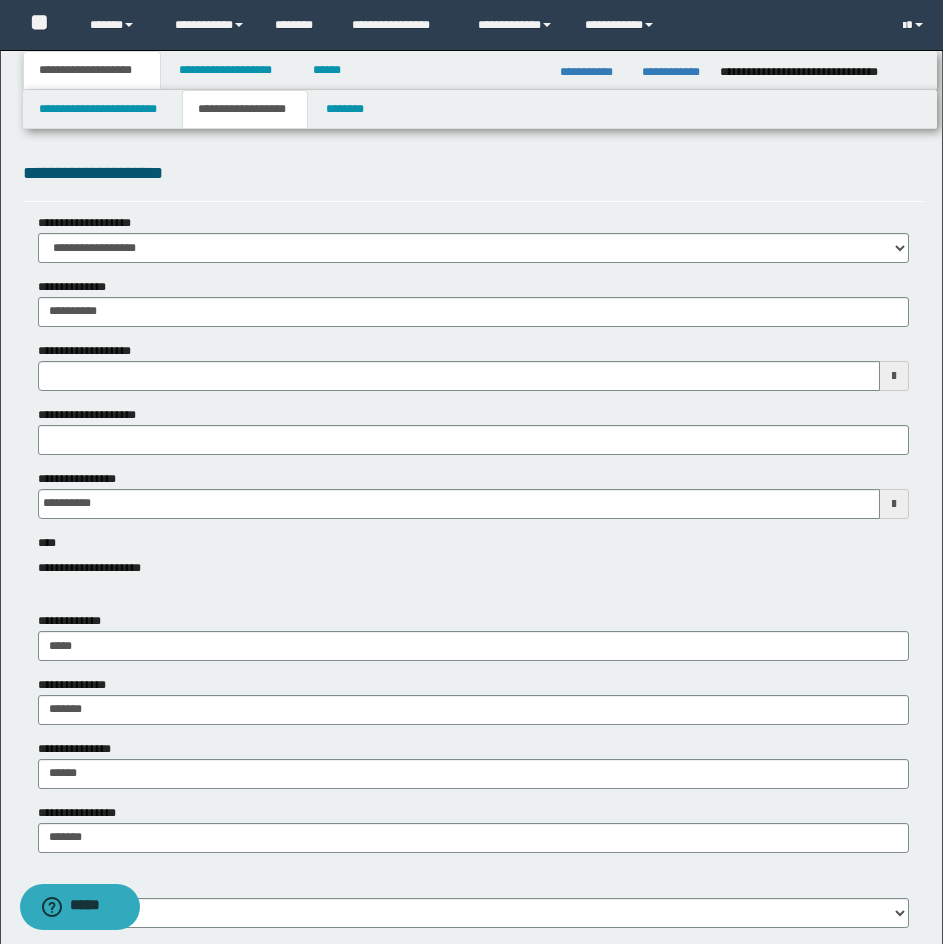 click on "**********" at bounding box center (473, 180) 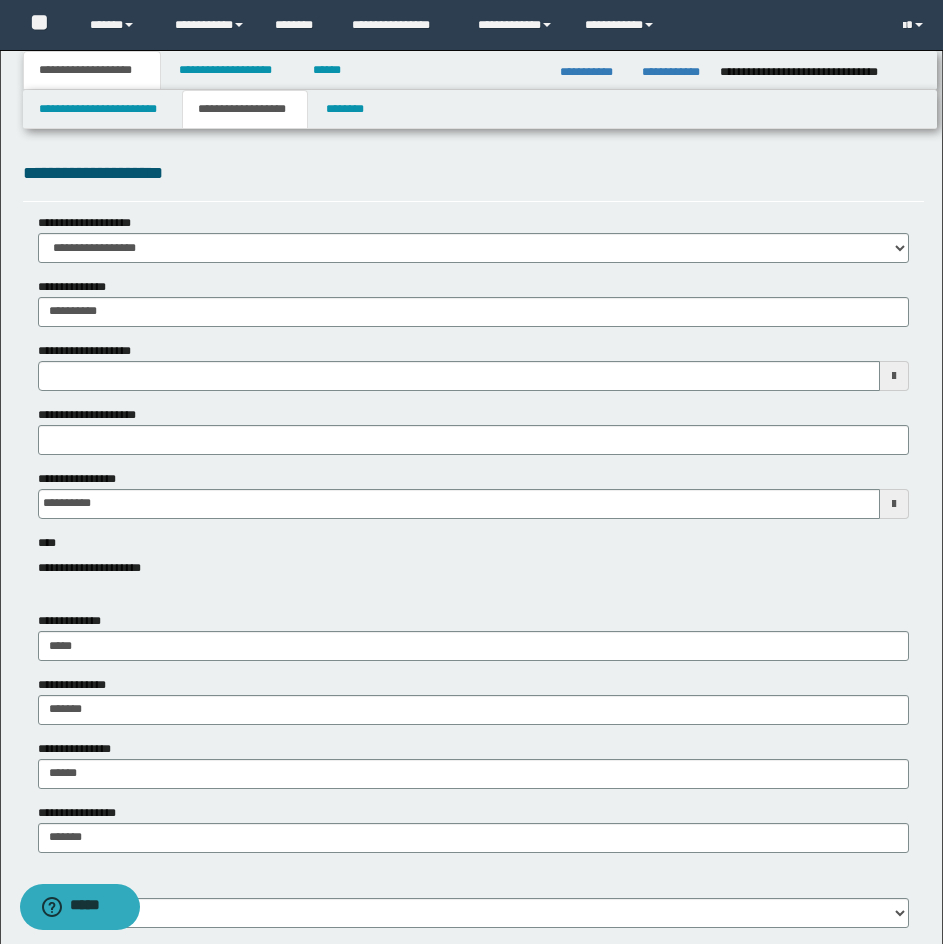 type 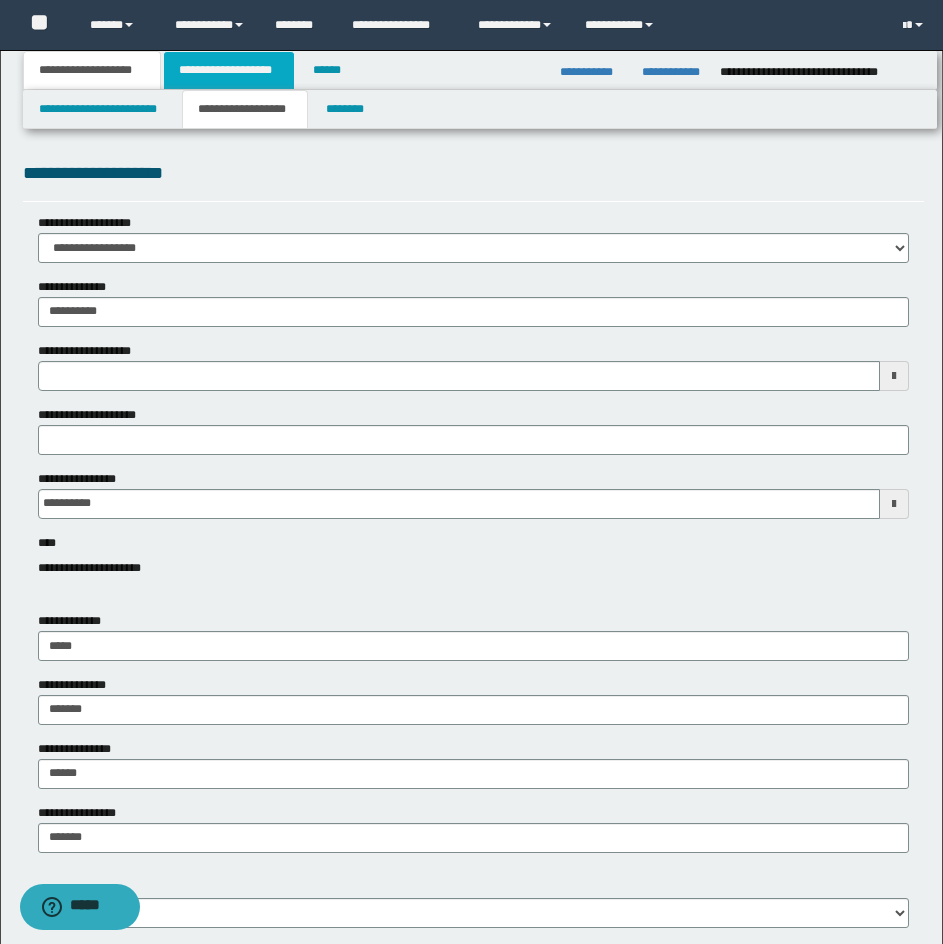 drag, startPoint x: 381, startPoint y: 170, endPoint x: 229, endPoint y: 55, distance: 190.60168 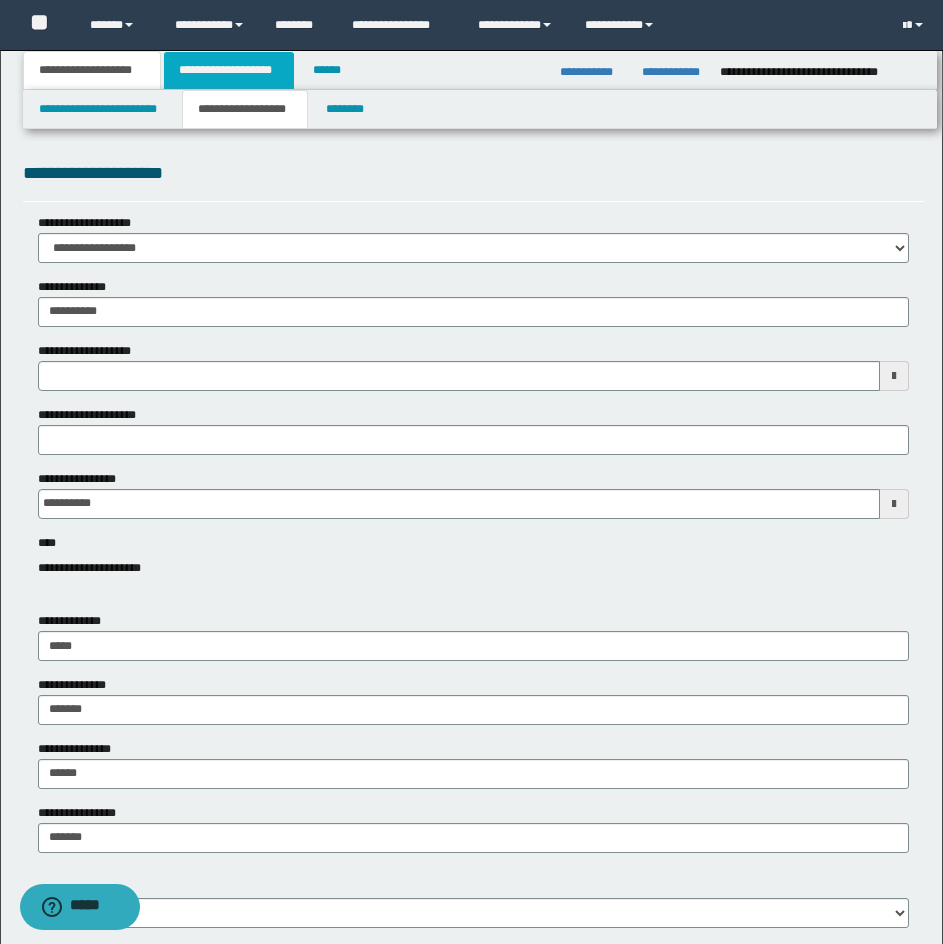 click on "**********" at bounding box center (473, 173) 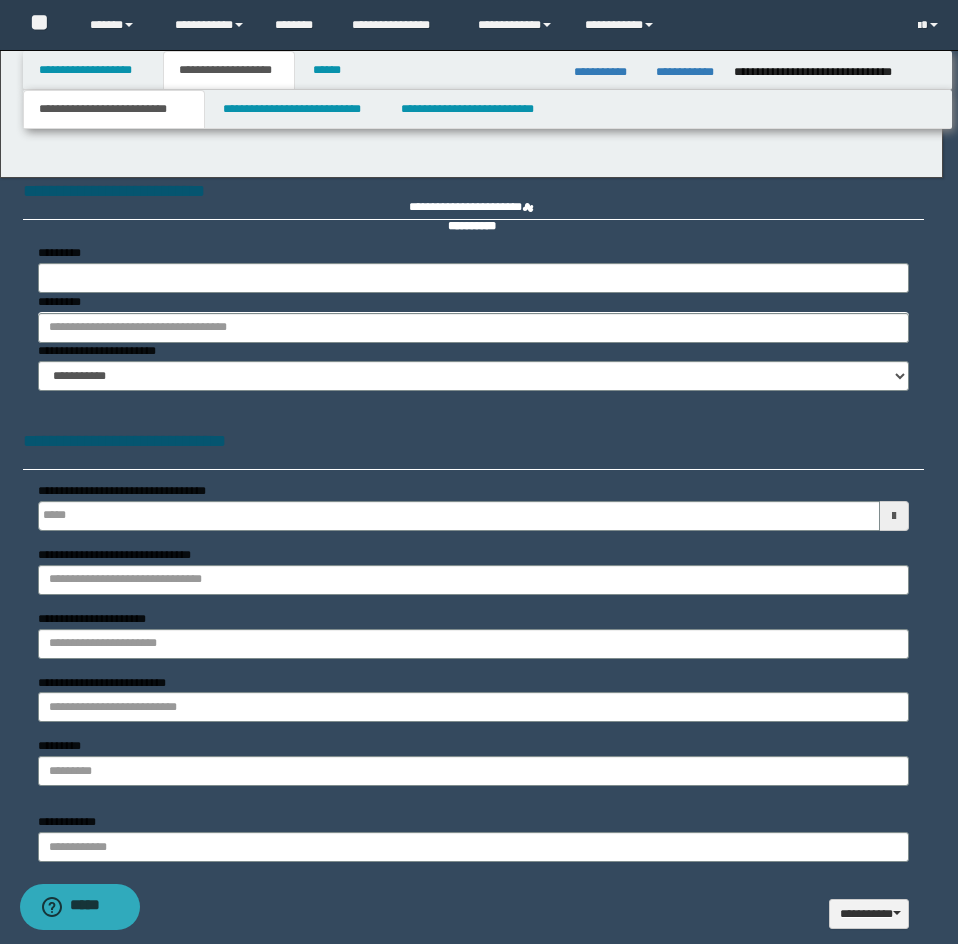 type on "**********" 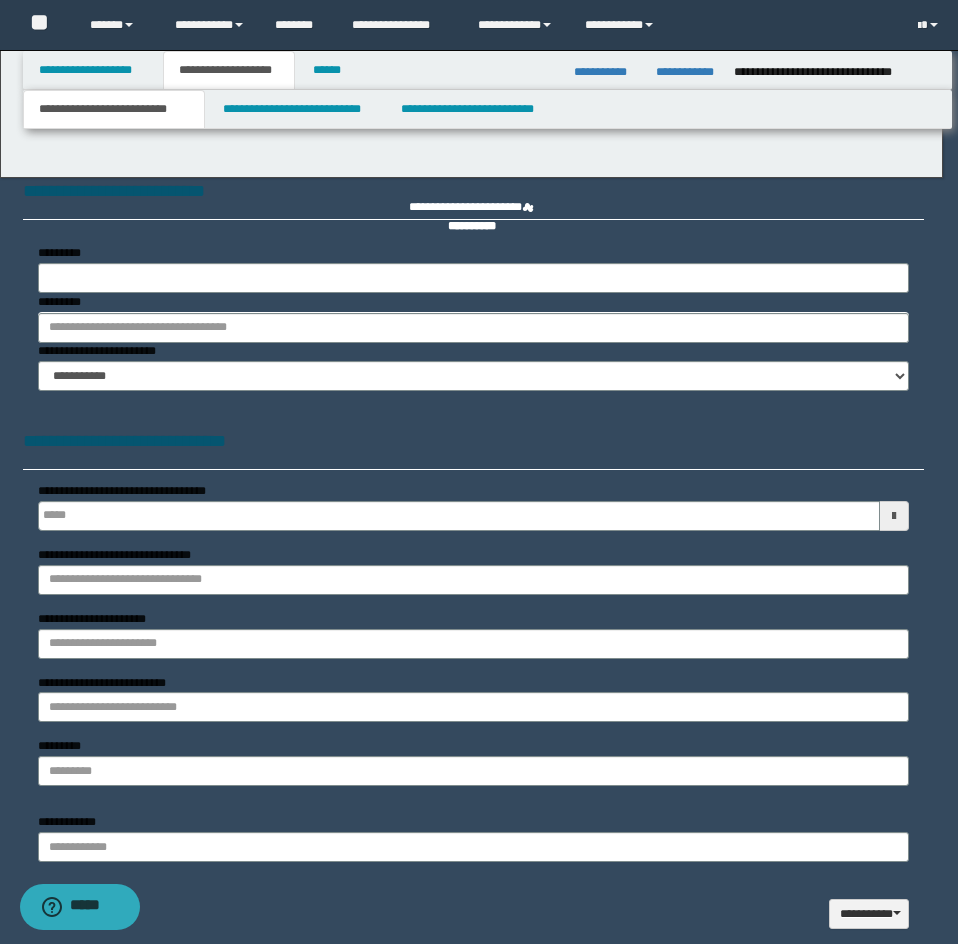 select on "*" 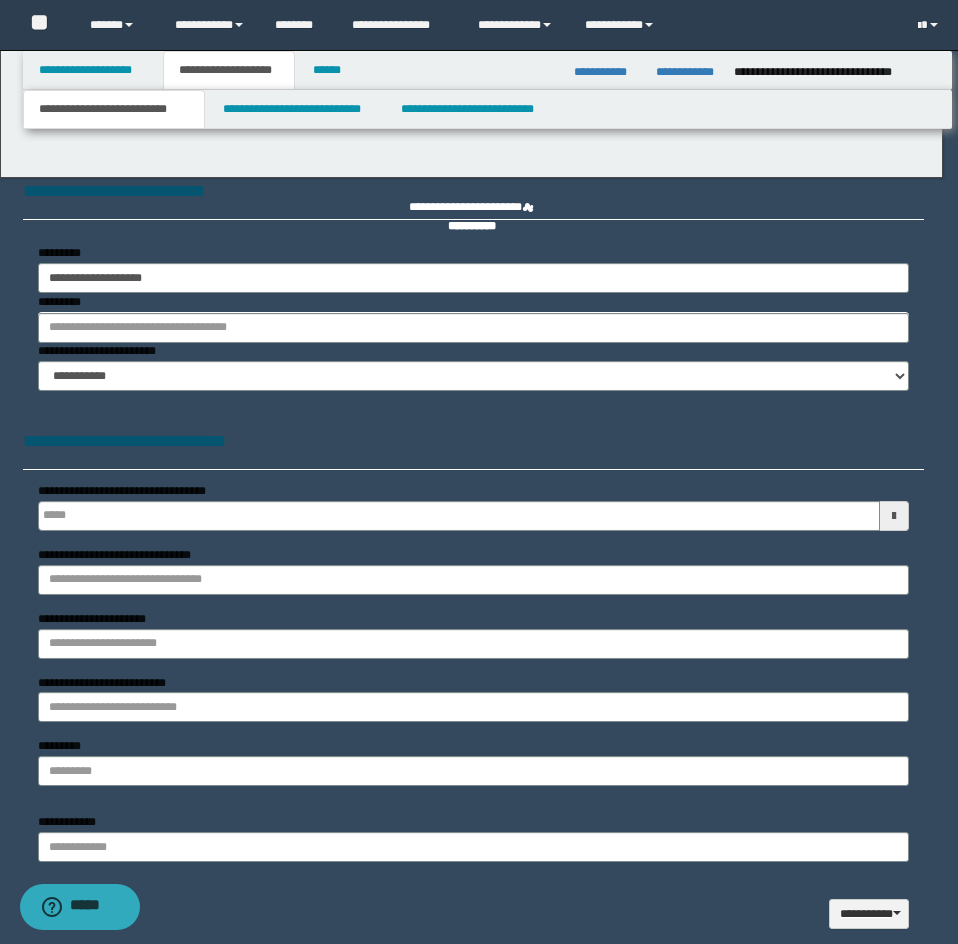 type 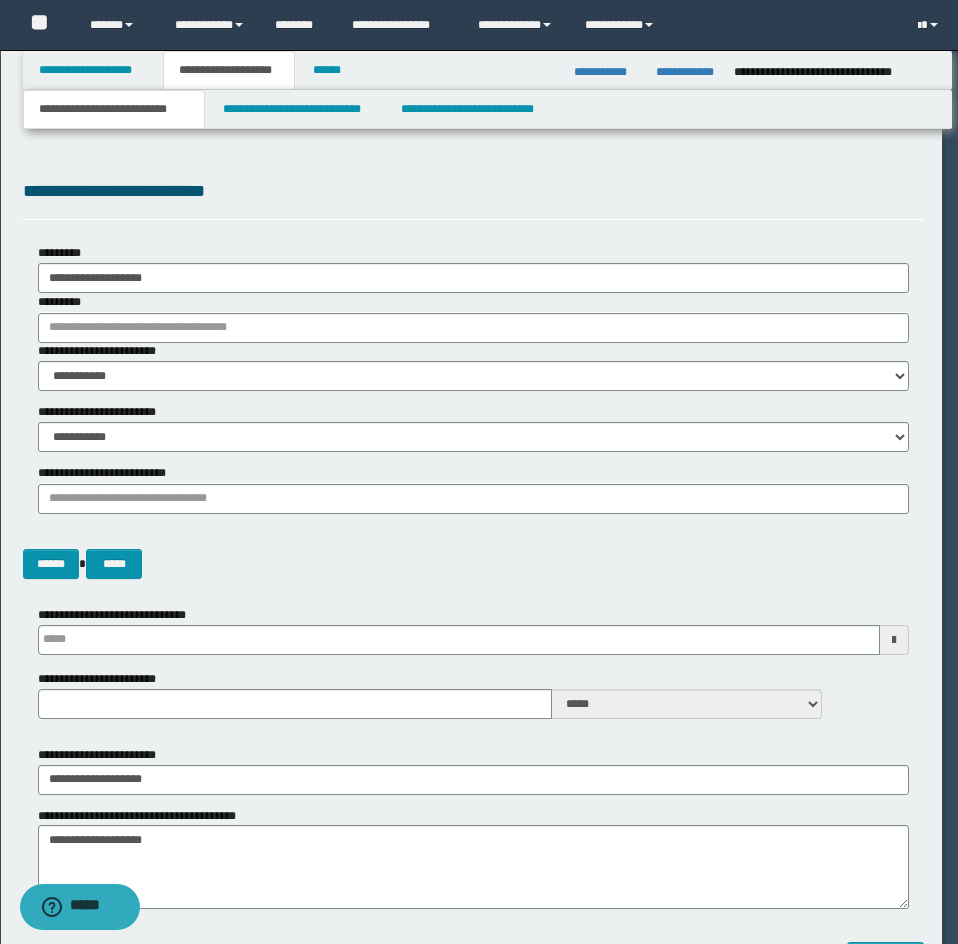 scroll, scrollTop: 0, scrollLeft: 0, axis: both 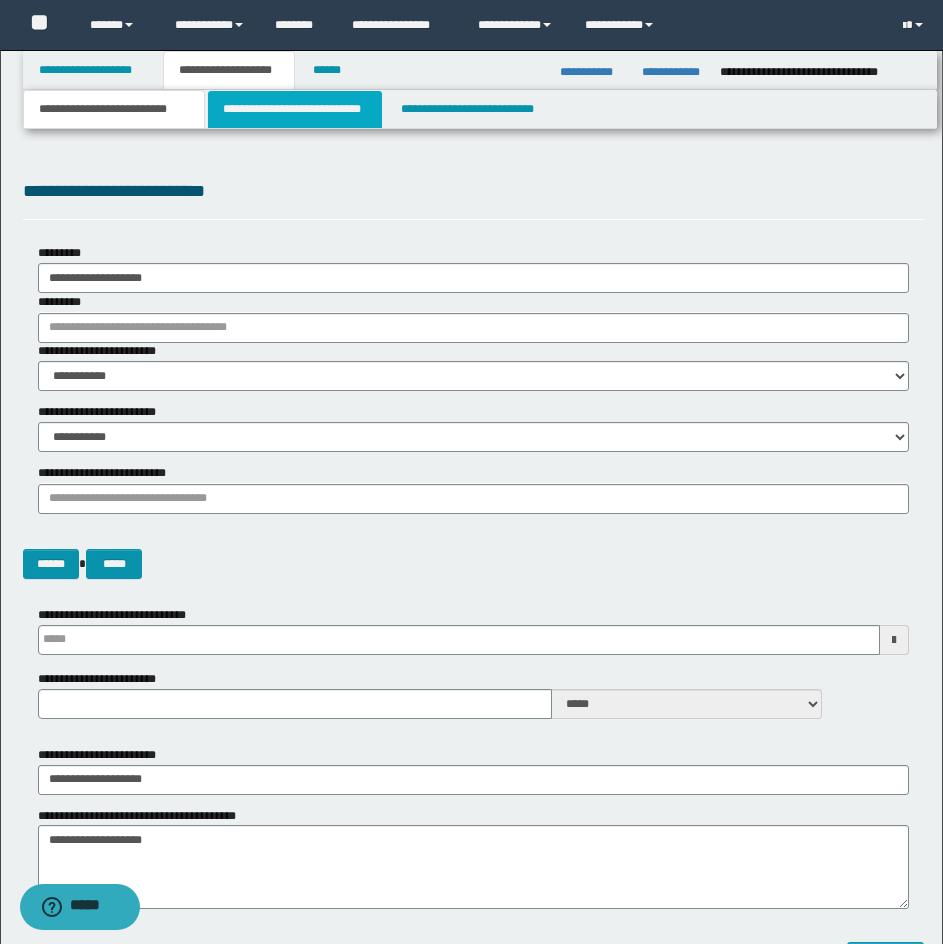drag, startPoint x: 356, startPoint y: 110, endPoint x: 376, endPoint y: 109, distance: 20.024984 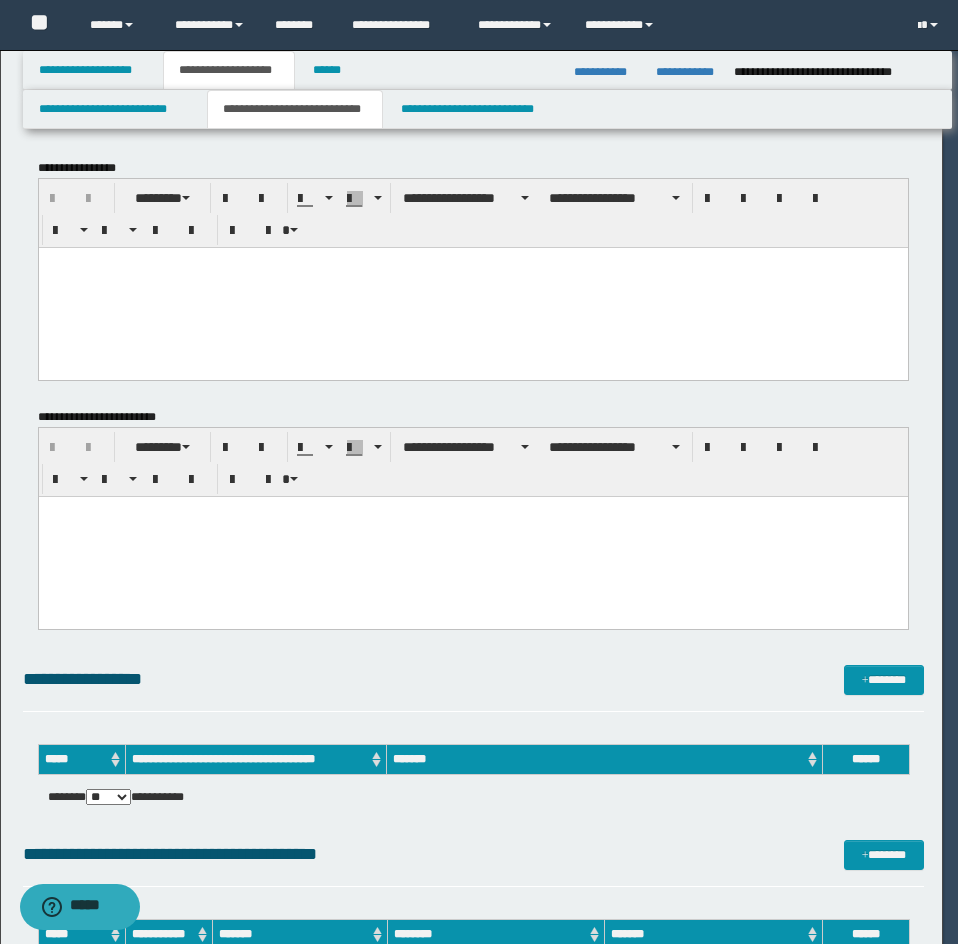 scroll, scrollTop: 0, scrollLeft: 0, axis: both 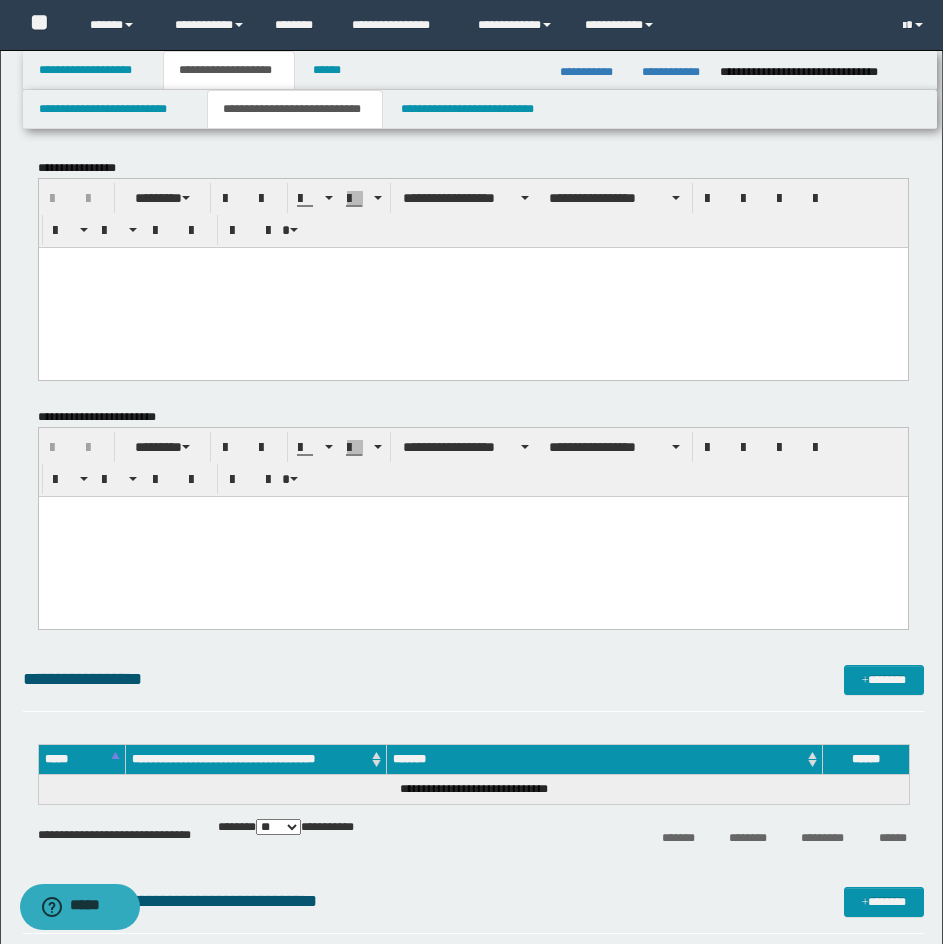 drag, startPoint x: 491, startPoint y: 305, endPoint x: 332, endPoint y: 306, distance: 159.00314 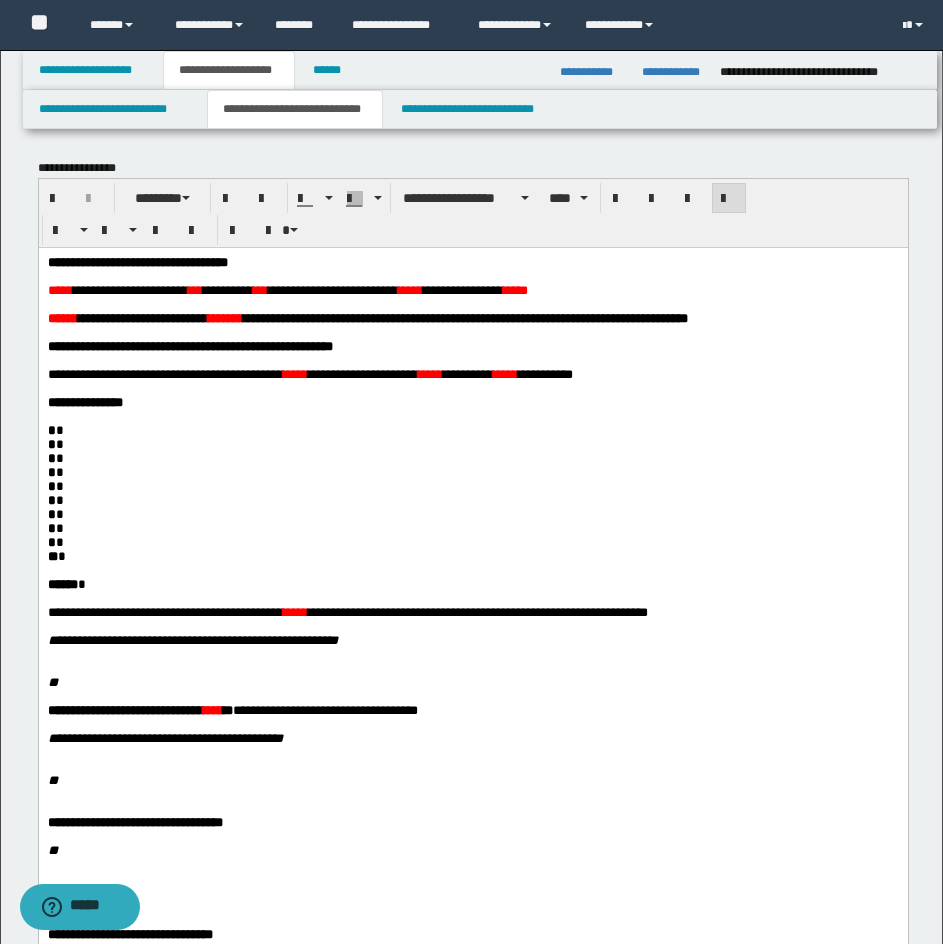 click on "**********" at bounding box center [472, 637] 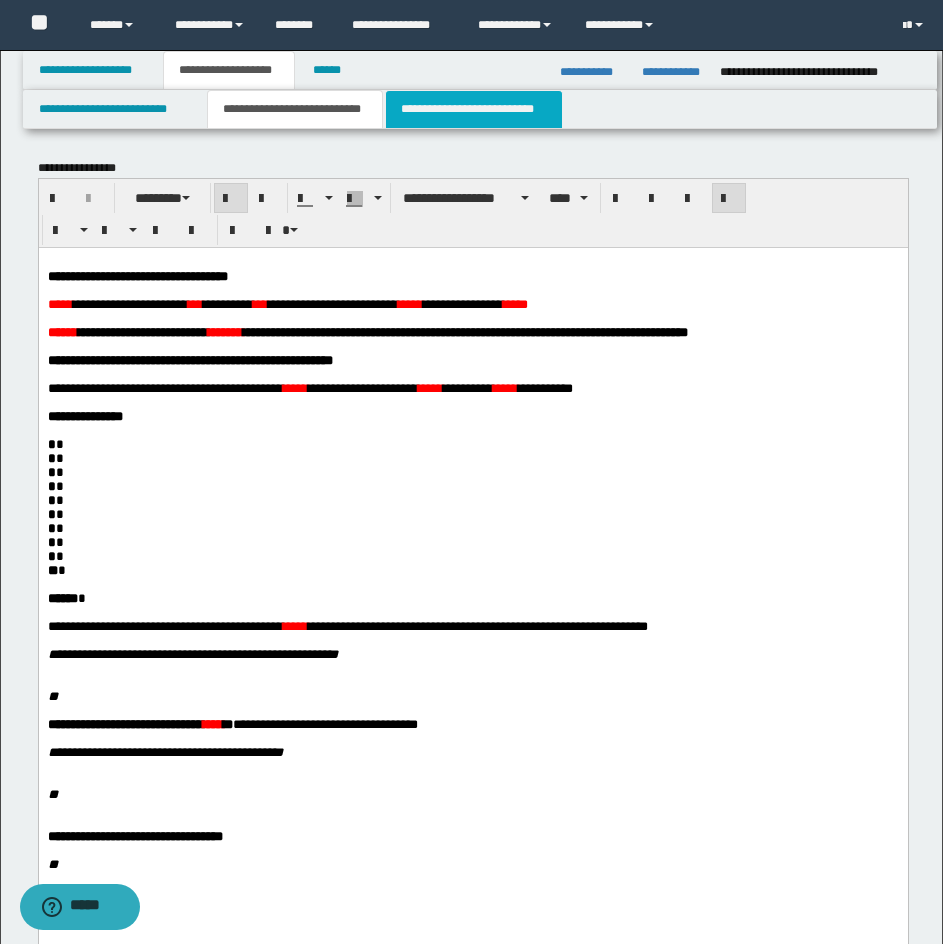 click on "**********" at bounding box center (474, 109) 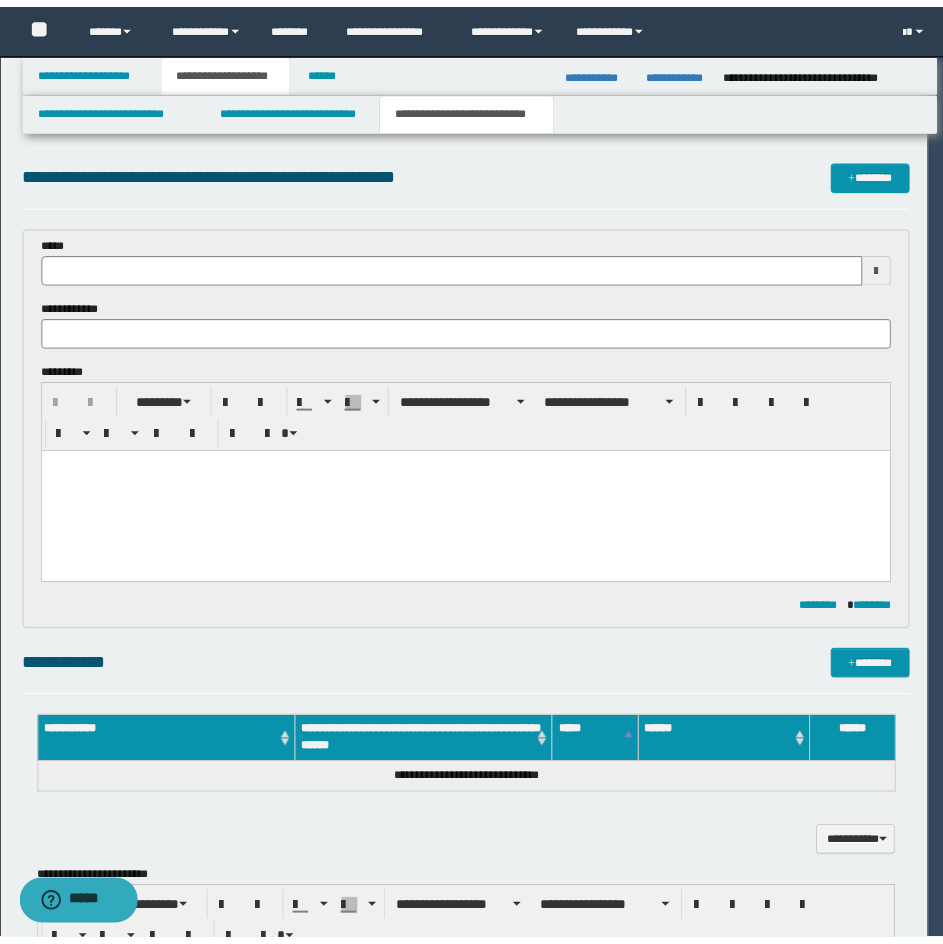 scroll, scrollTop: 0, scrollLeft: 0, axis: both 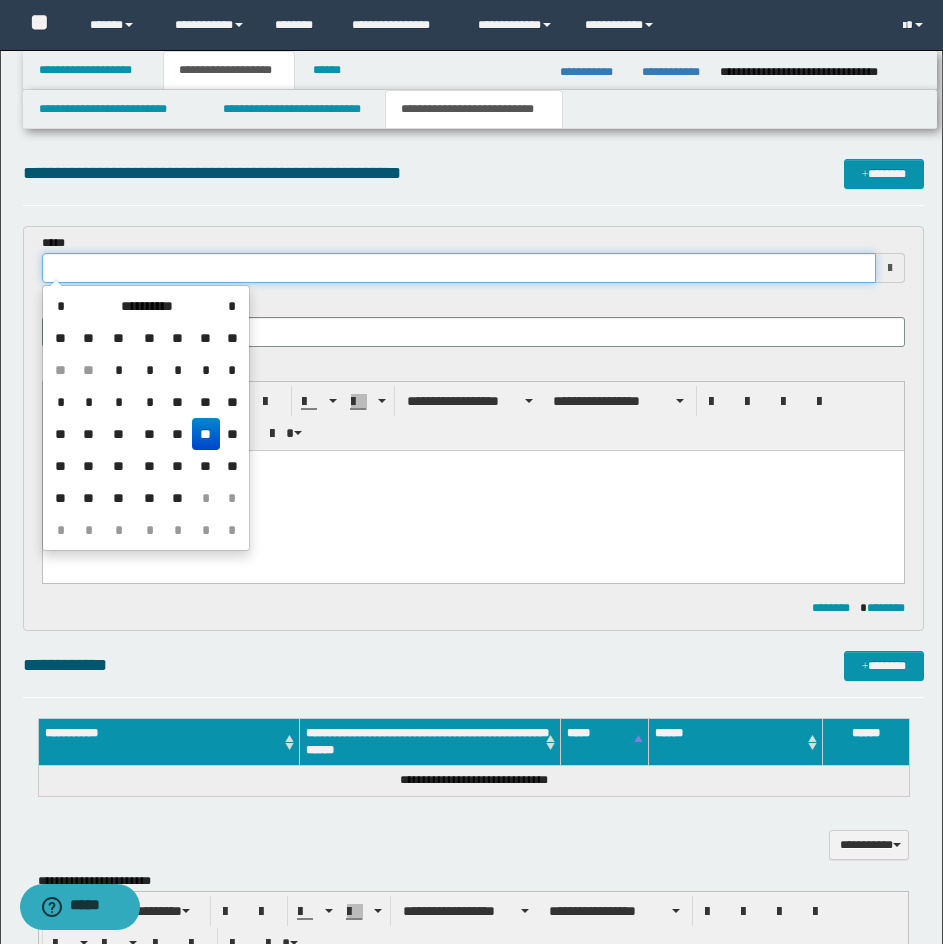 click at bounding box center (459, 268) 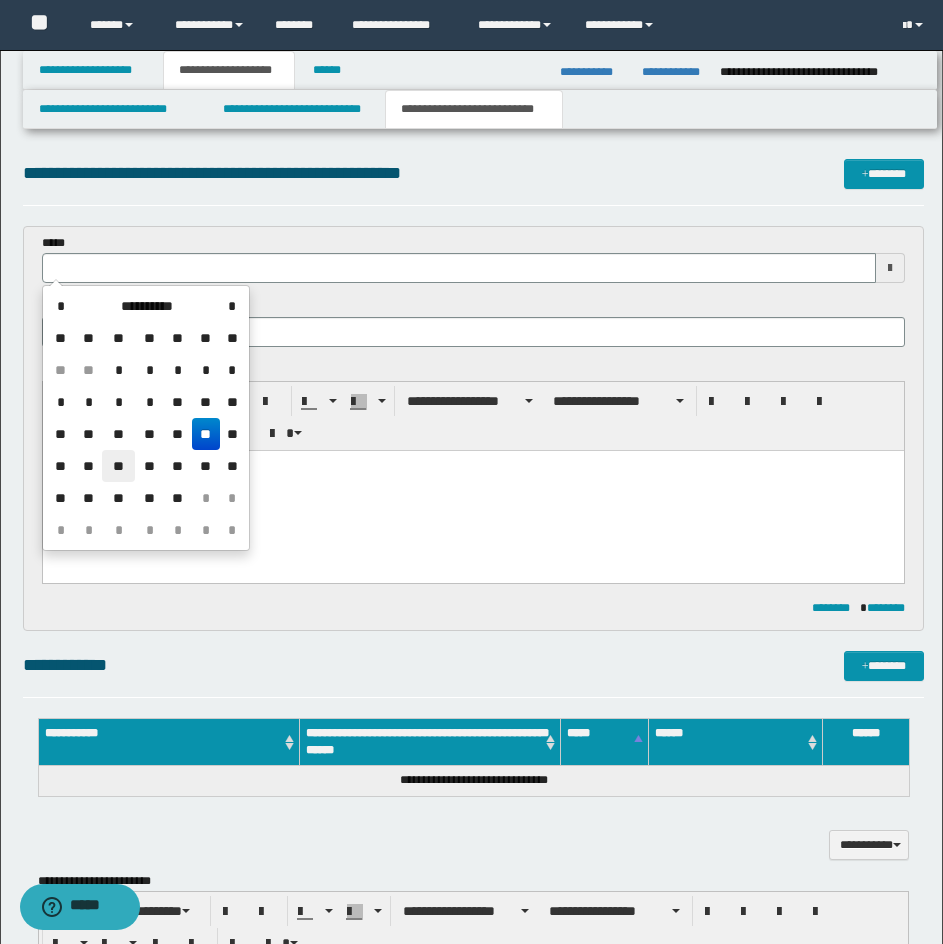 drag, startPoint x: 117, startPoint y: 462, endPoint x: 695, endPoint y: 415, distance: 579.9078 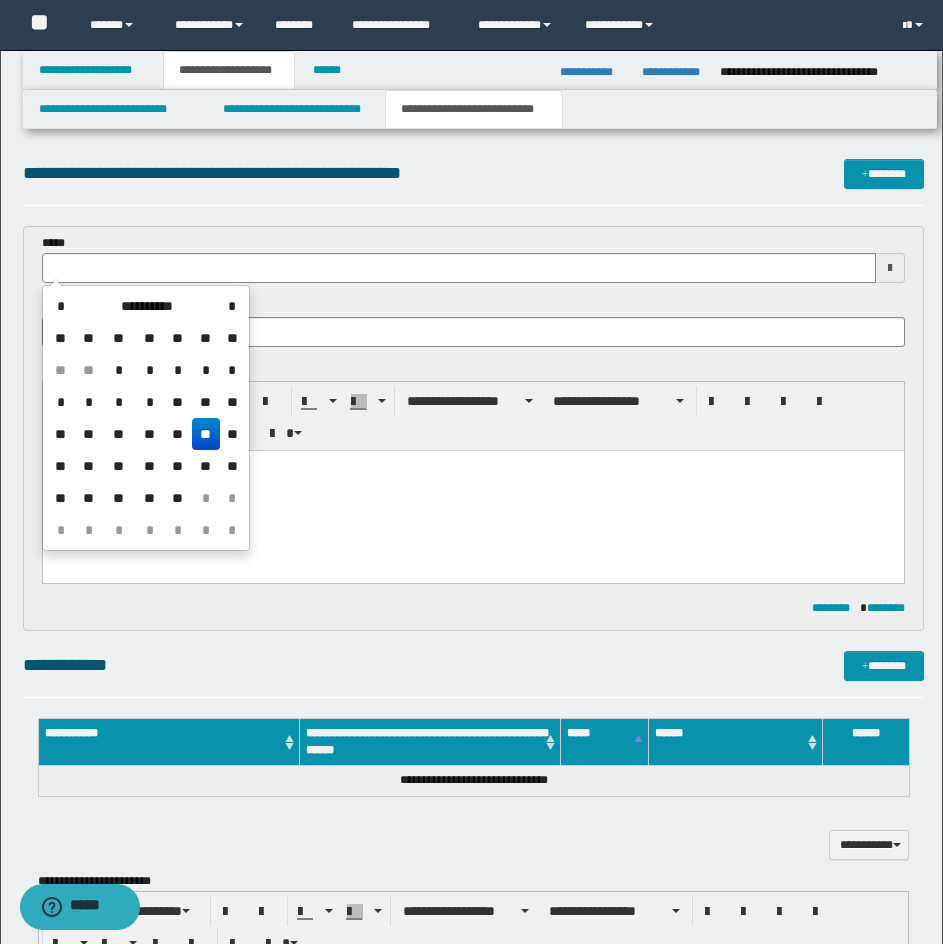 type on "**********" 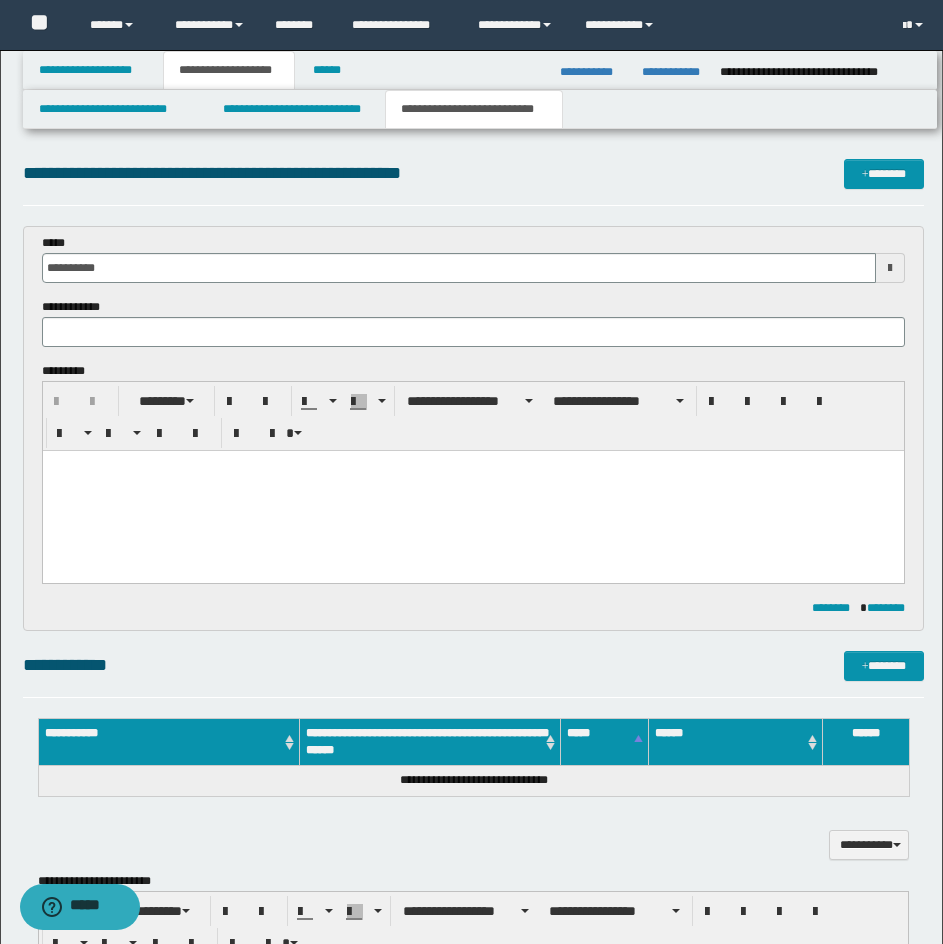 drag, startPoint x: 527, startPoint y: 180, endPoint x: 573, endPoint y: 196, distance: 48.703182 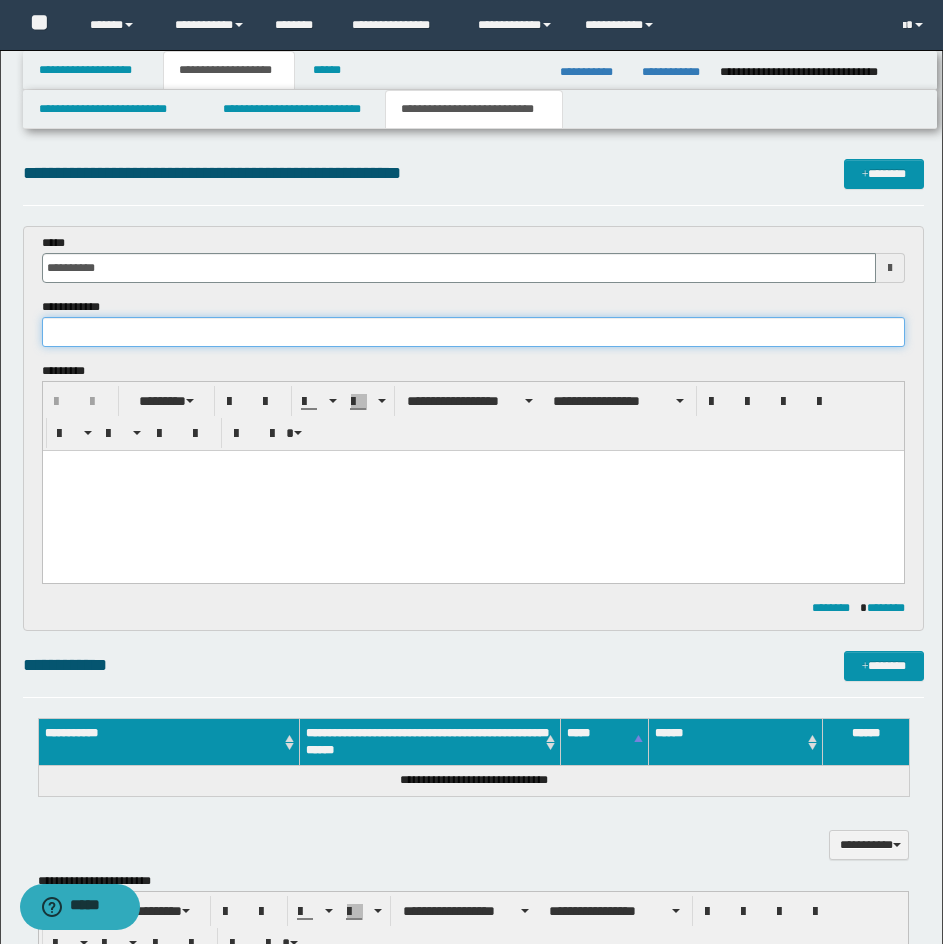 drag, startPoint x: 193, startPoint y: 336, endPoint x: 457, endPoint y: 334, distance: 264.00757 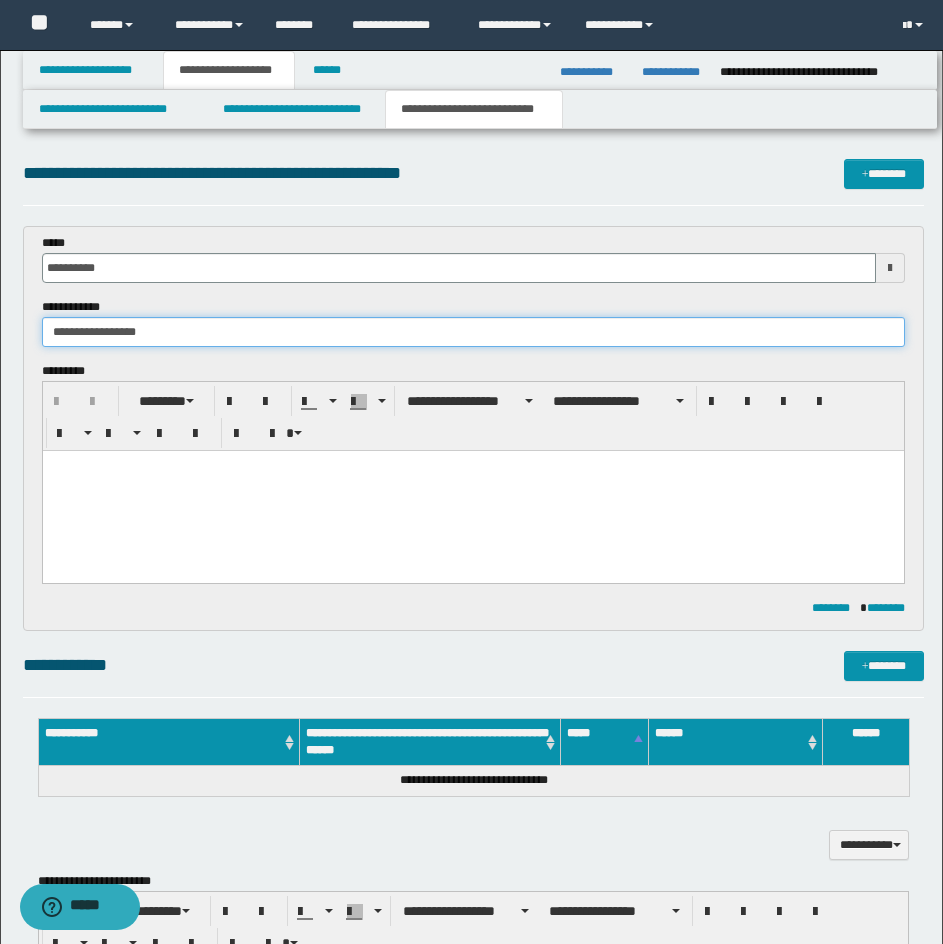 type on "**********" 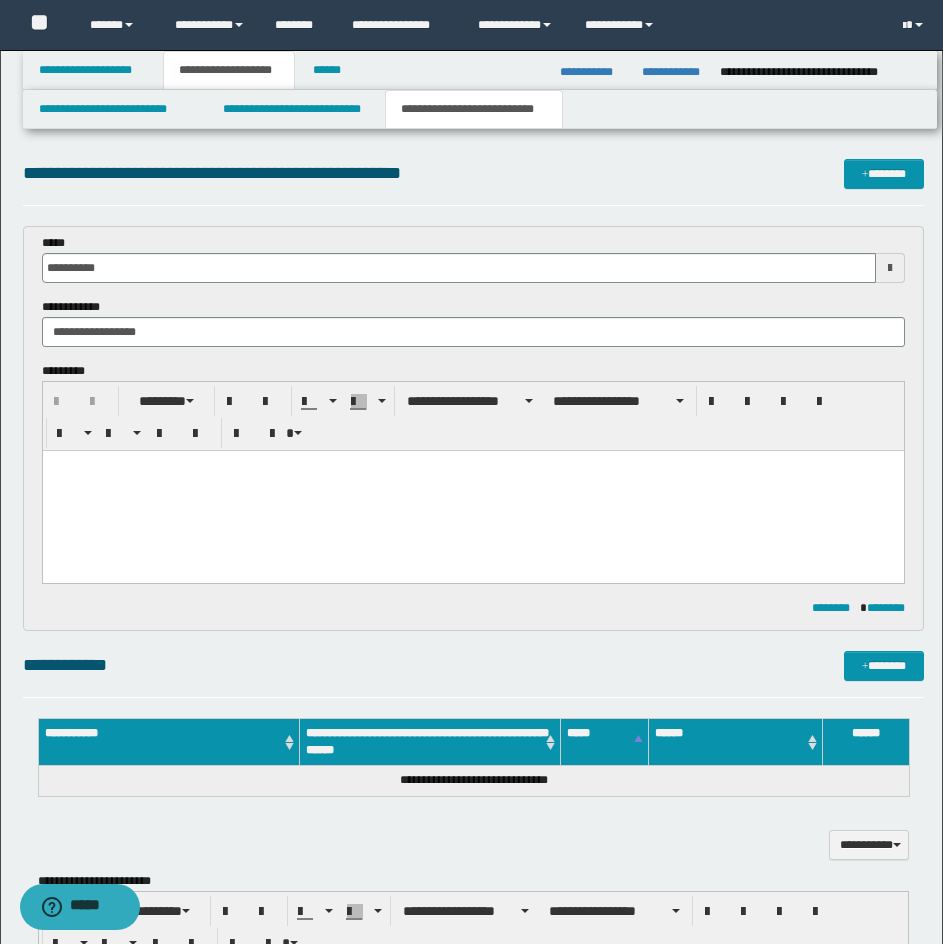click at bounding box center (472, 491) 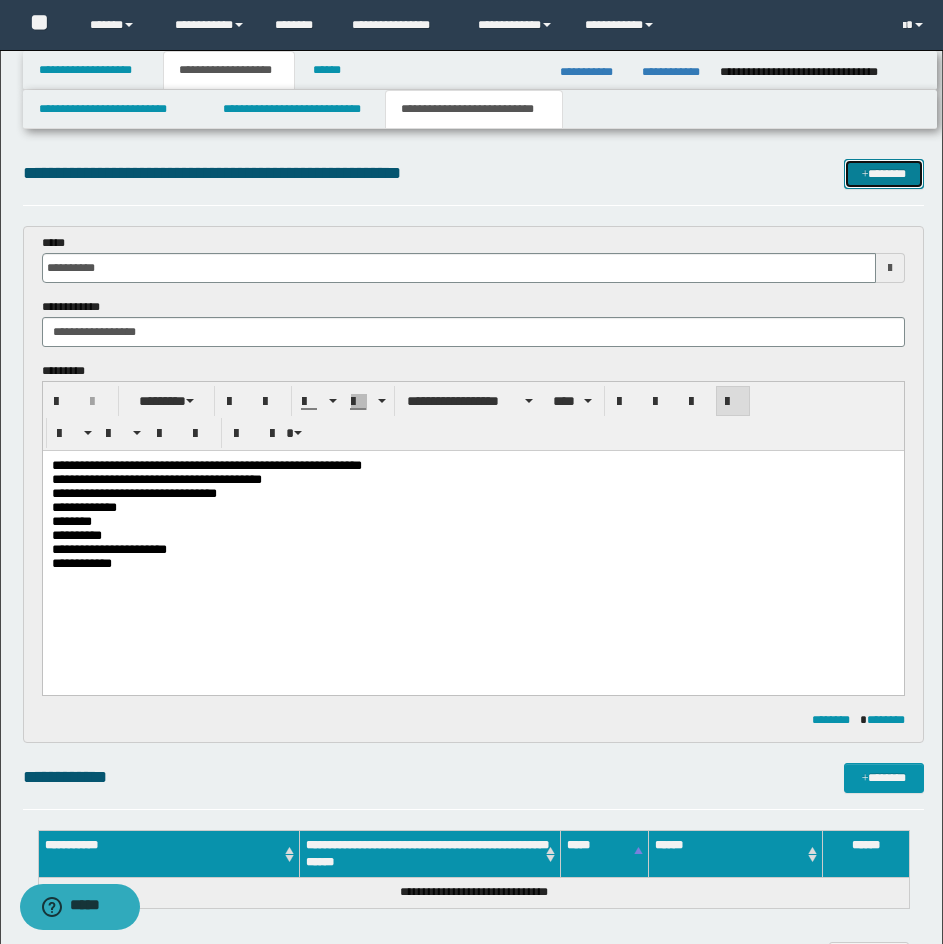 click on "*******" at bounding box center (884, 174) 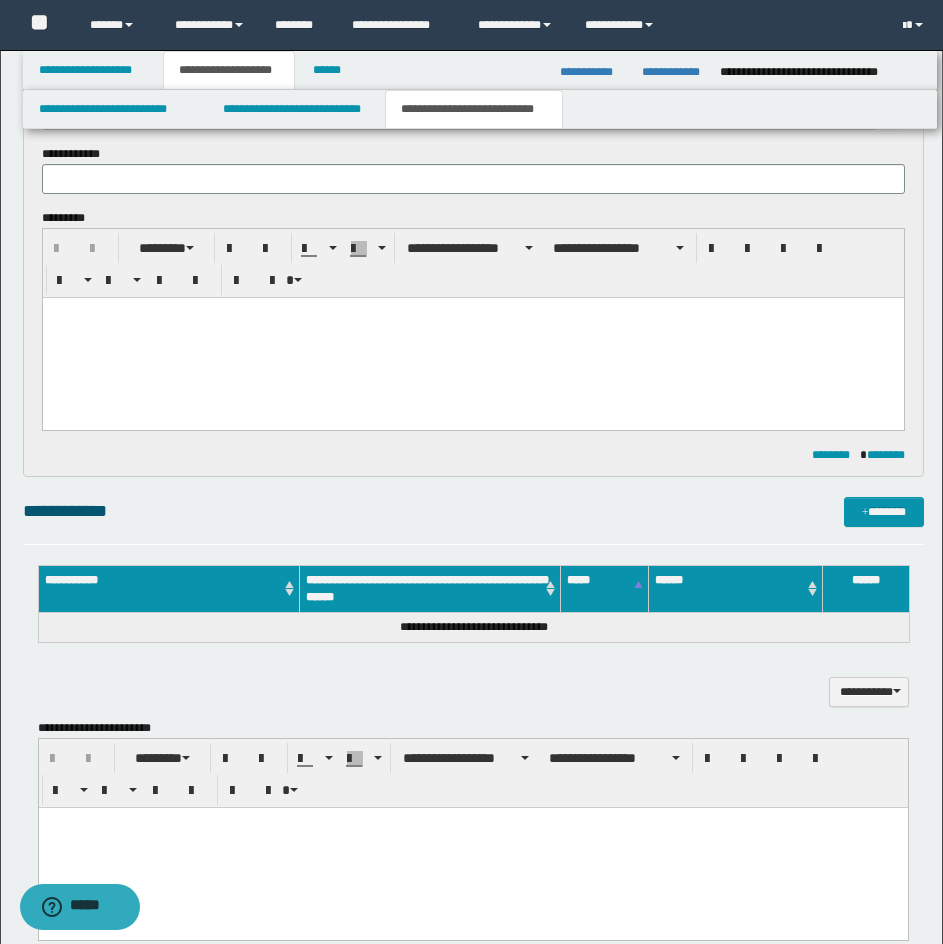 scroll, scrollTop: 0, scrollLeft: 0, axis: both 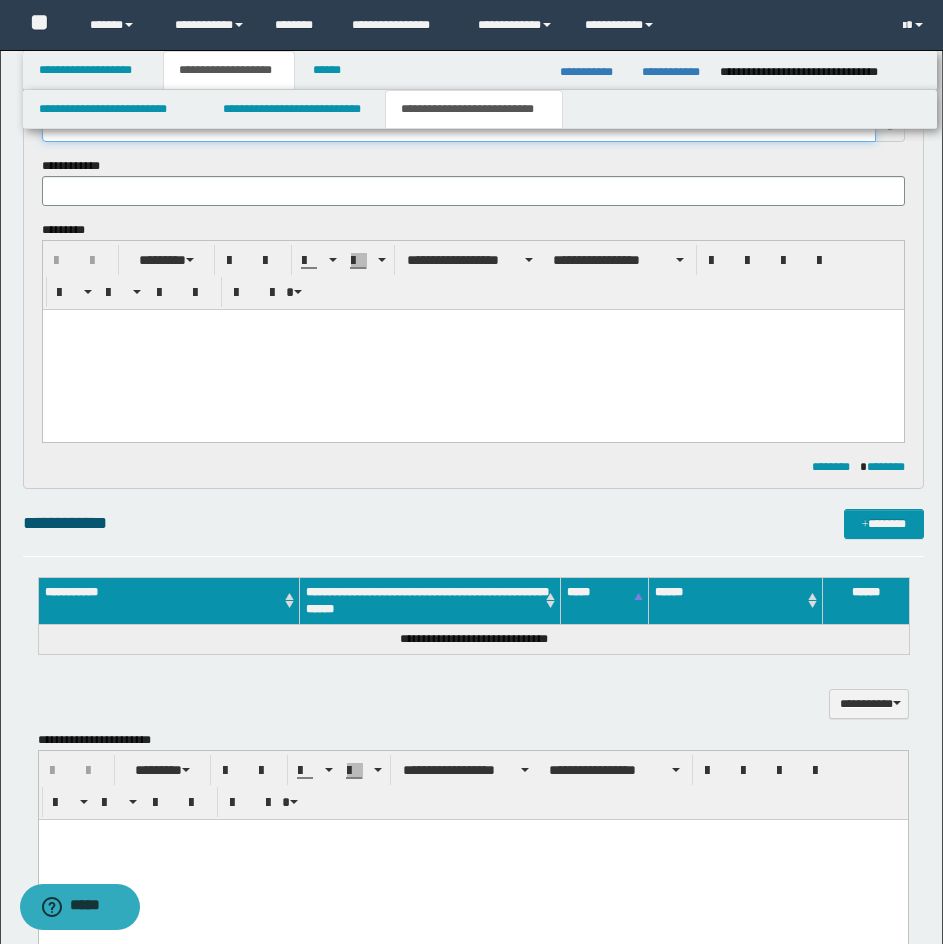 click at bounding box center (459, 127) 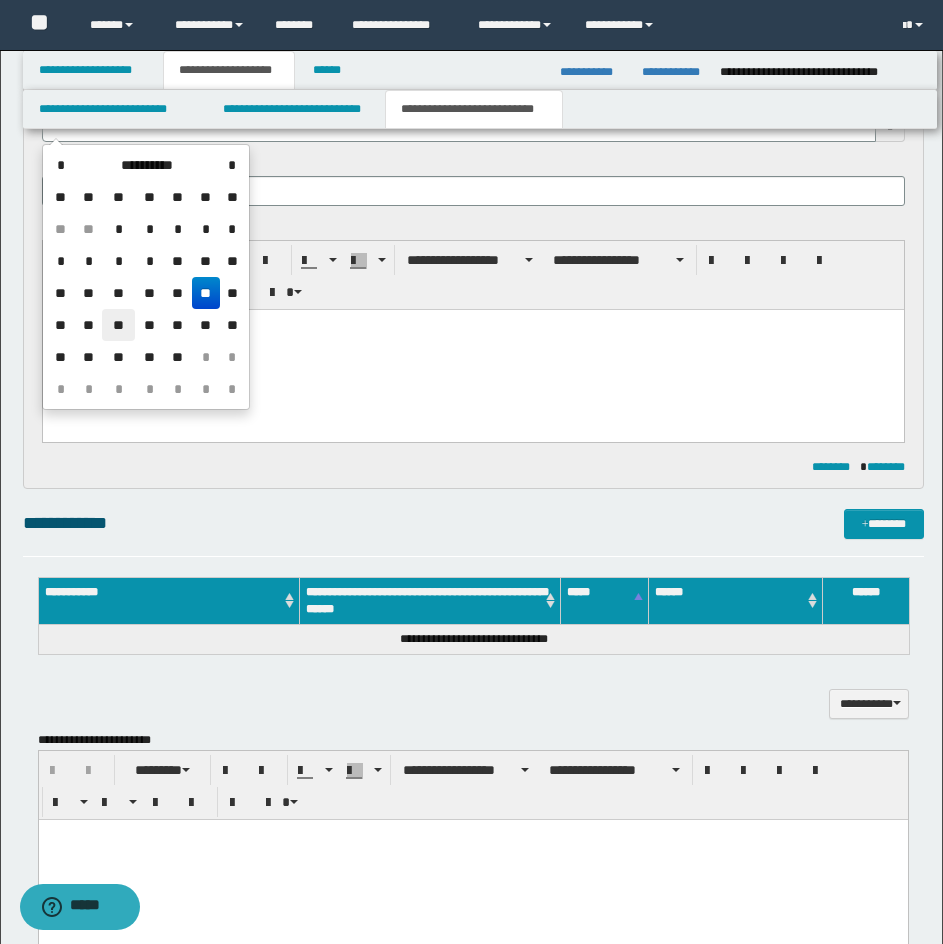 click on "**" at bounding box center [118, 325] 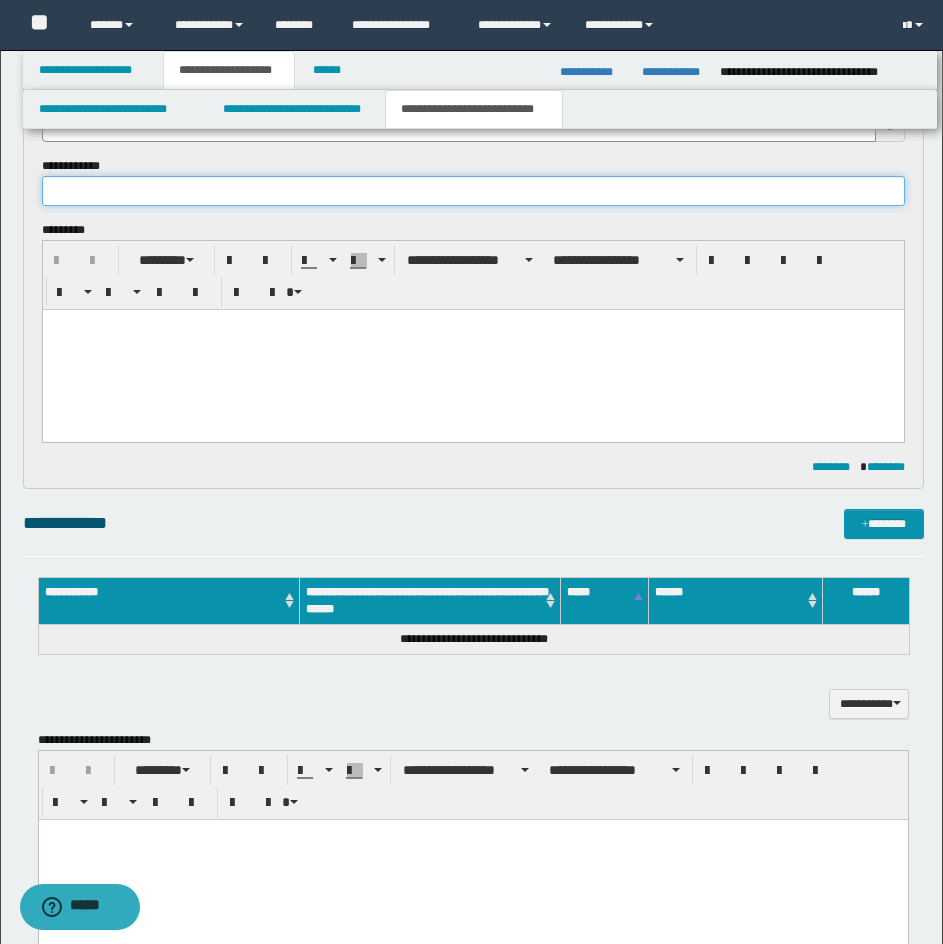 click at bounding box center (473, 191) 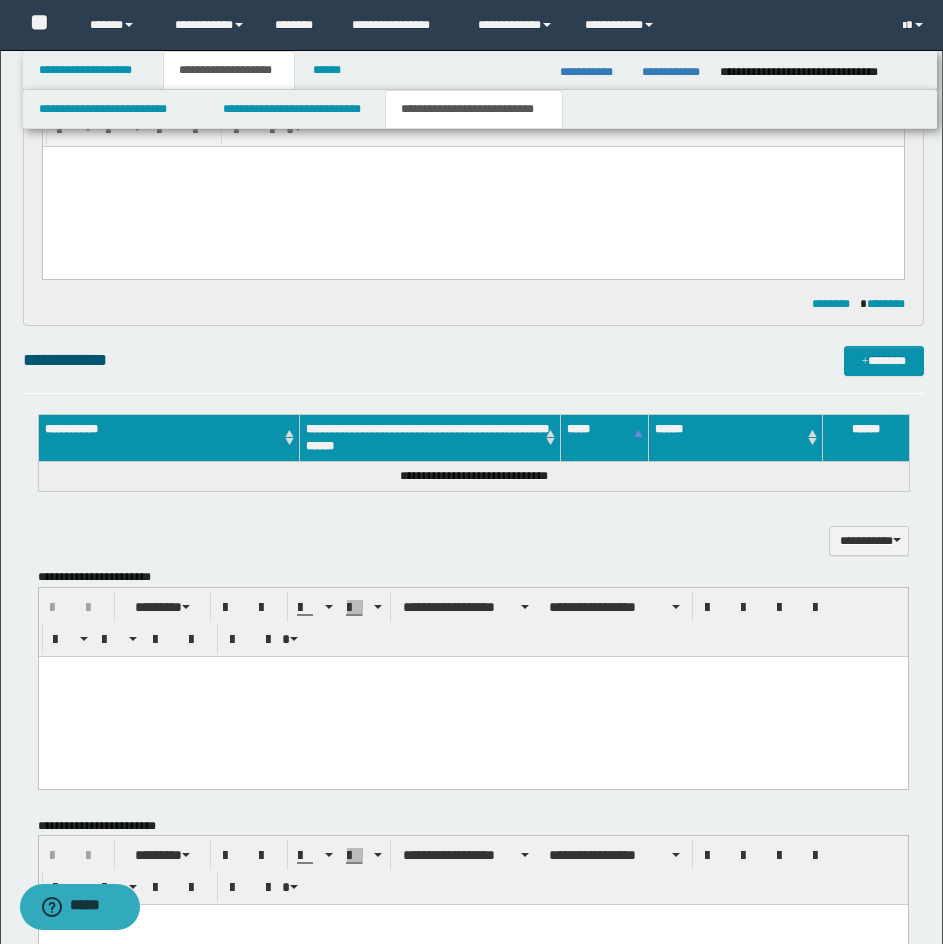 scroll, scrollTop: 846, scrollLeft: 0, axis: vertical 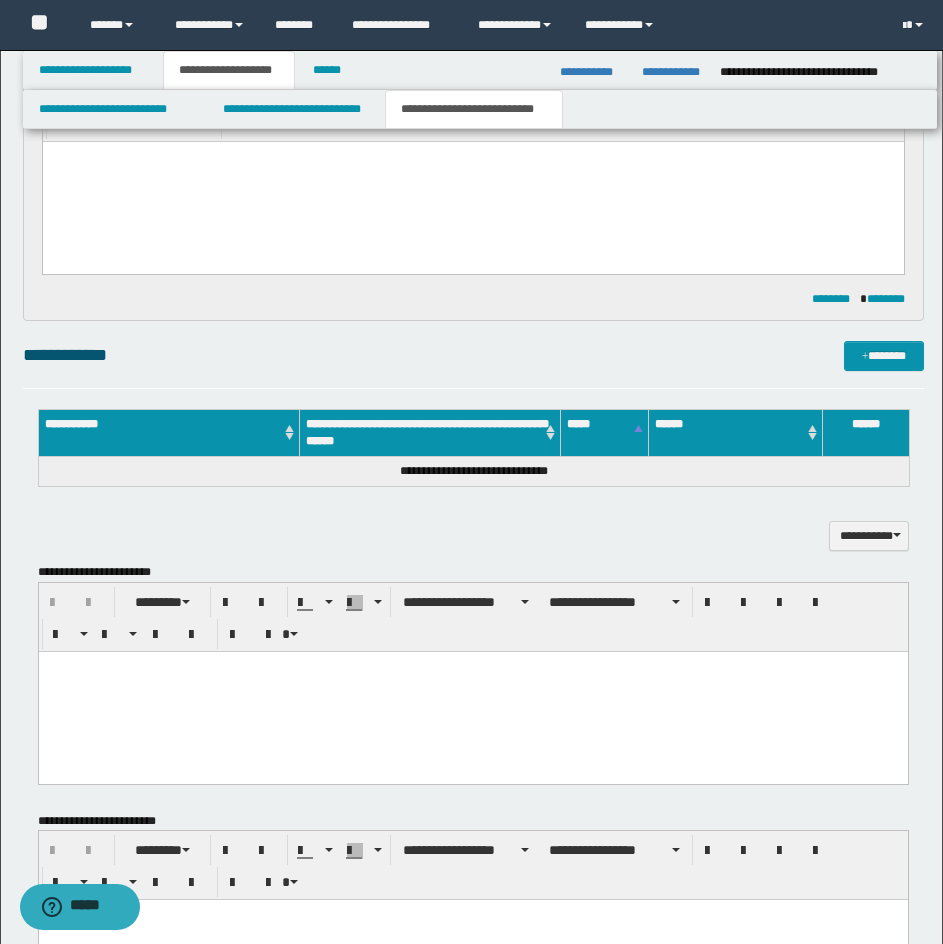 type on "**********" 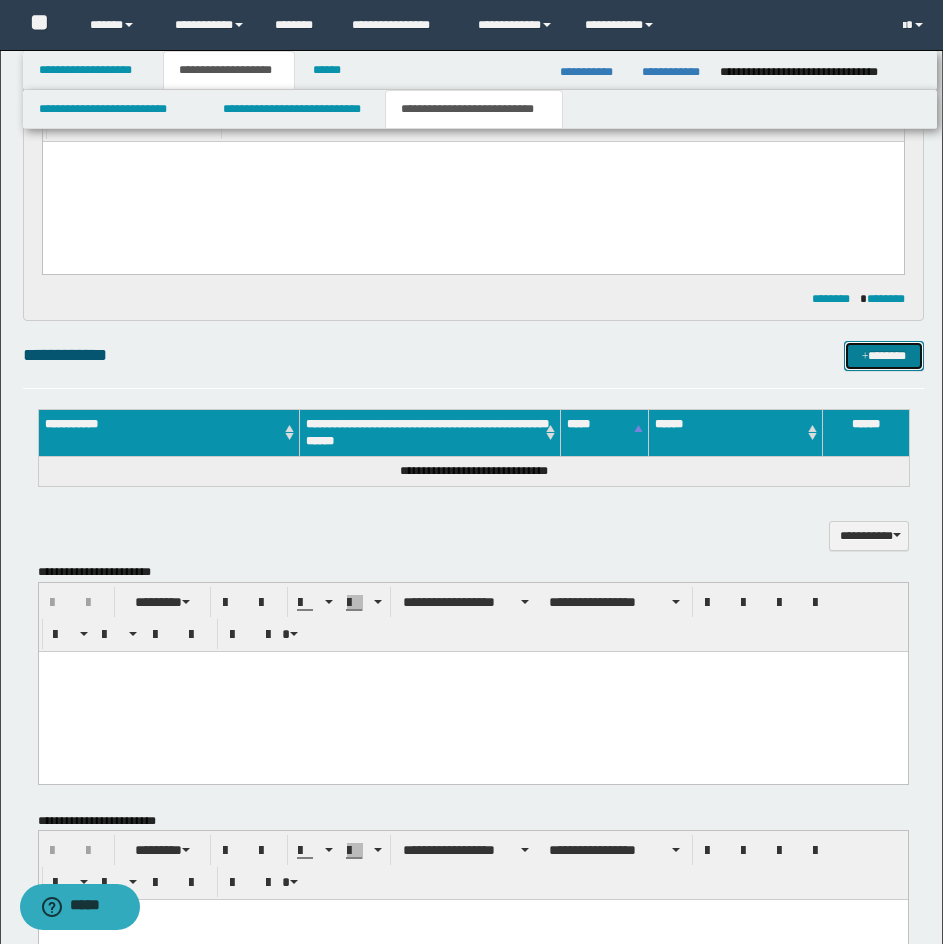 click at bounding box center (865, 357) 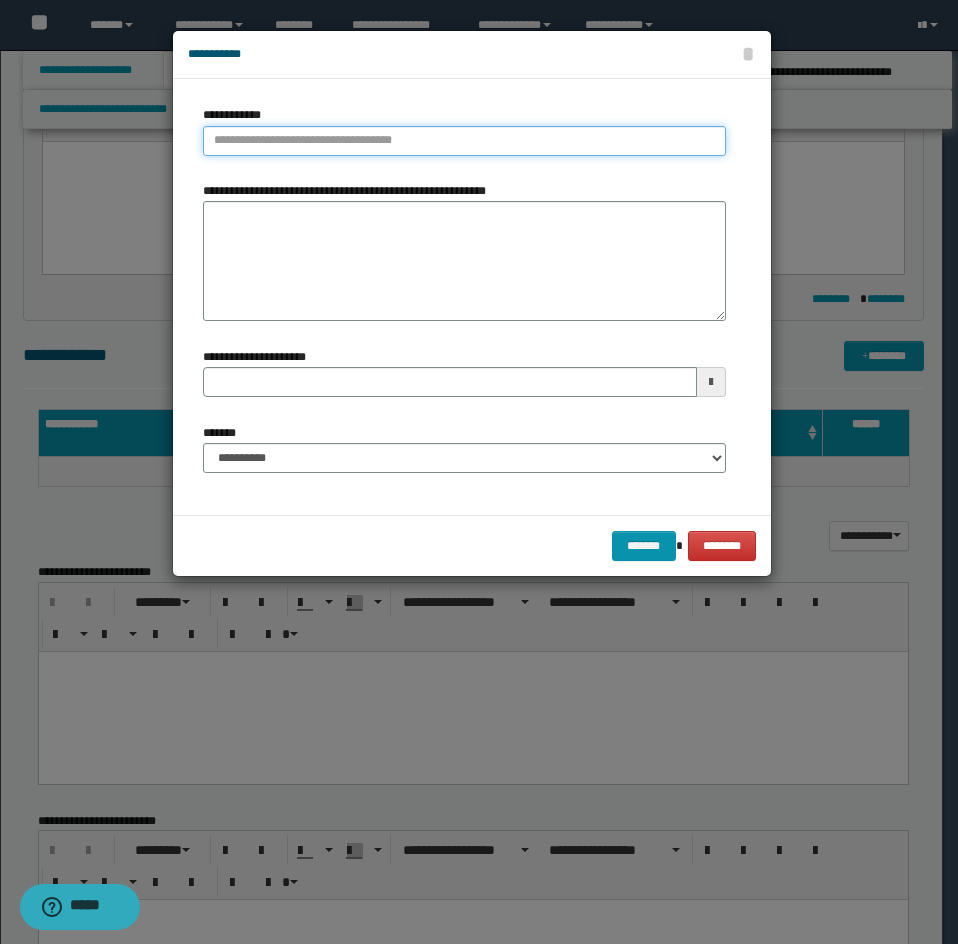 click on "**********" at bounding box center [464, 141] 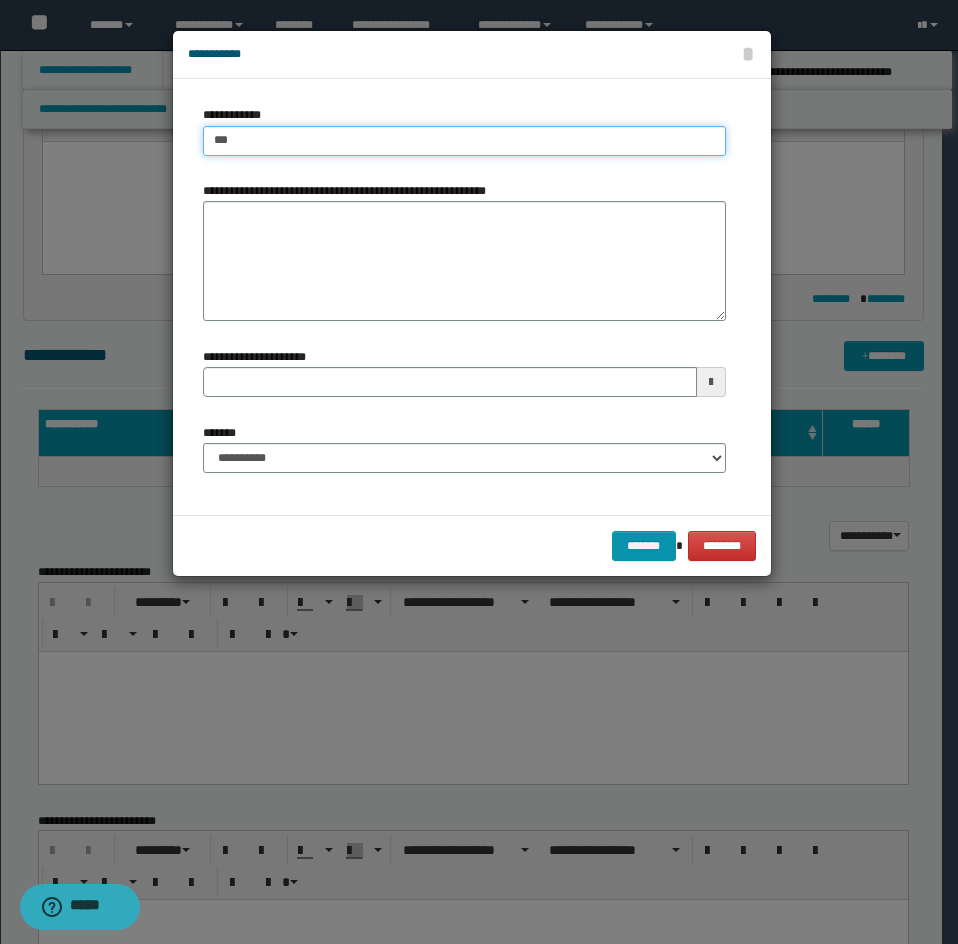 type on "****" 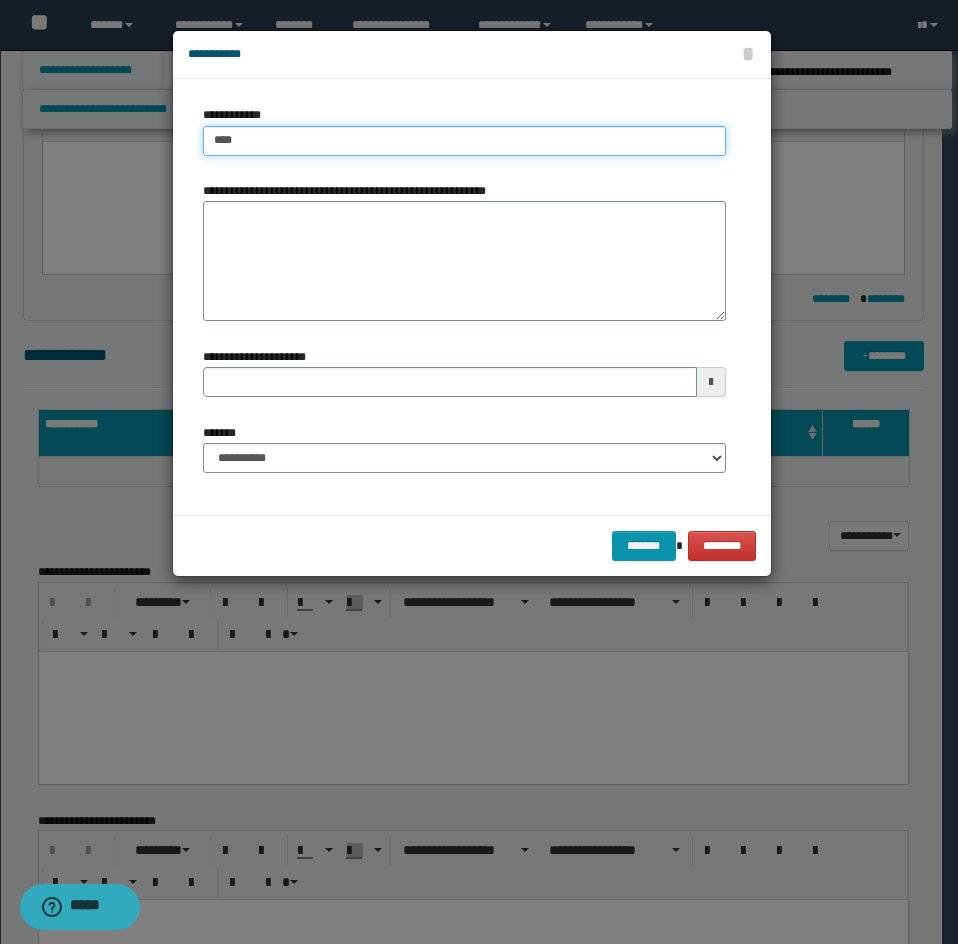 type on "****" 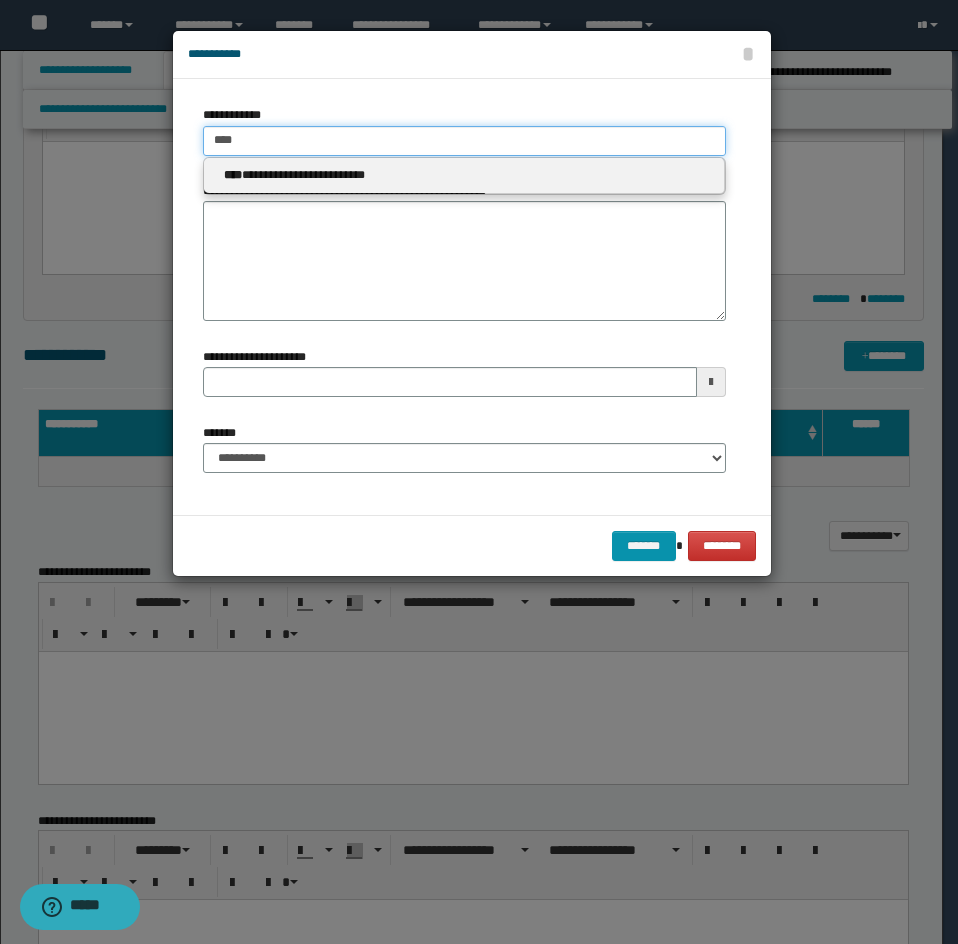 type 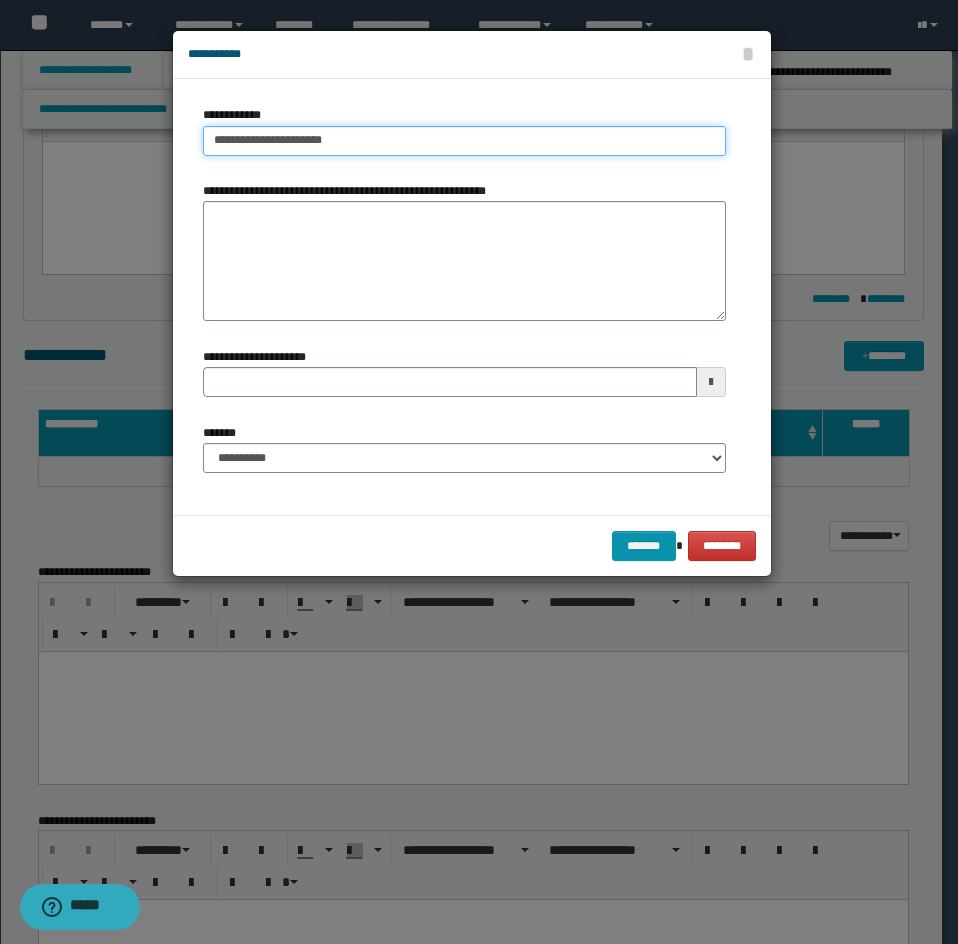 type on "**********" 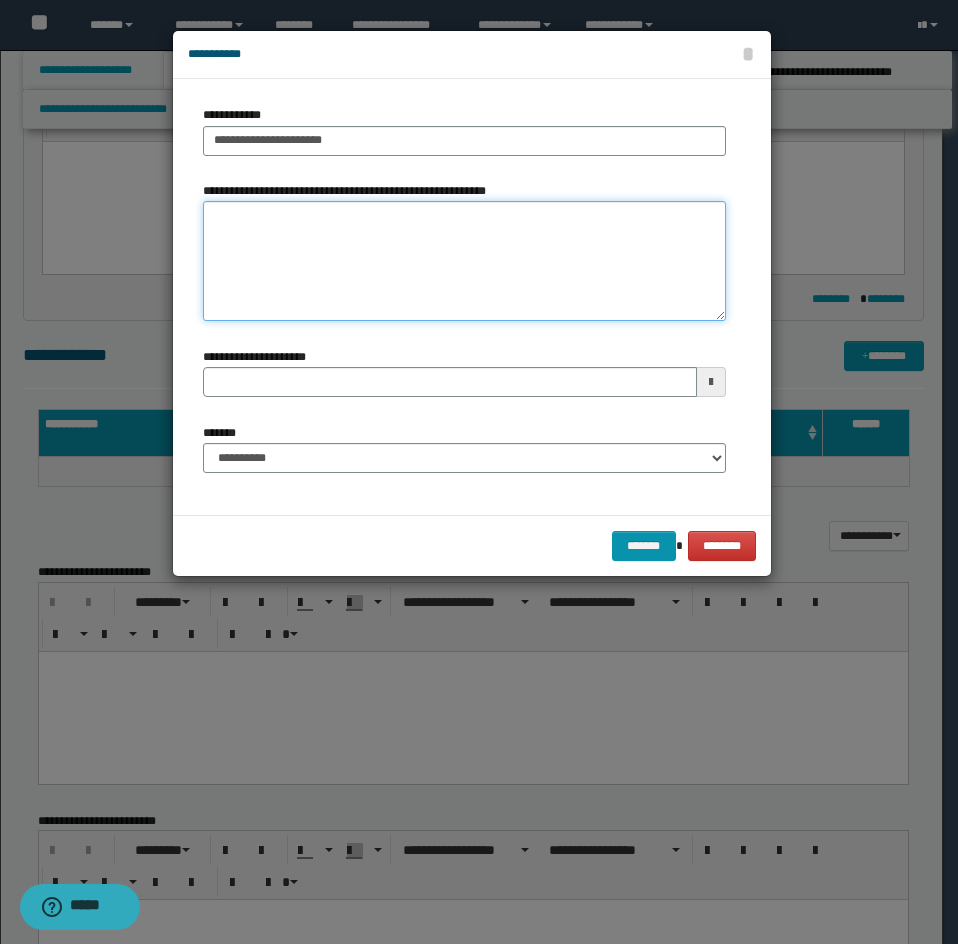 type 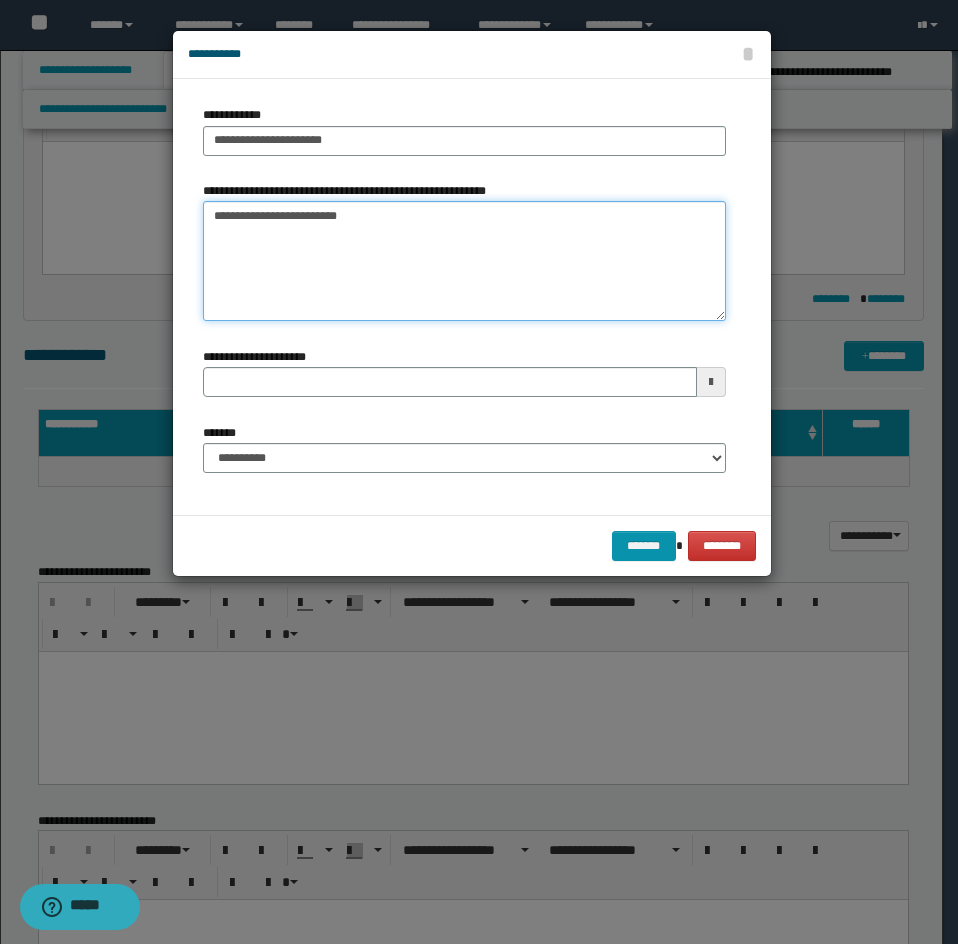 type on "**********" 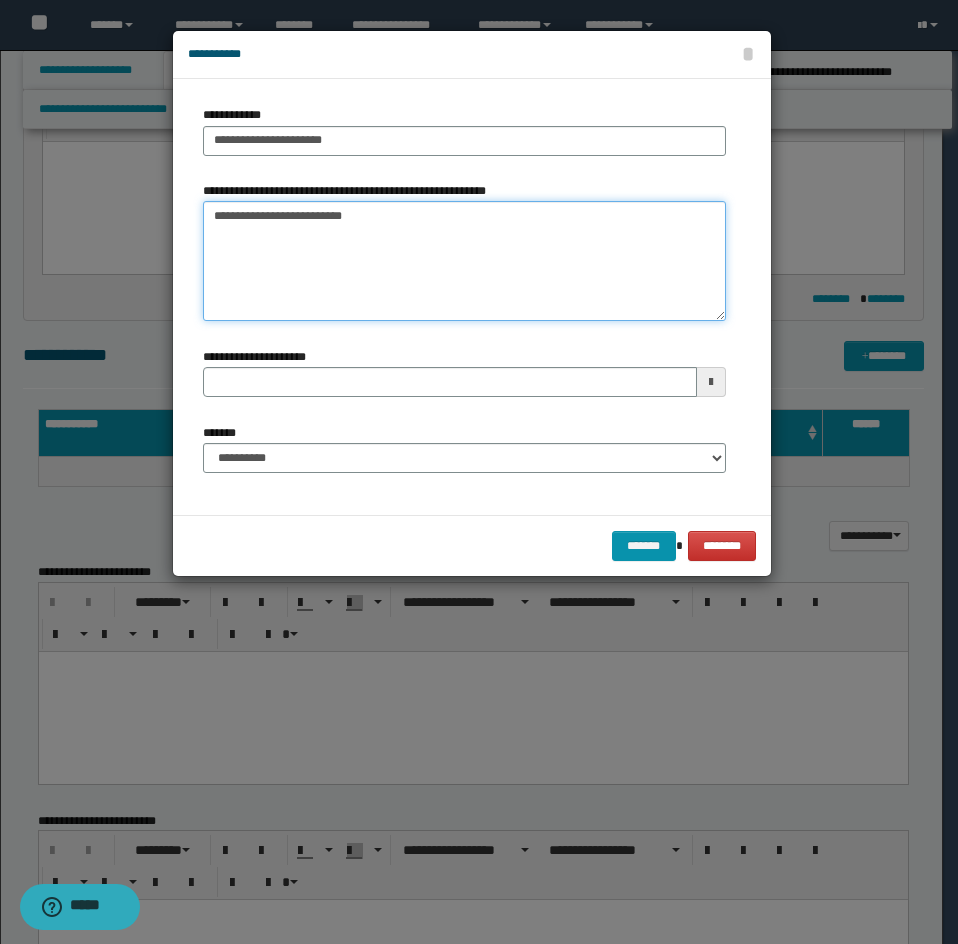 type 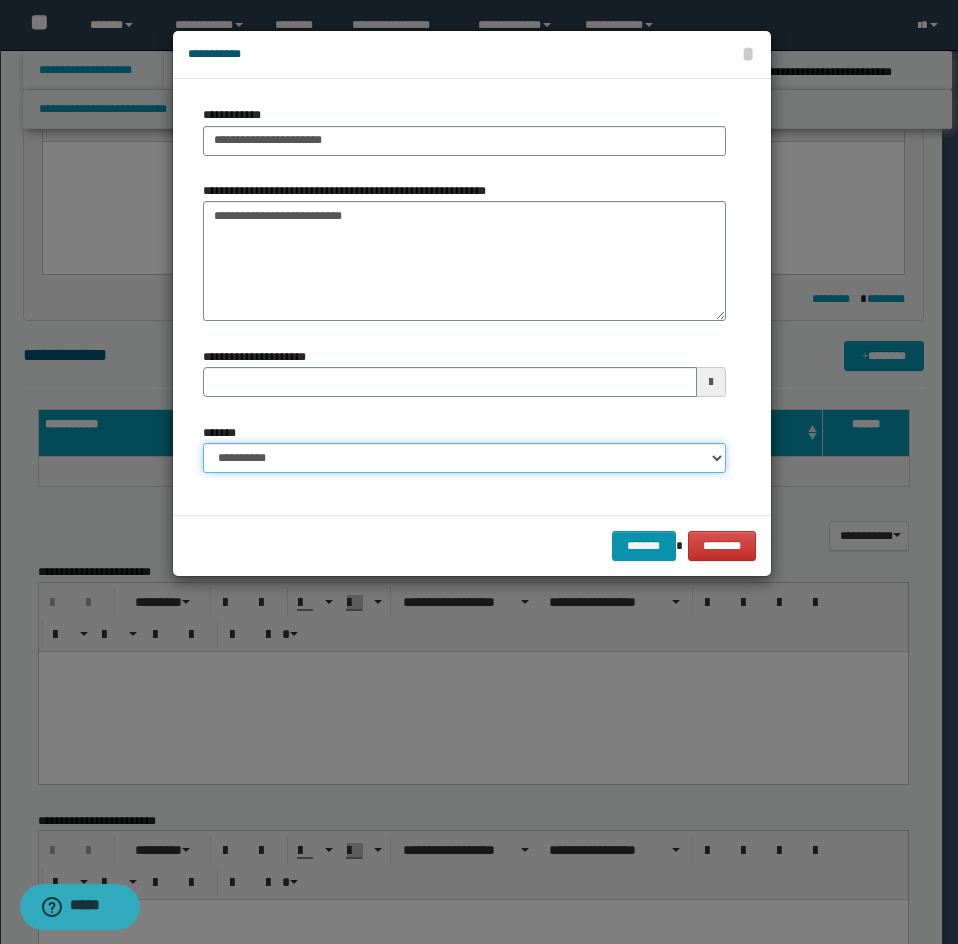 drag, startPoint x: 280, startPoint y: 457, endPoint x: 295, endPoint y: 472, distance: 21.213203 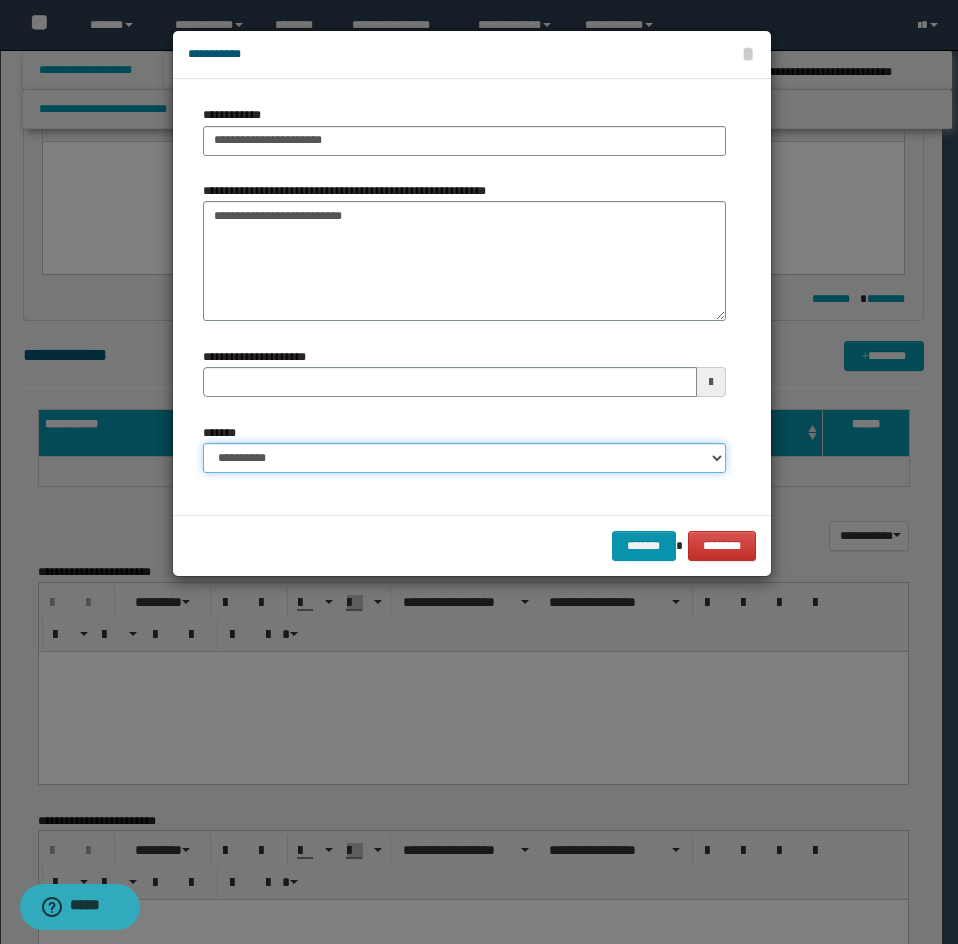 select on "*" 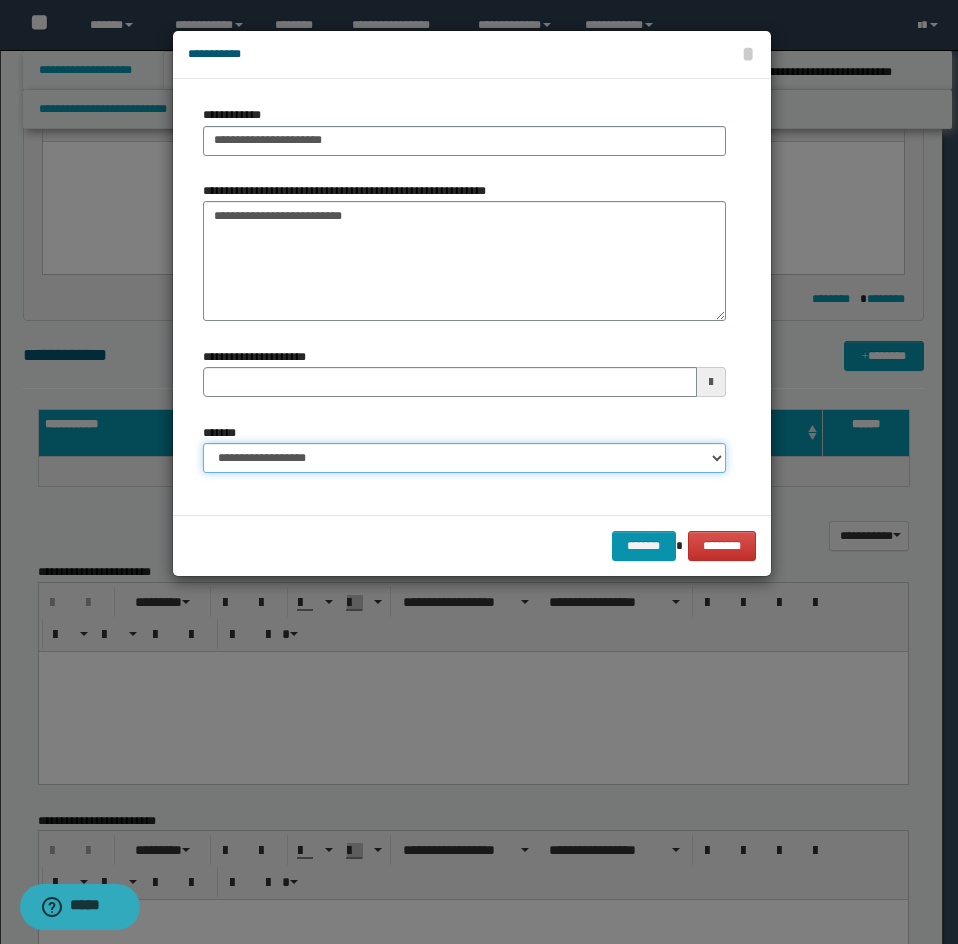 click on "**********" at bounding box center [464, 458] 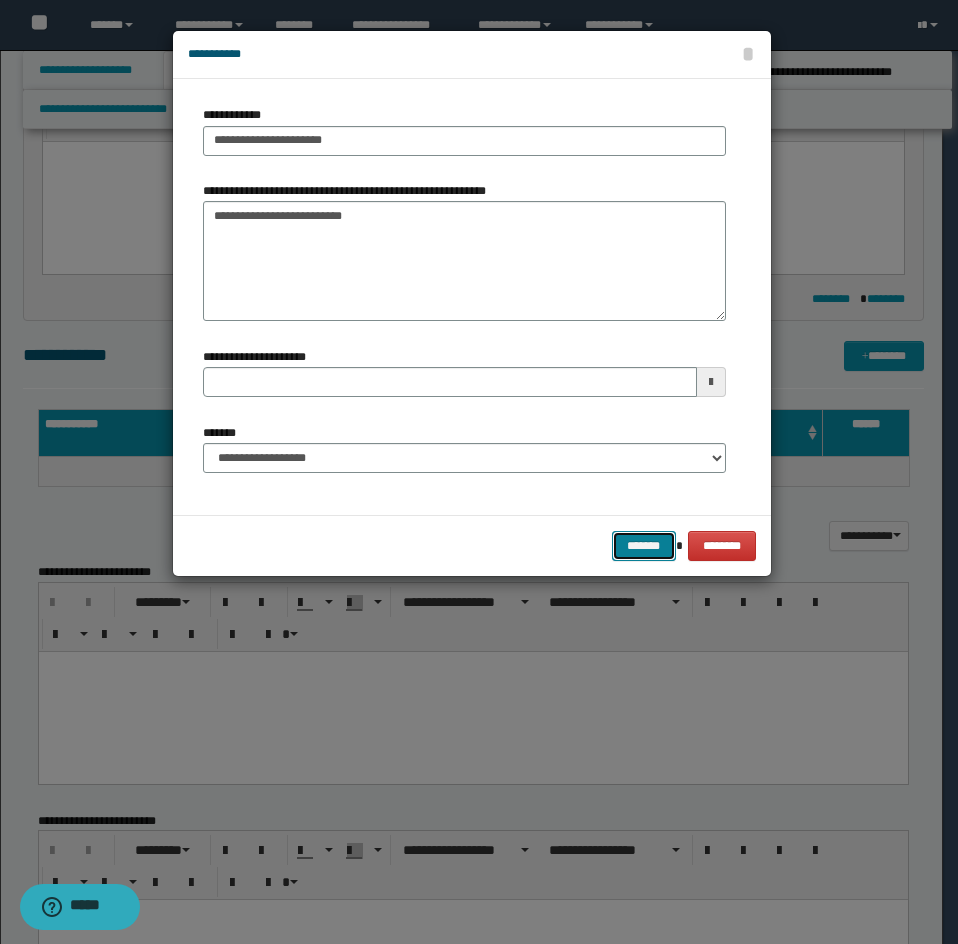 click on "*******" at bounding box center (644, 546) 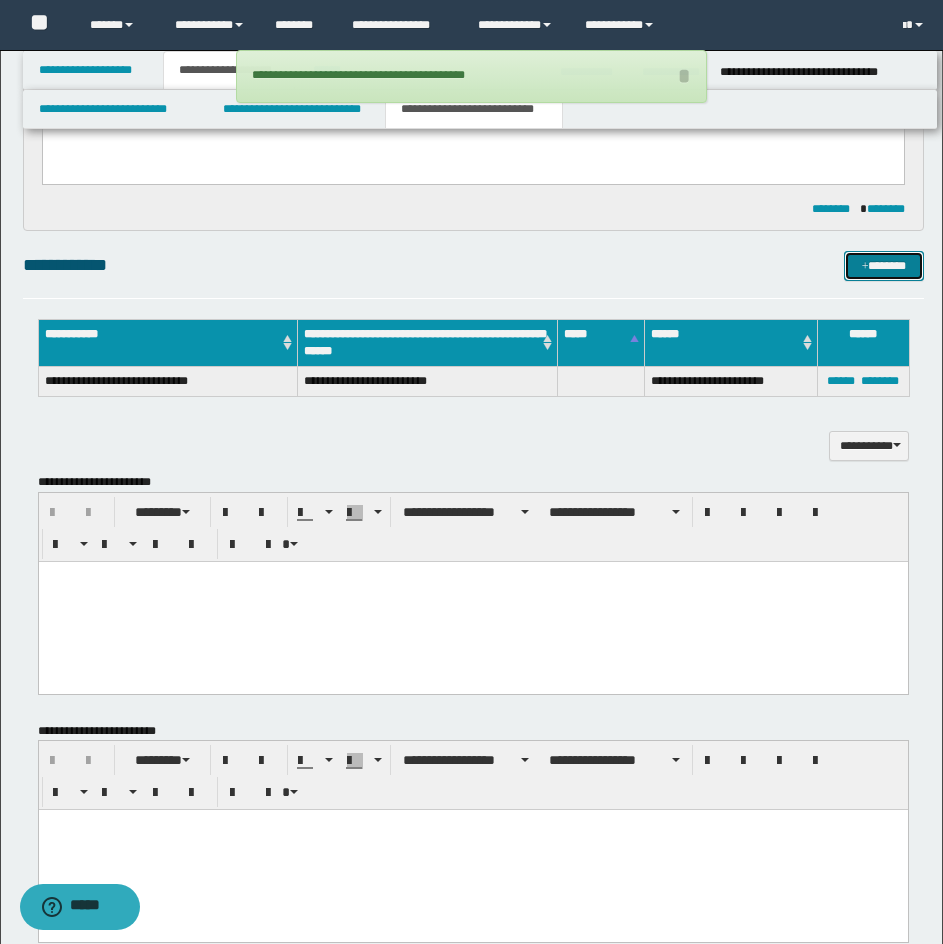 scroll, scrollTop: 958, scrollLeft: 0, axis: vertical 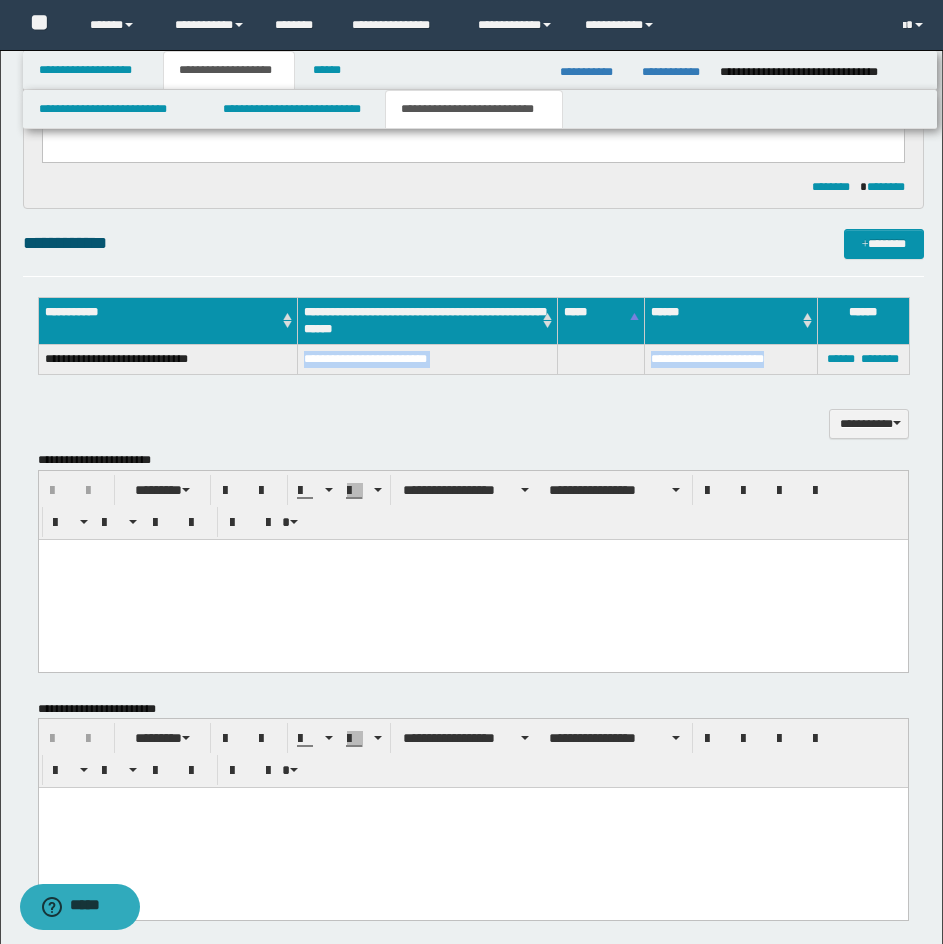 drag, startPoint x: 306, startPoint y: 361, endPoint x: 790, endPoint y: 364, distance: 484.0093 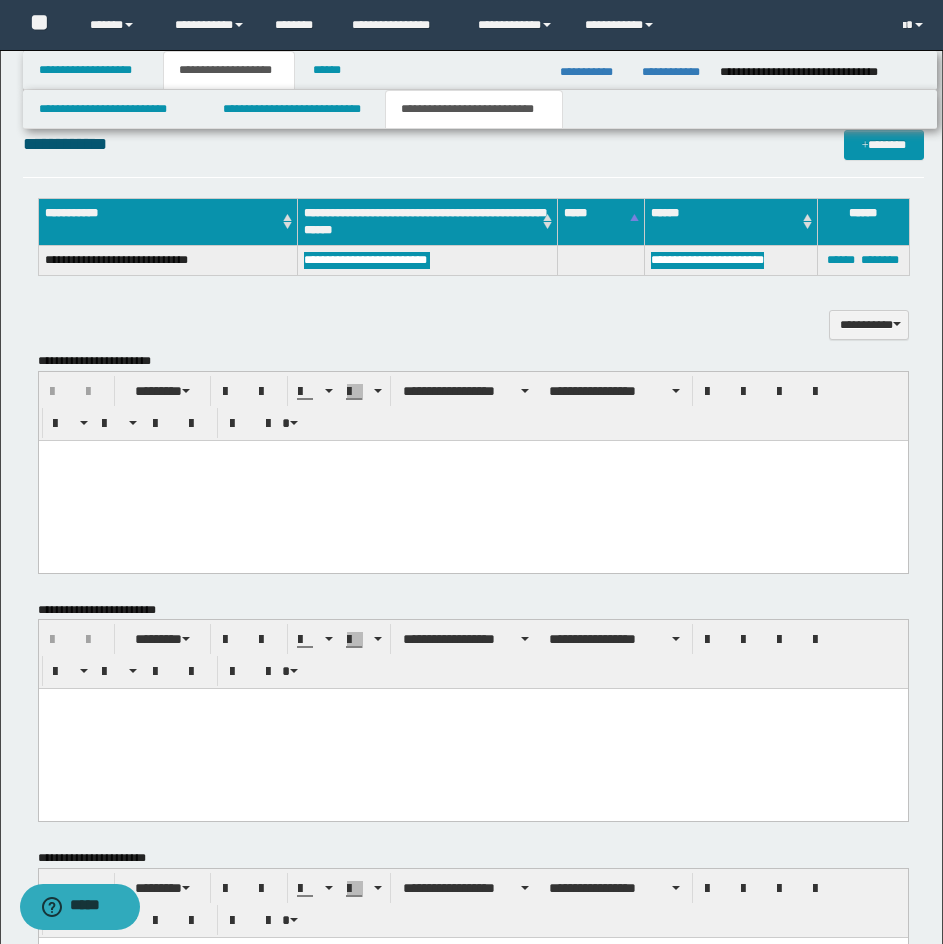 drag, startPoint x: 384, startPoint y: 512, endPoint x: 294, endPoint y: 511, distance: 90.005554 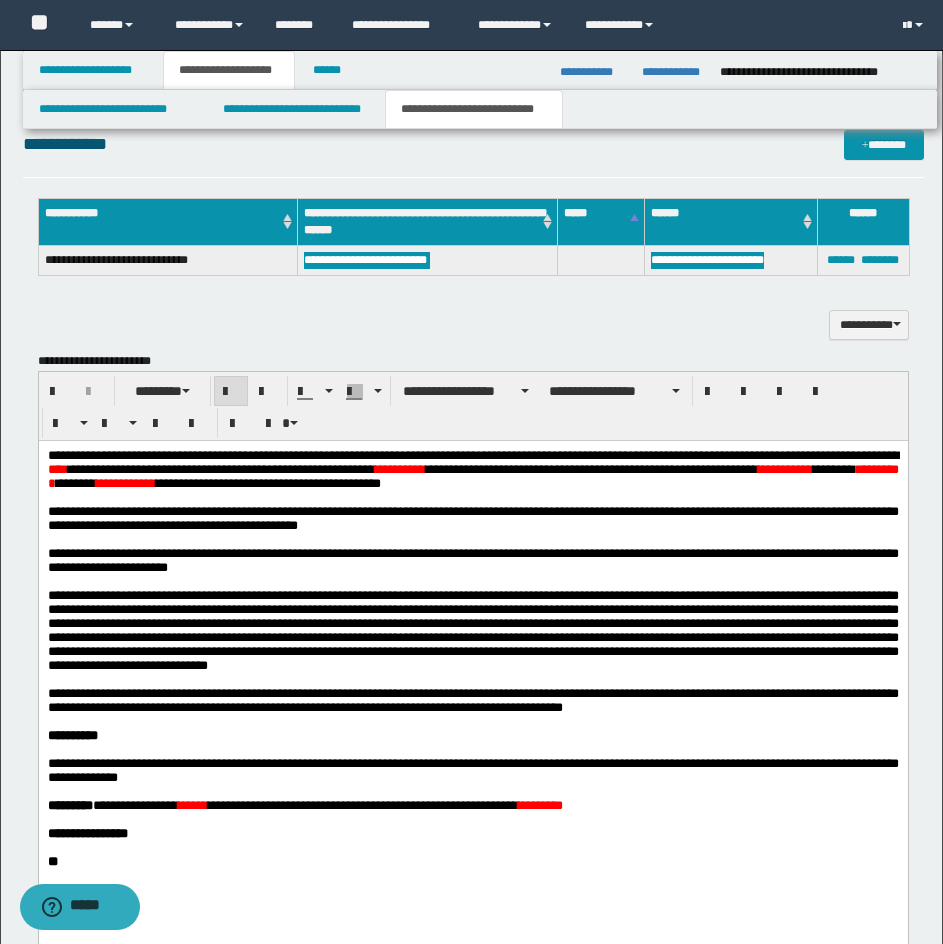 click on "**********" at bounding box center (472, 454) 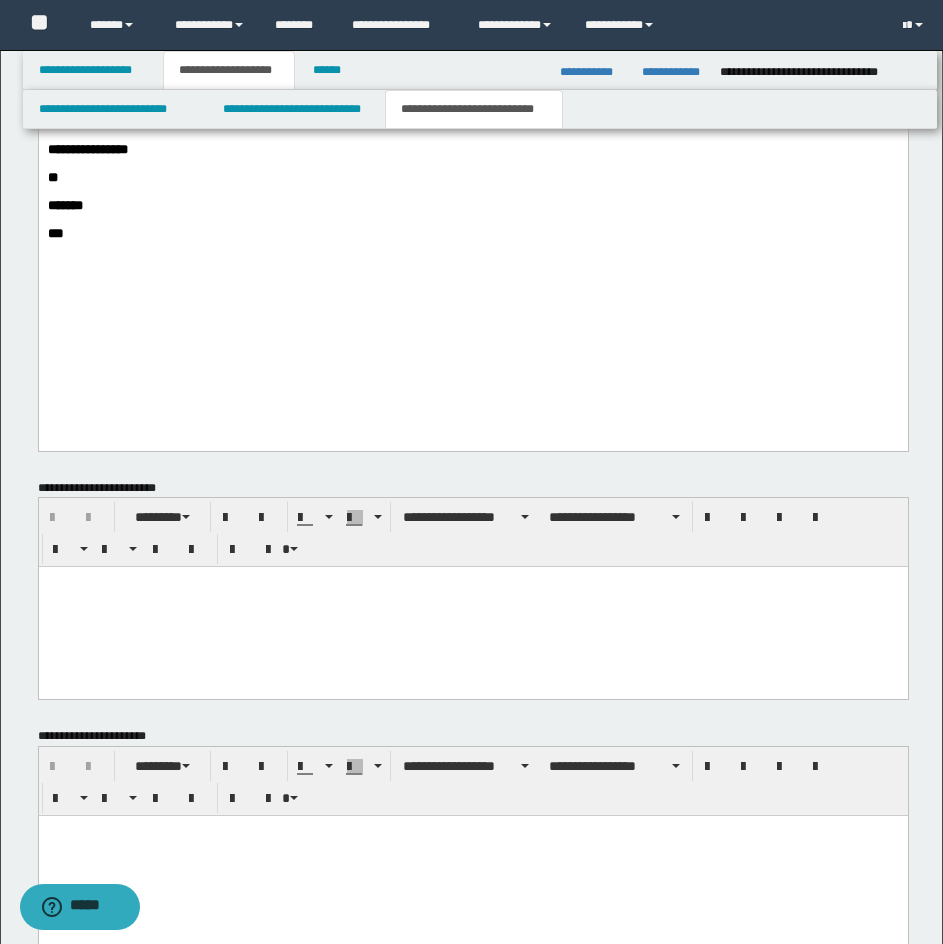 scroll, scrollTop: 1884, scrollLeft: 0, axis: vertical 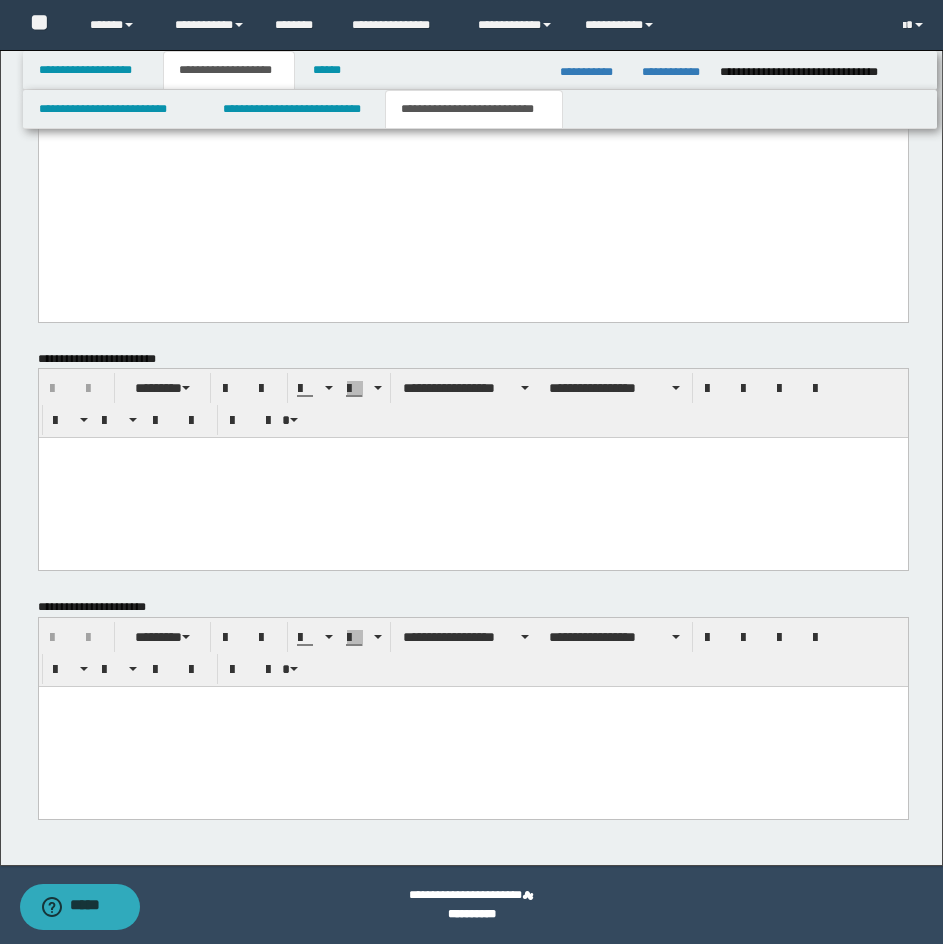 drag, startPoint x: 445, startPoint y: 720, endPoint x: 267, endPoint y: 692, distance: 180.1888 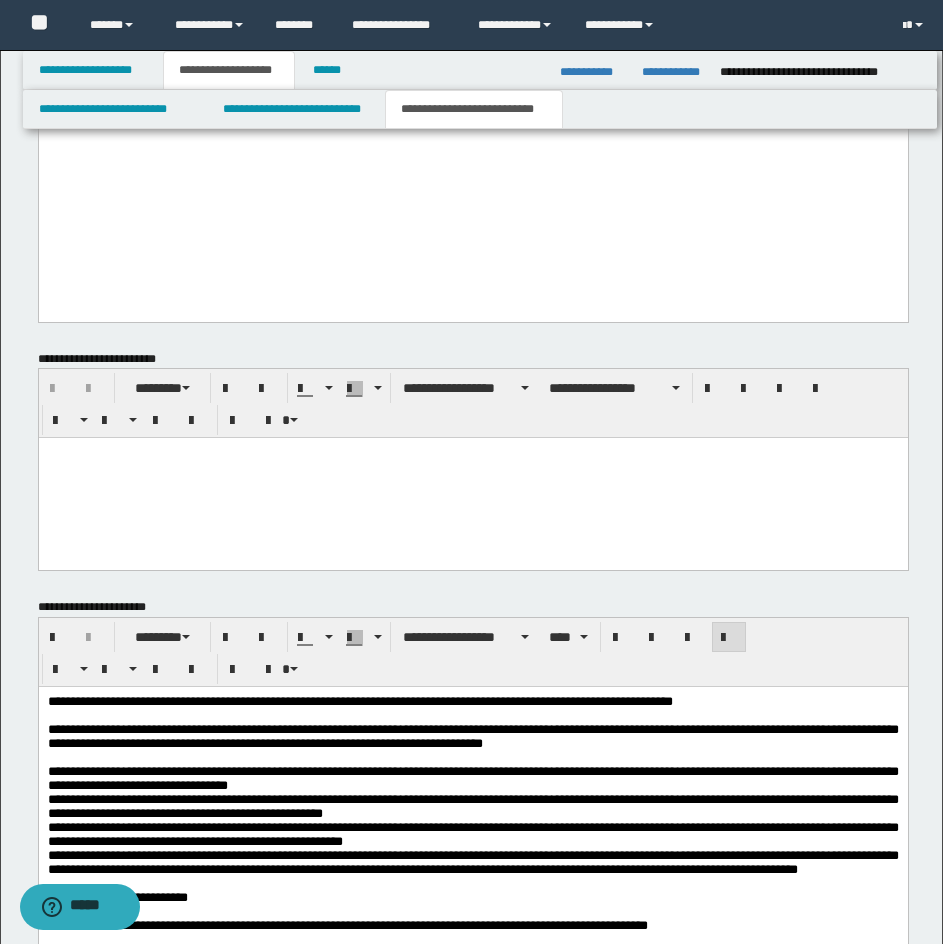 click on "**********" at bounding box center (359, 701) 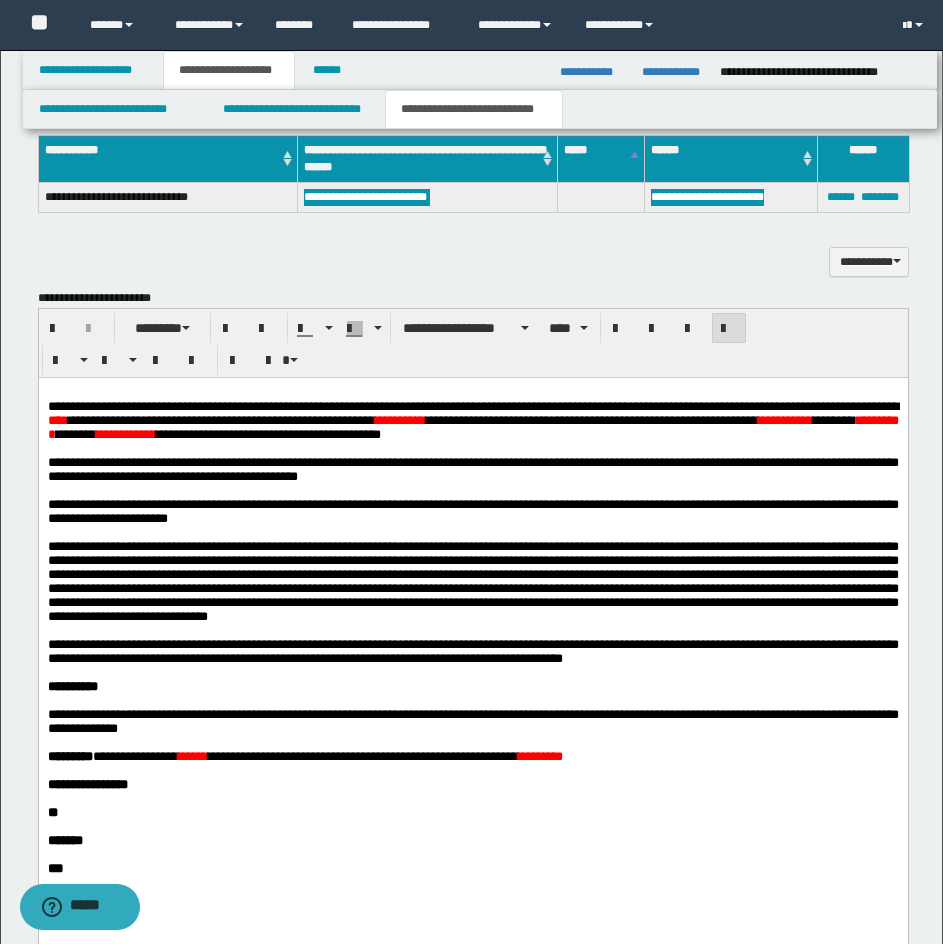scroll, scrollTop: 909, scrollLeft: 0, axis: vertical 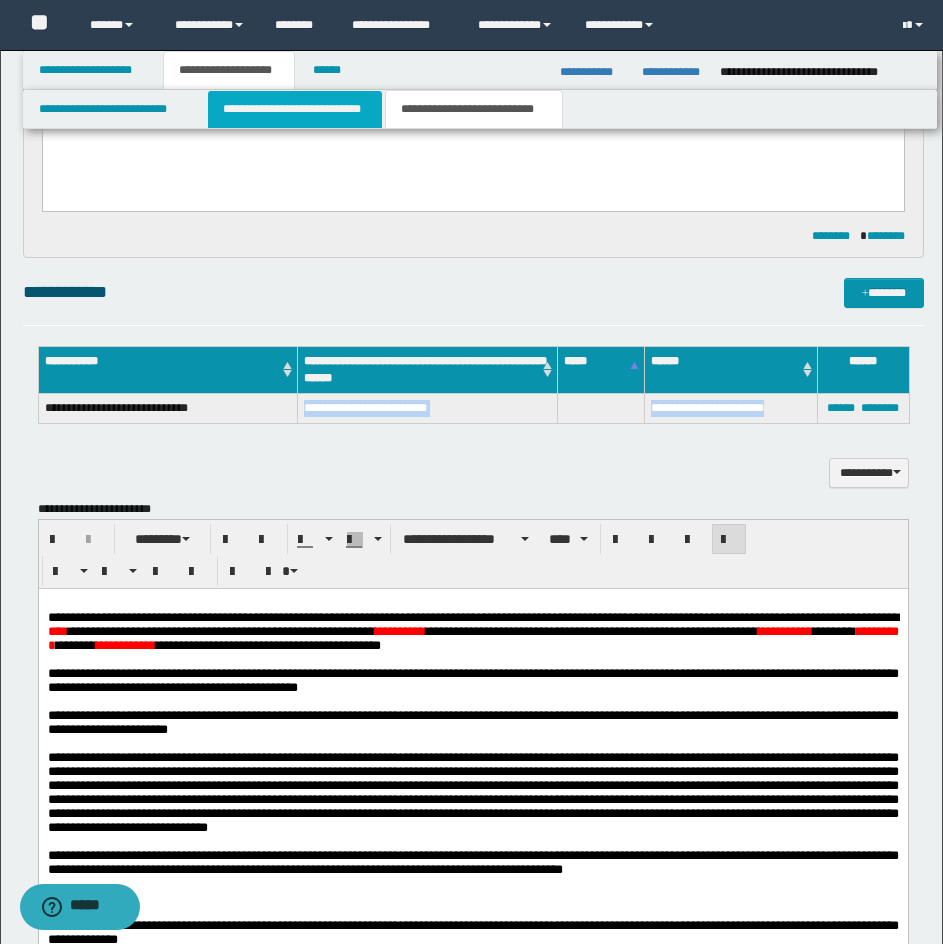 click on "**********" at bounding box center [295, 109] 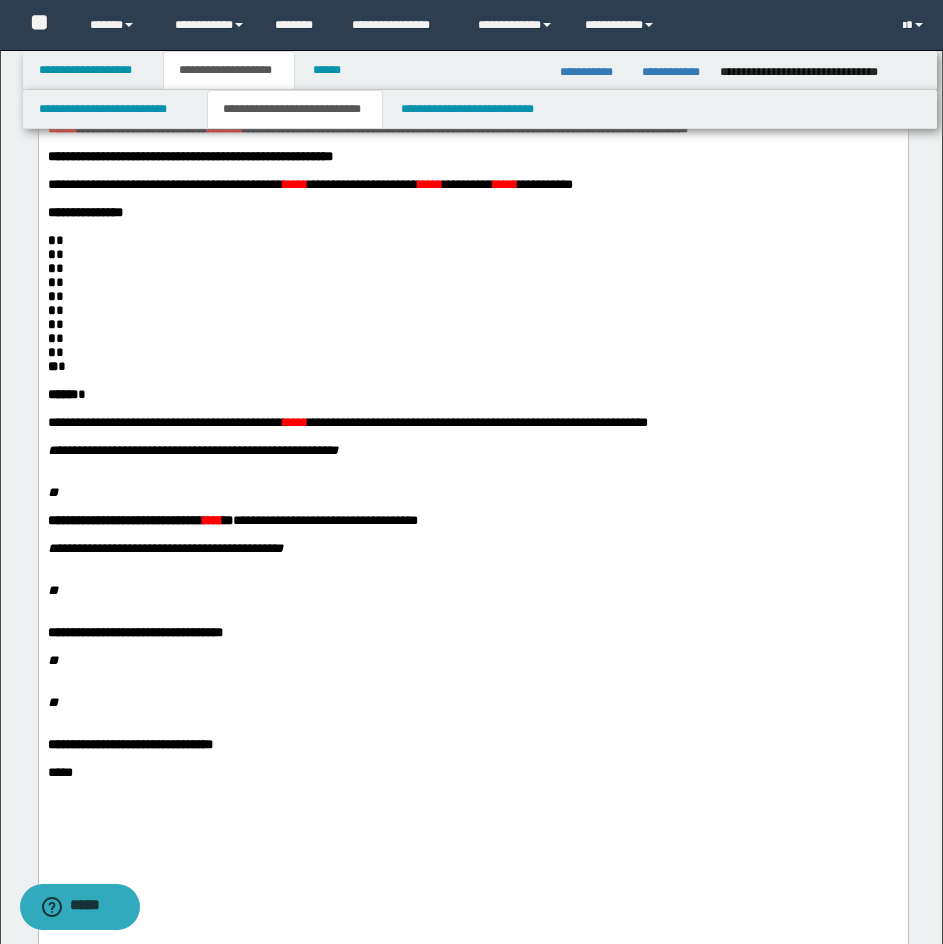 scroll, scrollTop: 112, scrollLeft: 0, axis: vertical 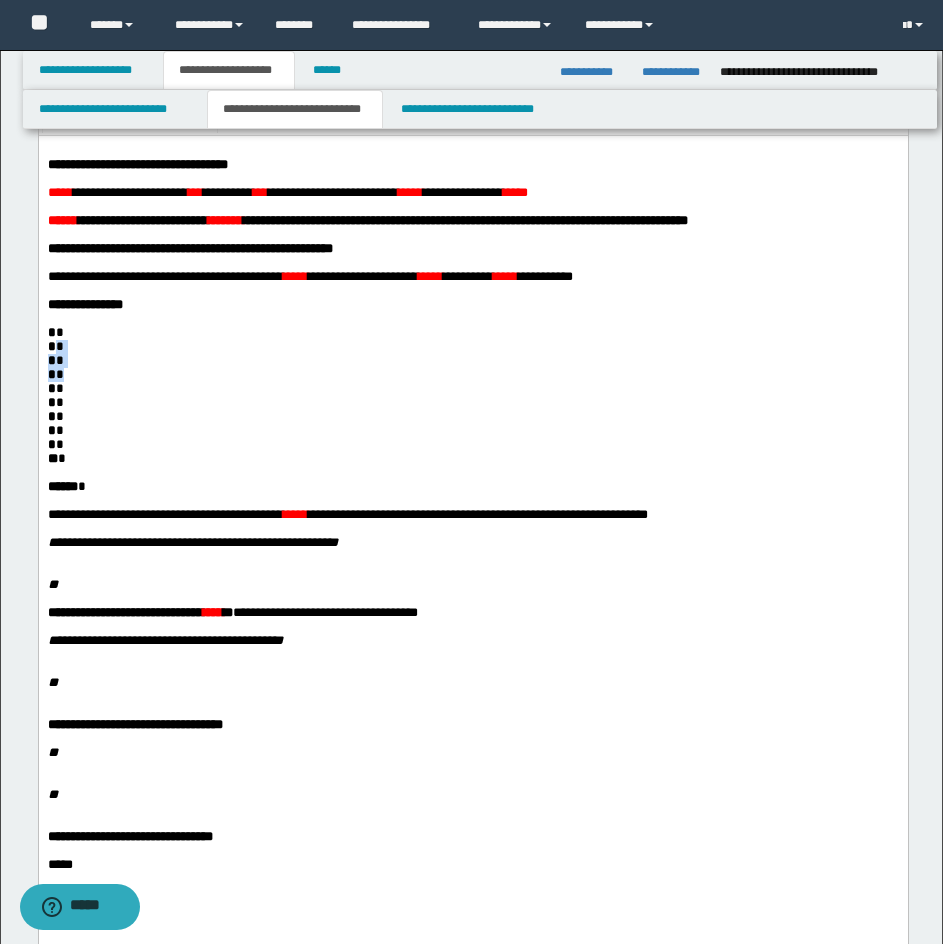 drag, startPoint x: 51, startPoint y: 379, endPoint x: 59, endPoint y: 413, distance: 34.928497 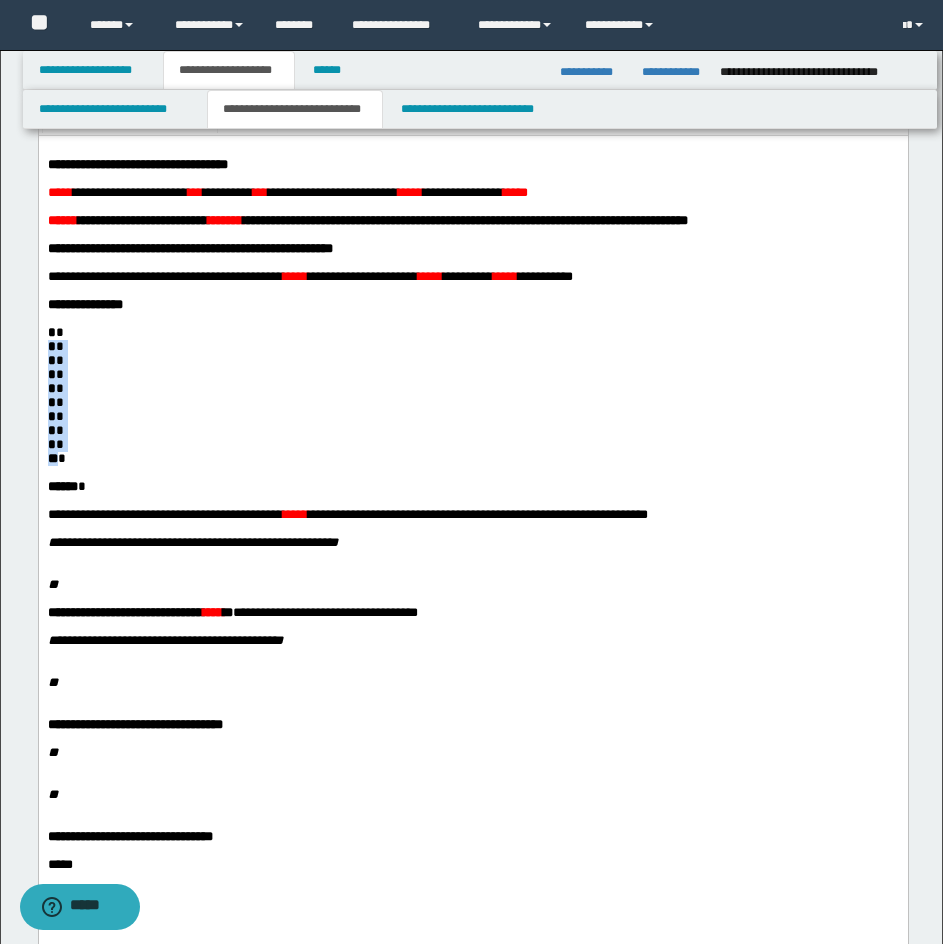 drag, startPoint x: 48, startPoint y: 373, endPoint x: 61, endPoint y: 497, distance: 124.67959 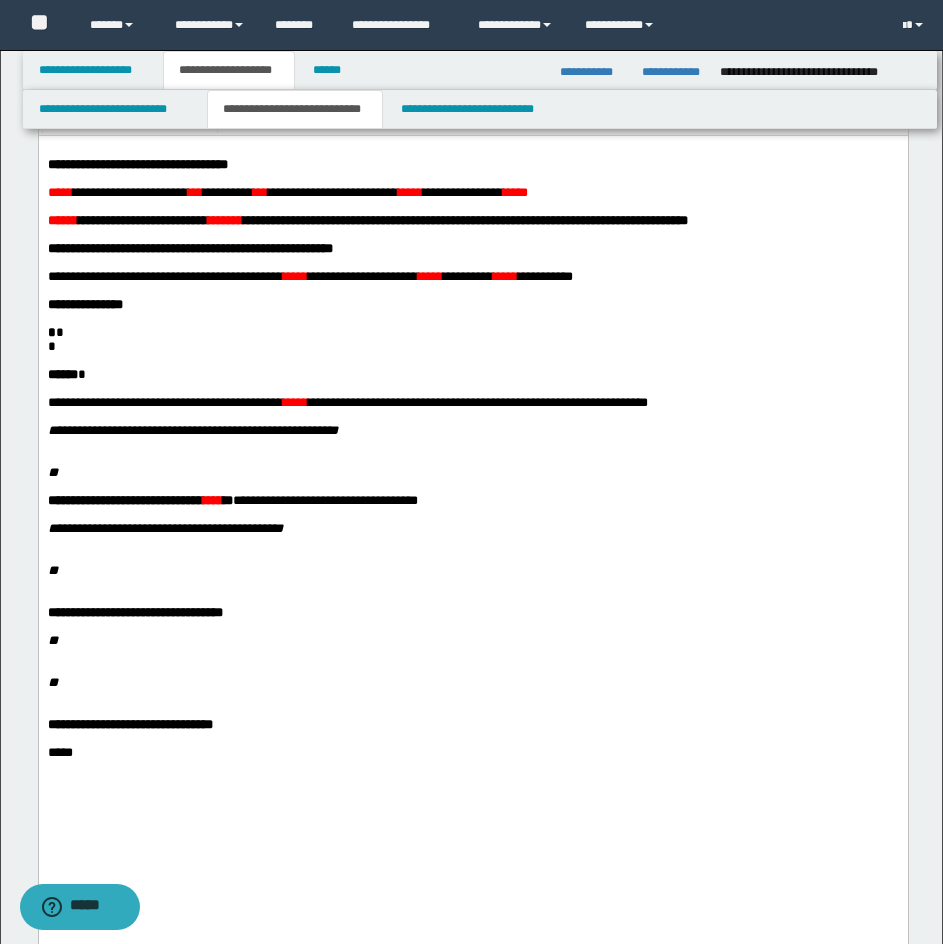 click at bounding box center [472, 360] 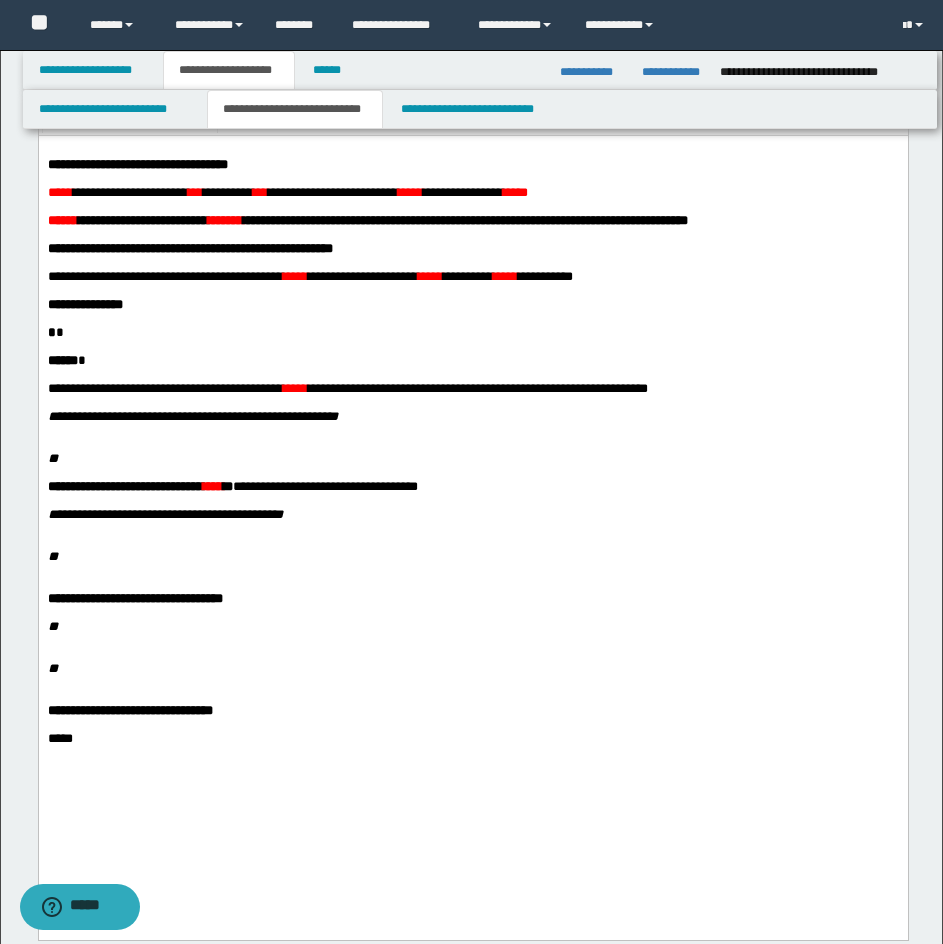 click on "* *" at bounding box center (472, 332) 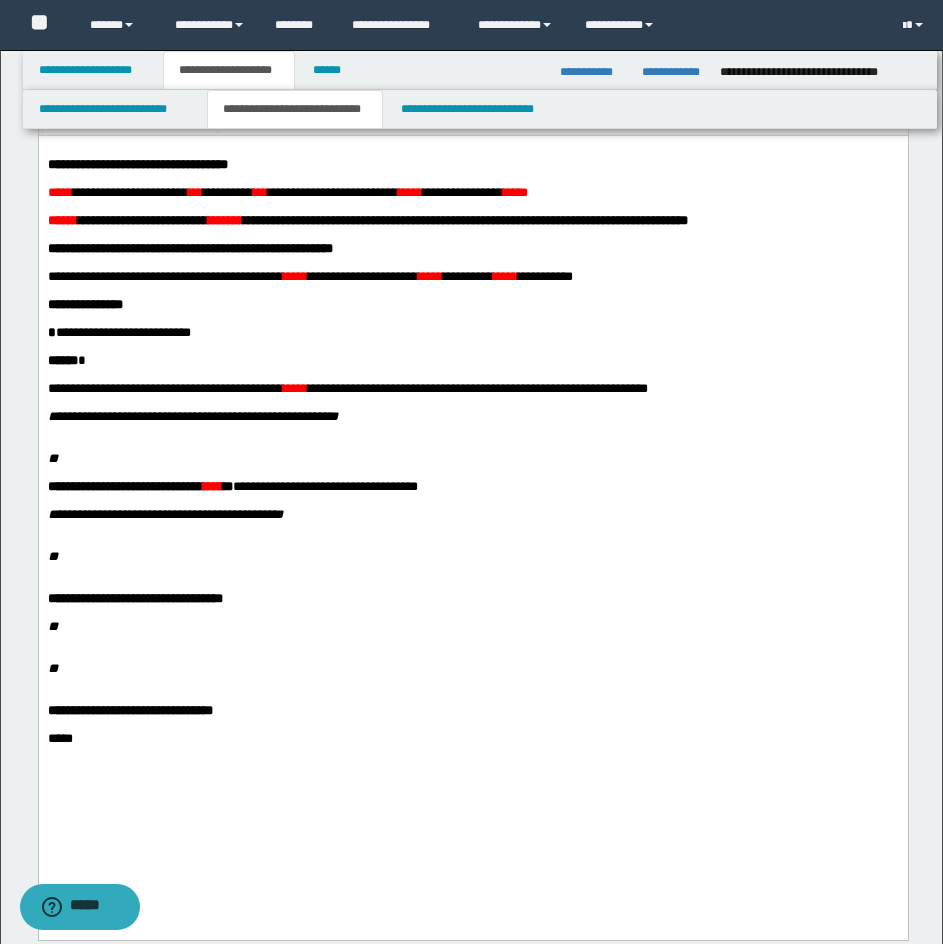 click on "****** *" at bounding box center (472, 360) 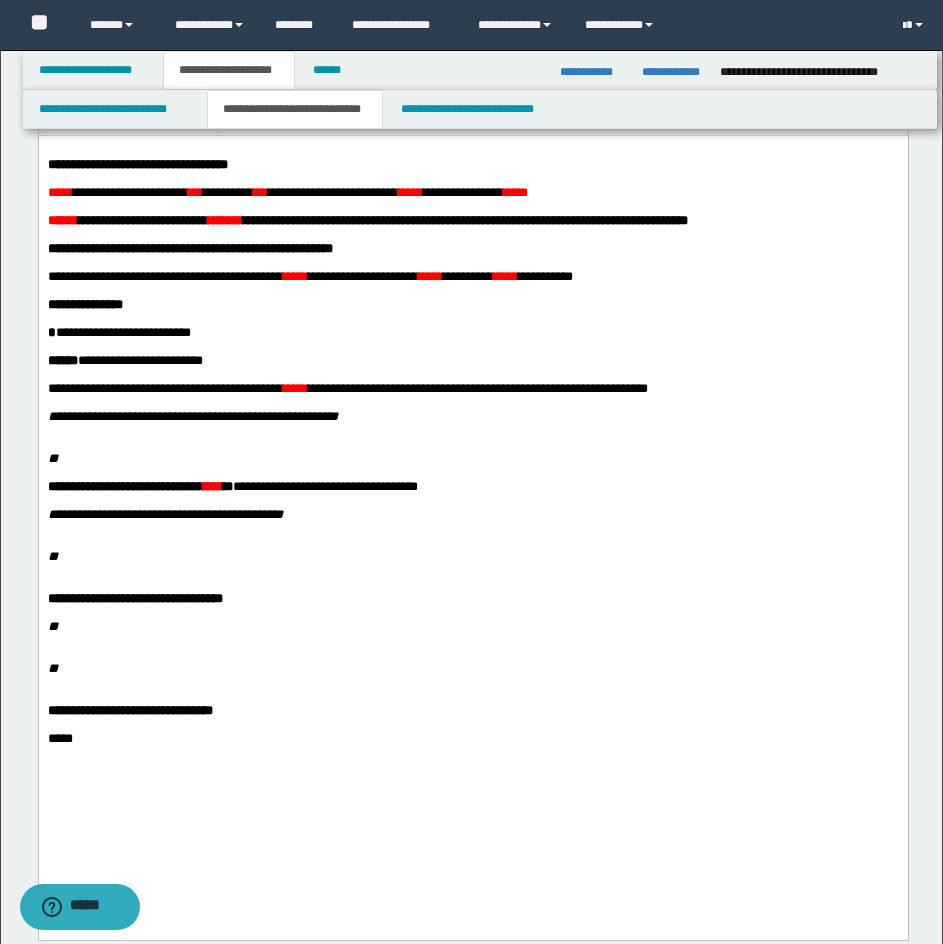 click on "**********" at bounding box center (472, 192) 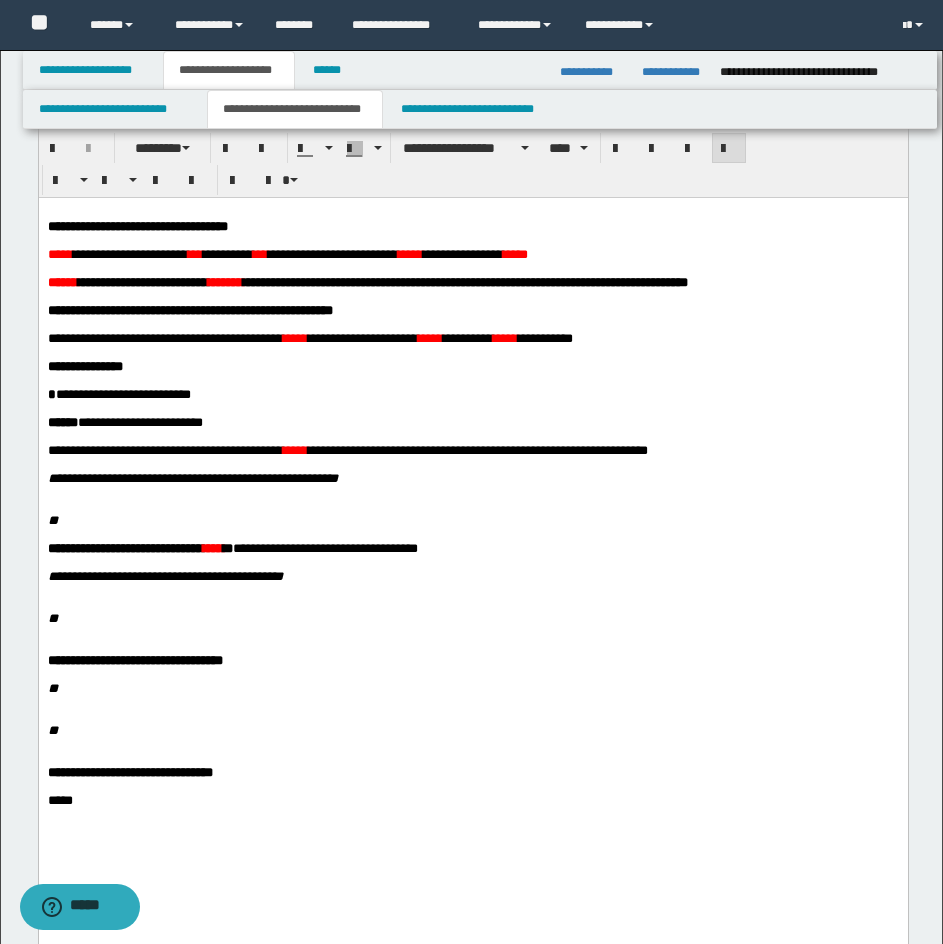 scroll, scrollTop: 48, scrollLeft: 0, axis: vertical 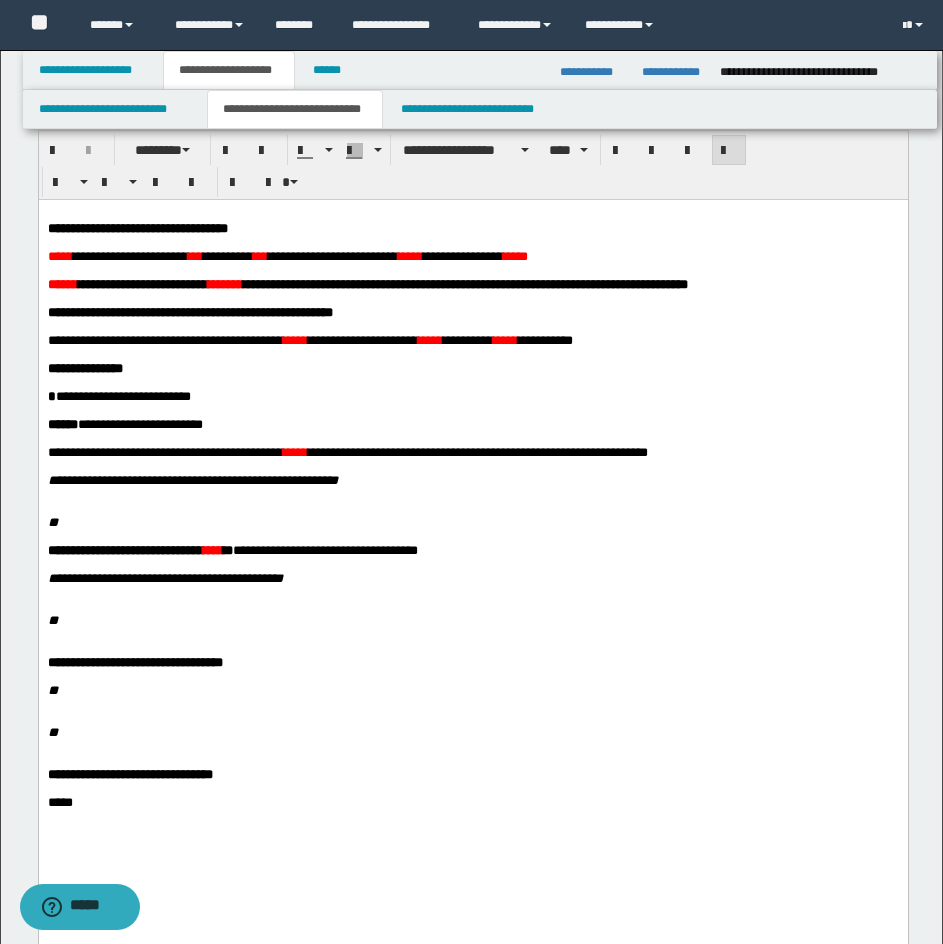 click on "*****" at bounding box center [409, 255] 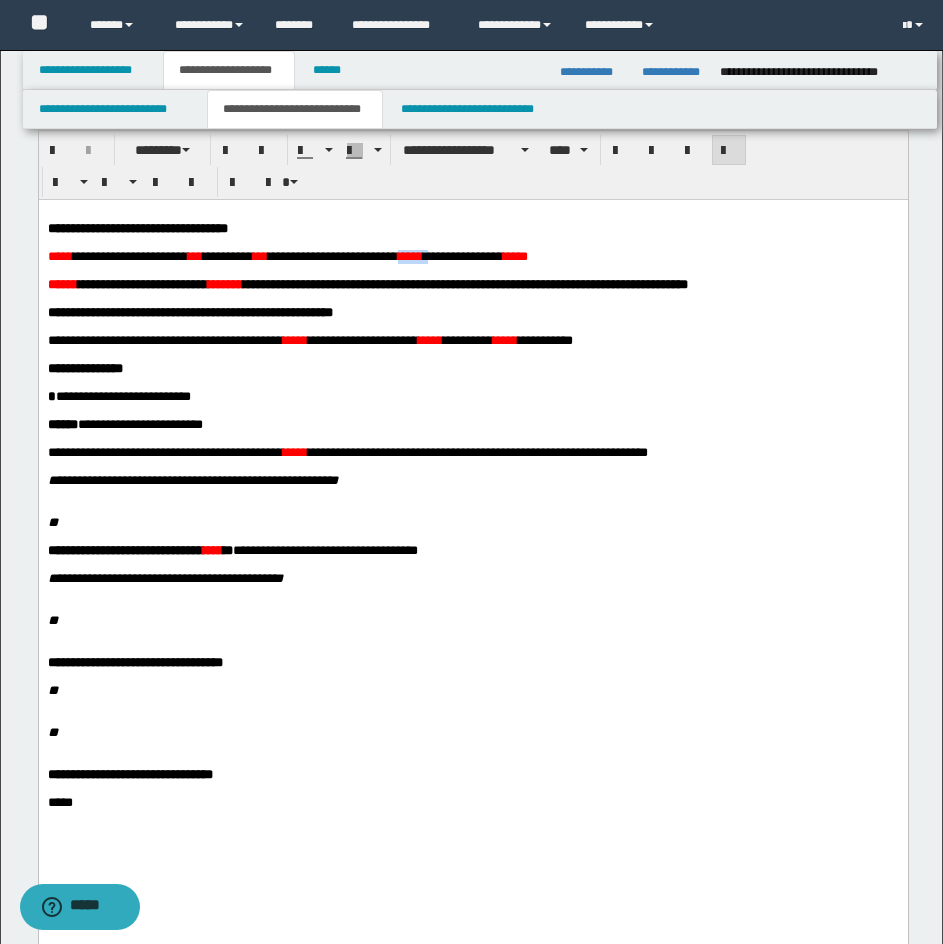 click on "*****" at bounding box center [409, 255] 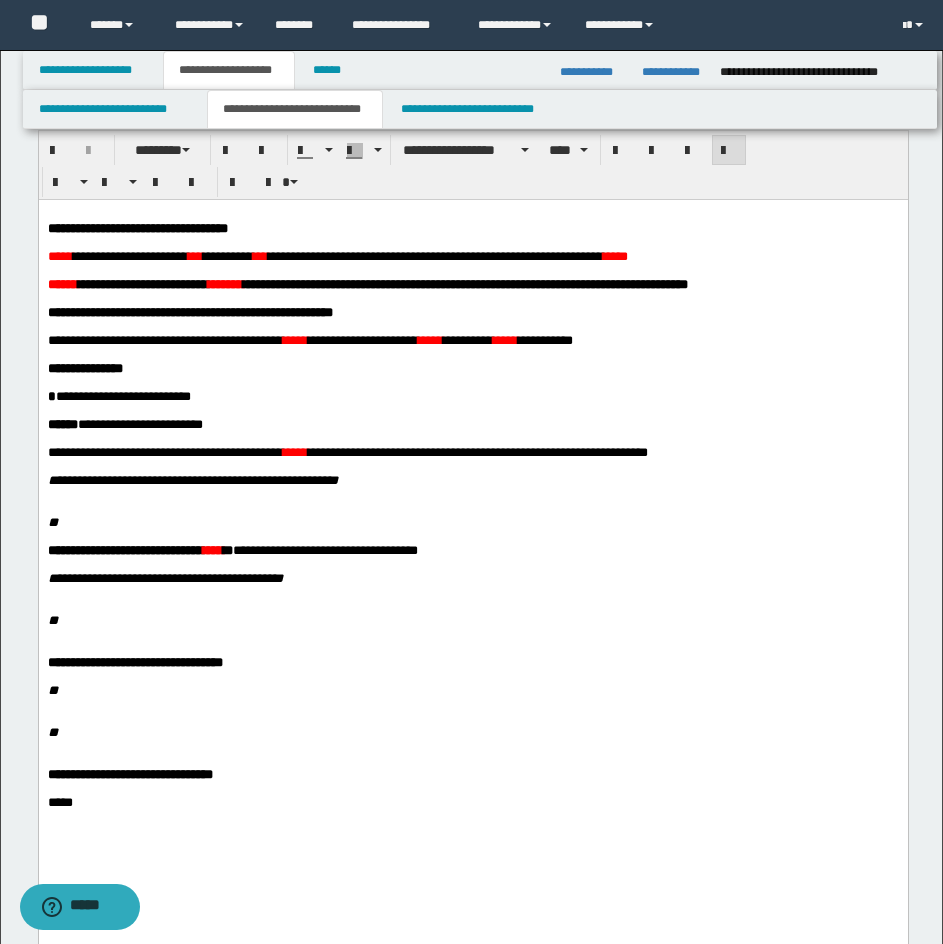 click on "*****" at bounding box center (614, 255) 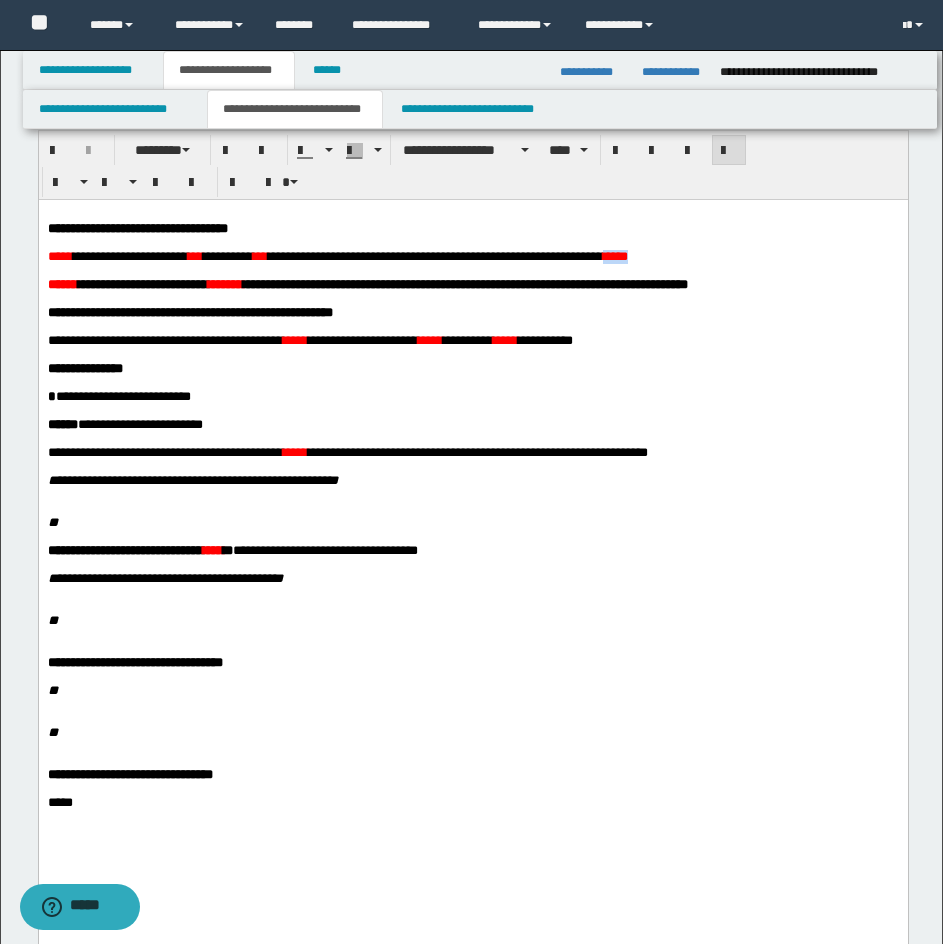 click on "*****" at bounding box center (614, 255) 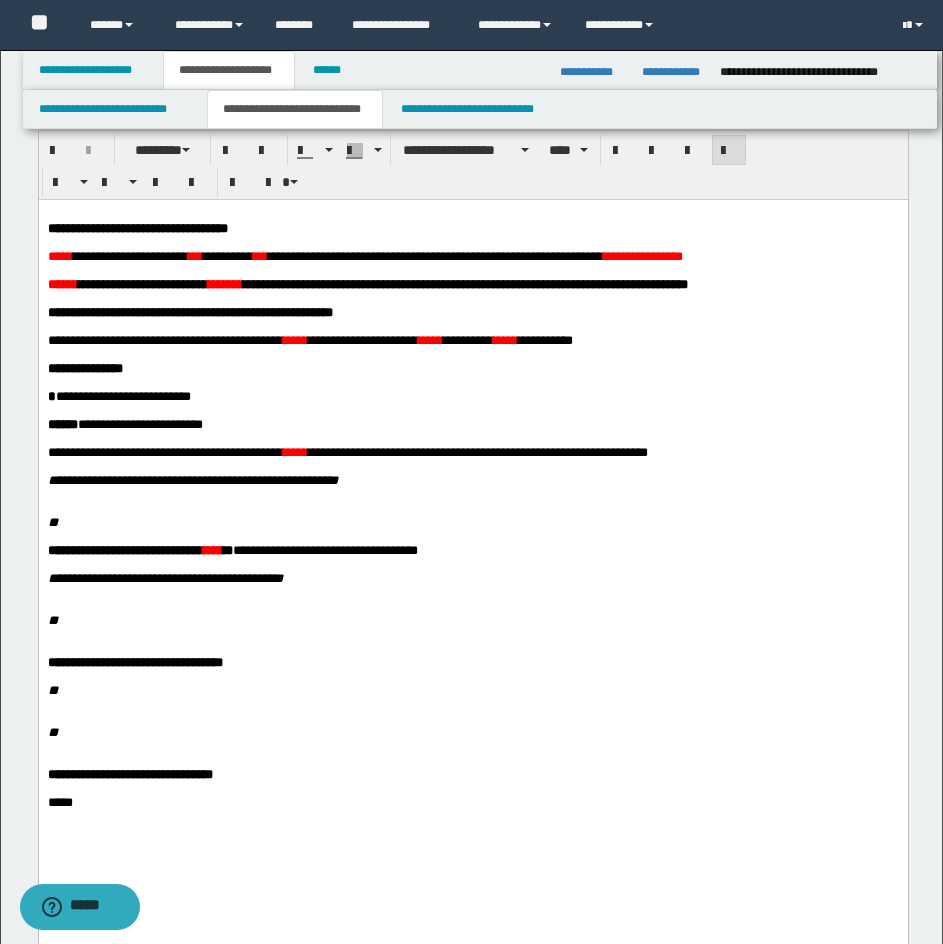click on "*****" at bounding box center (59, 255) 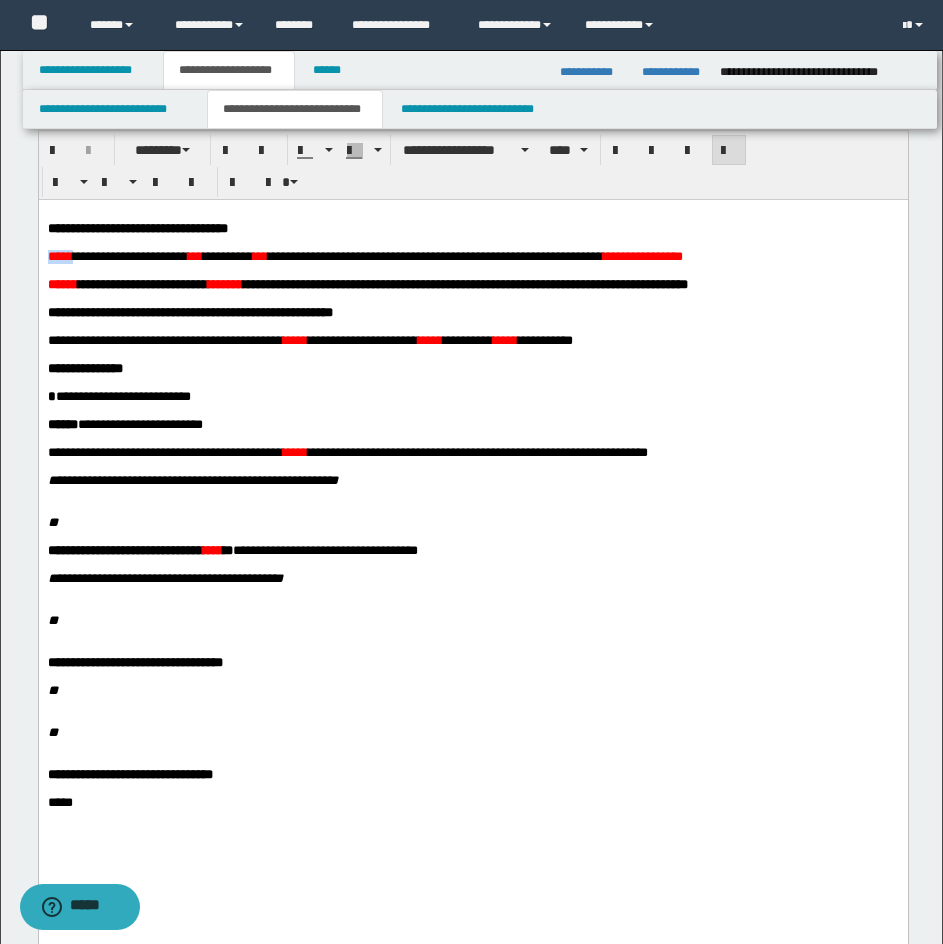 click on "*****" at bounding box center (59, 255) 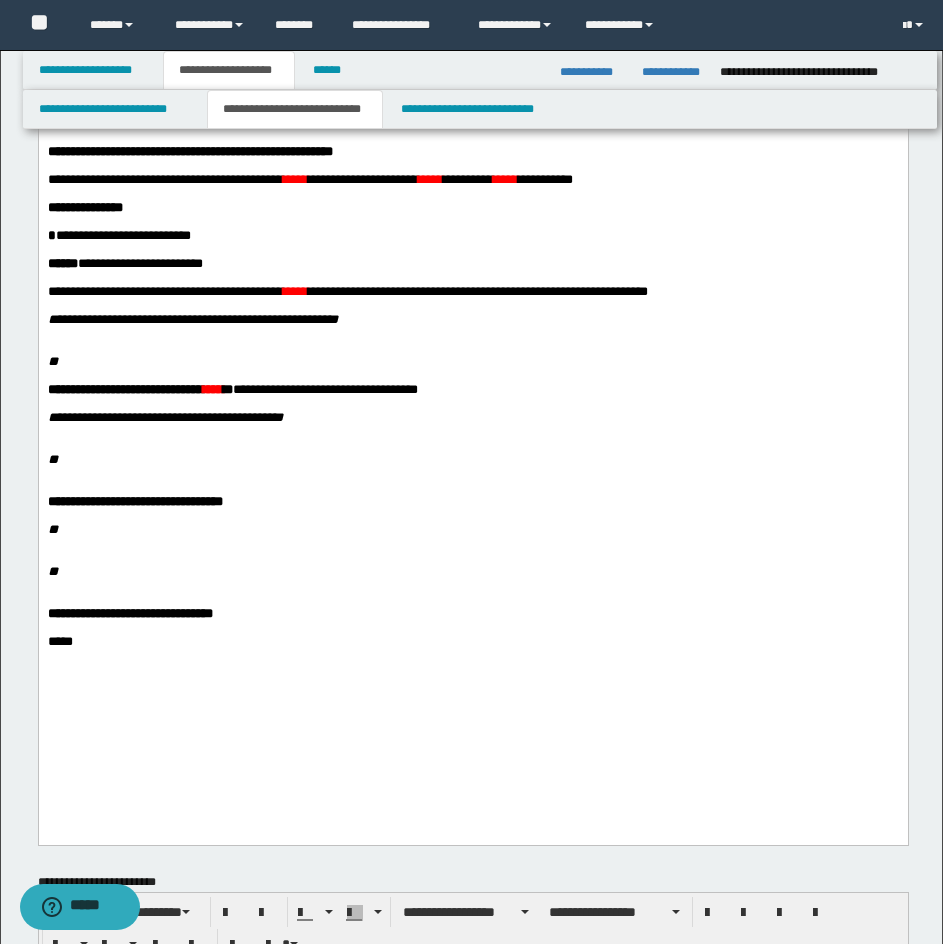 drag, startPoint x: 953, startPoint y: 107, endPoint x: 810, endPoint y: 272, distance: 218.34377 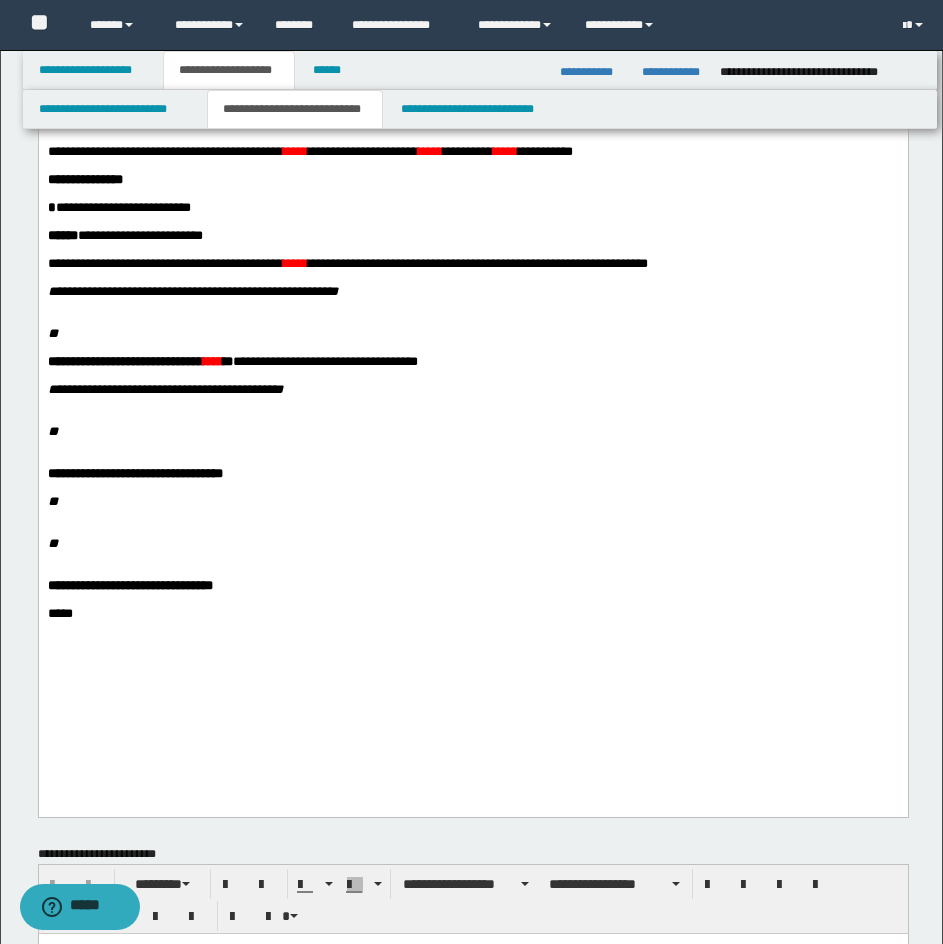 click on "*****" at bounding box center (472, 614) 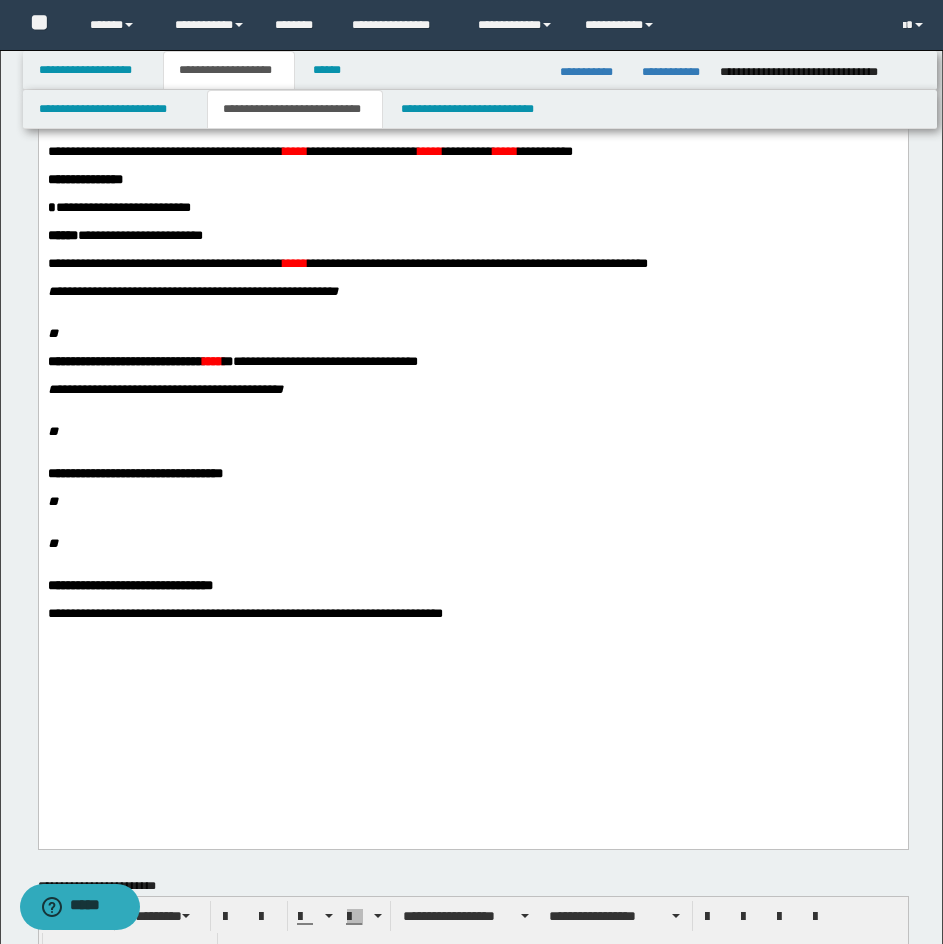 scroll, scrollTop: 0, scrollLeft: 0, axis: both 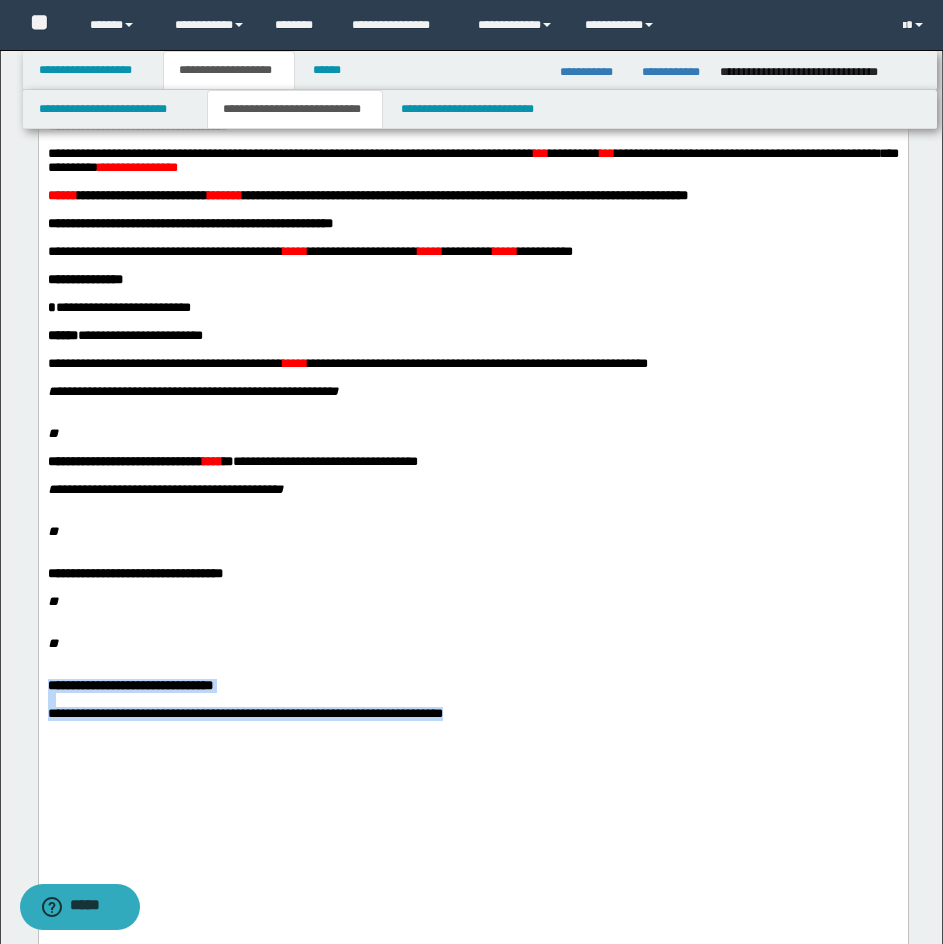 drag, startPoint x: 51, startPoint y: 768, endPoint x: 606, endPoint y: 813, distance: 556.82135 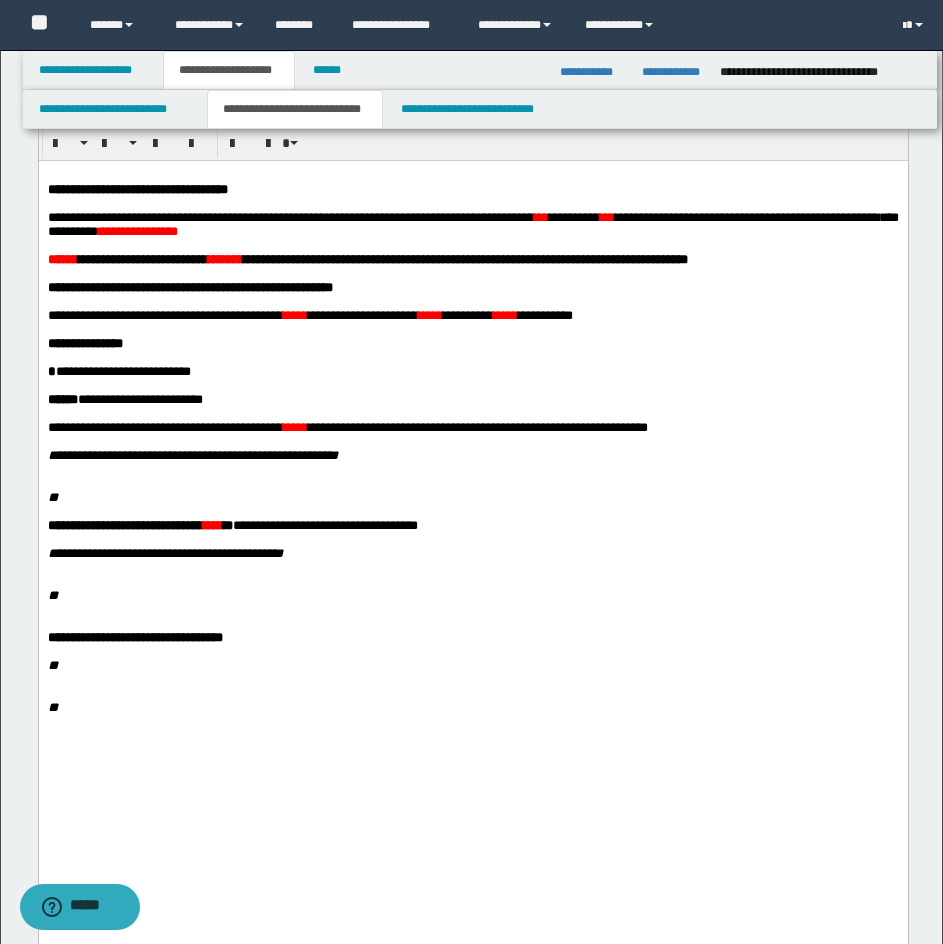 scroll, scrollTop: 93, scrollLeft: 0, axis: vertical 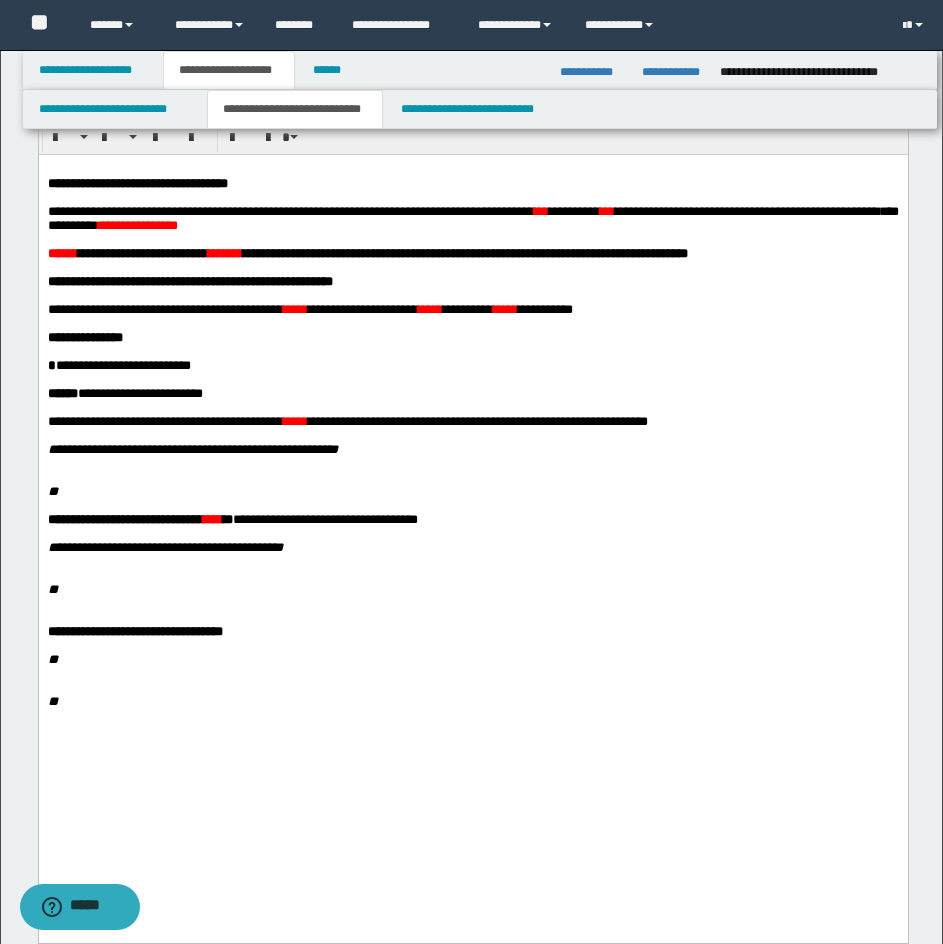 click on "***" at bounding box center [540, 210] 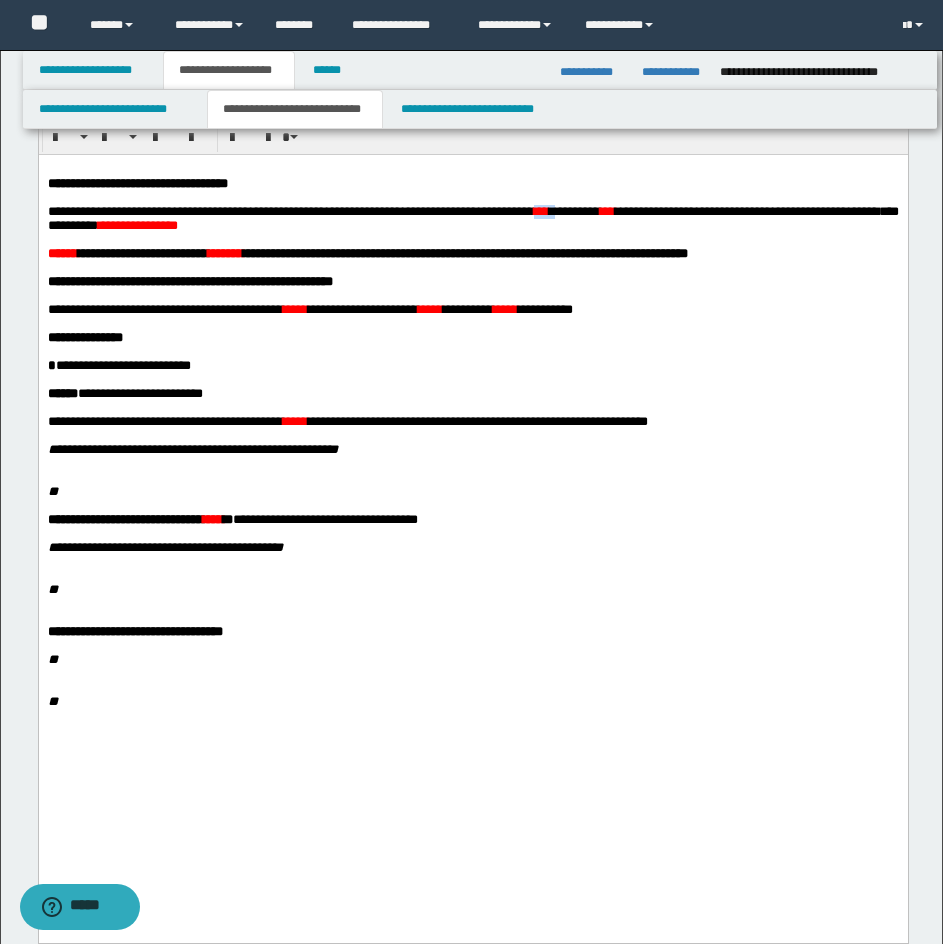 click on "***" at bounding box center (540, 210) 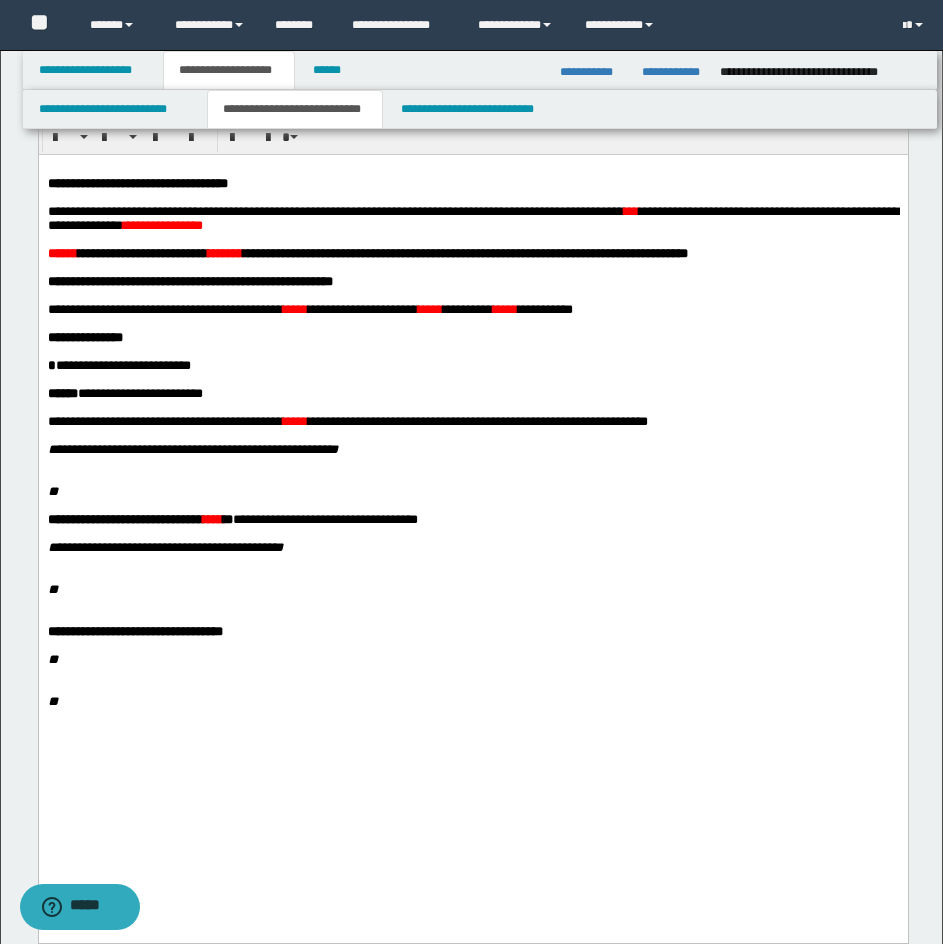 click on "***" at bounding box center (630, 210) 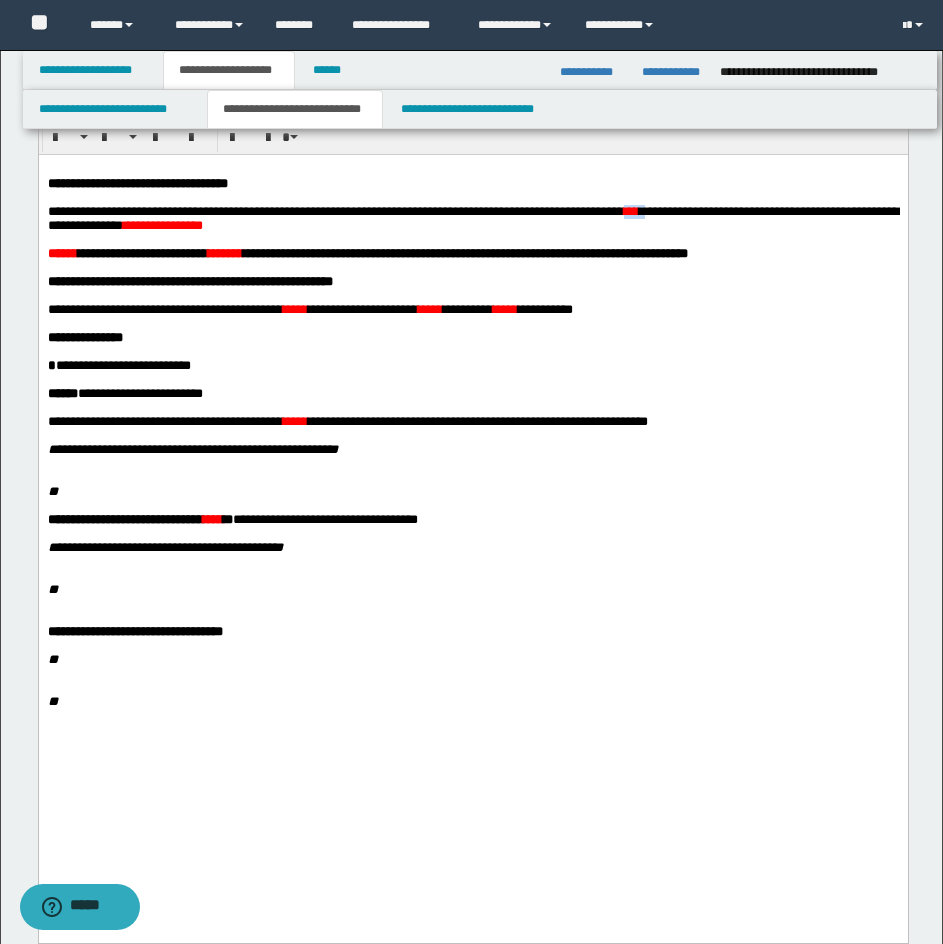 click on "***" at bounding box center (630, 210) 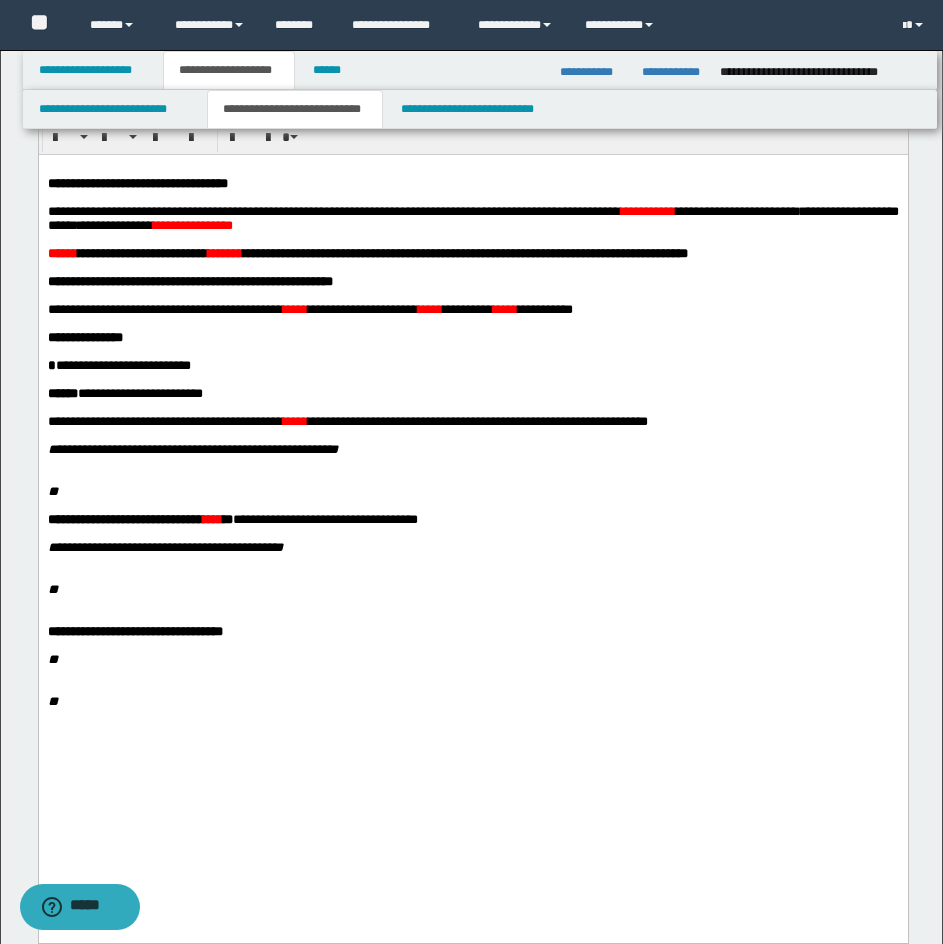 click at bounding box center [49, 238] 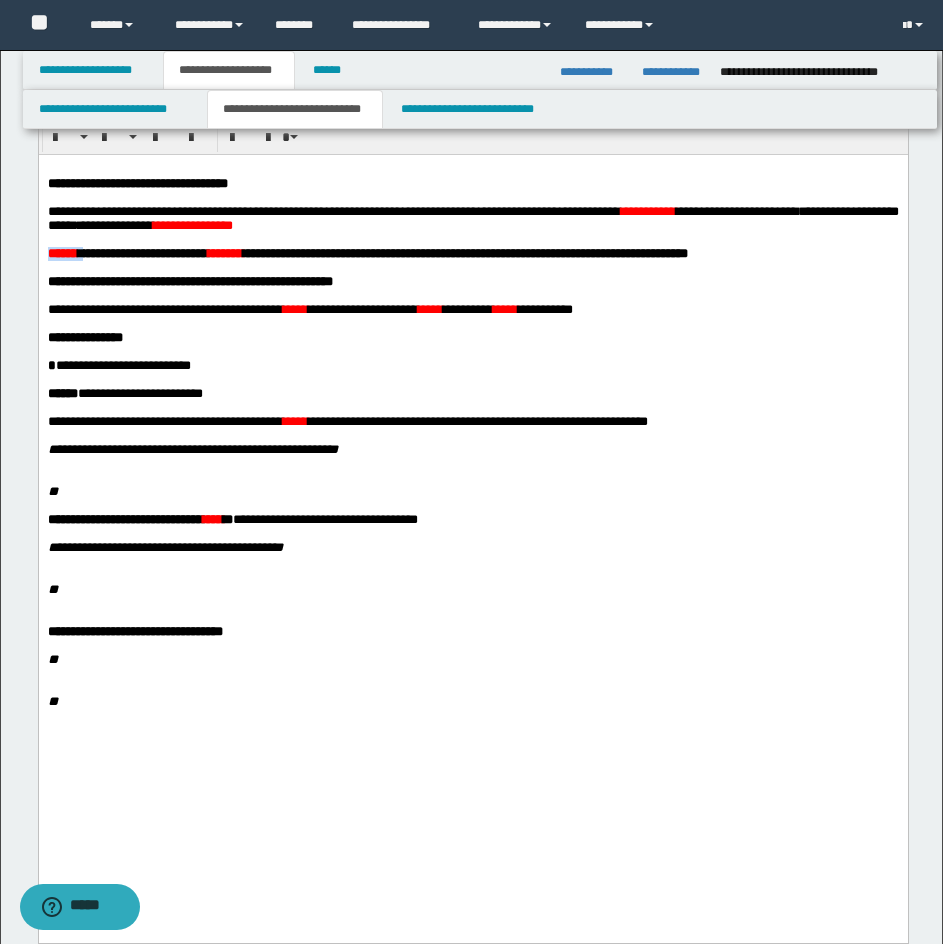 click on "******" at bounding box center [62, 252] 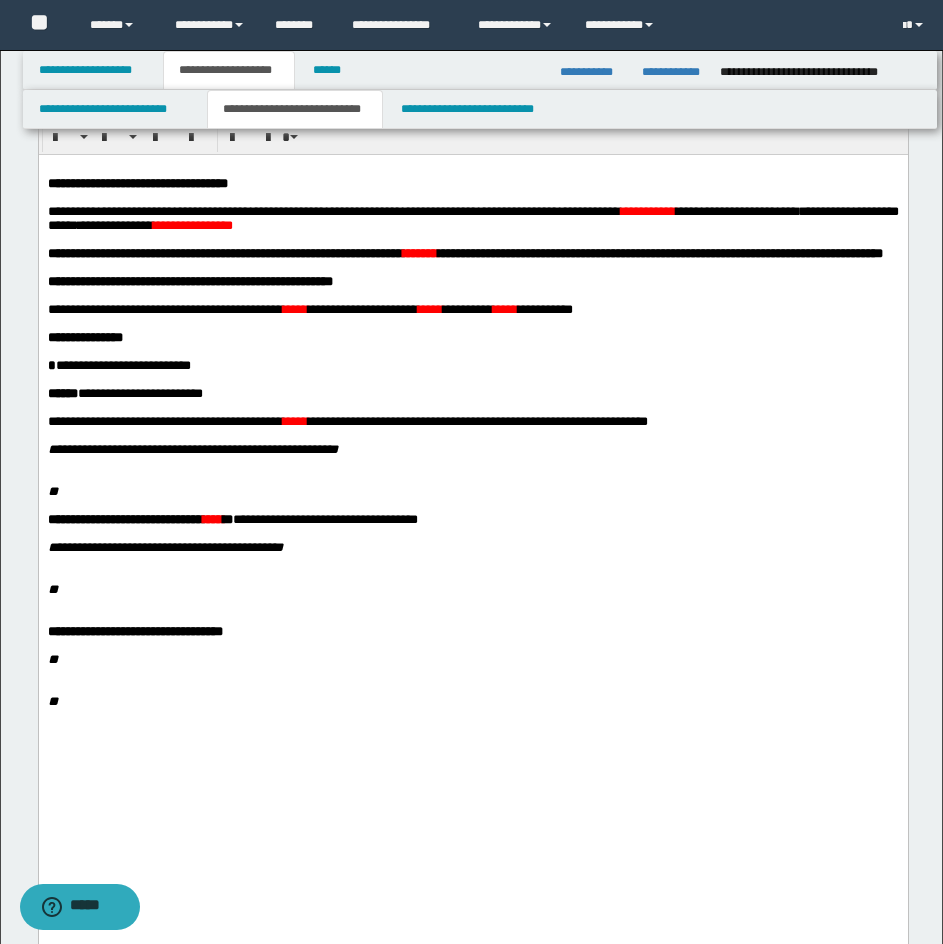 click on "*******" at bounding box center [419, 252] 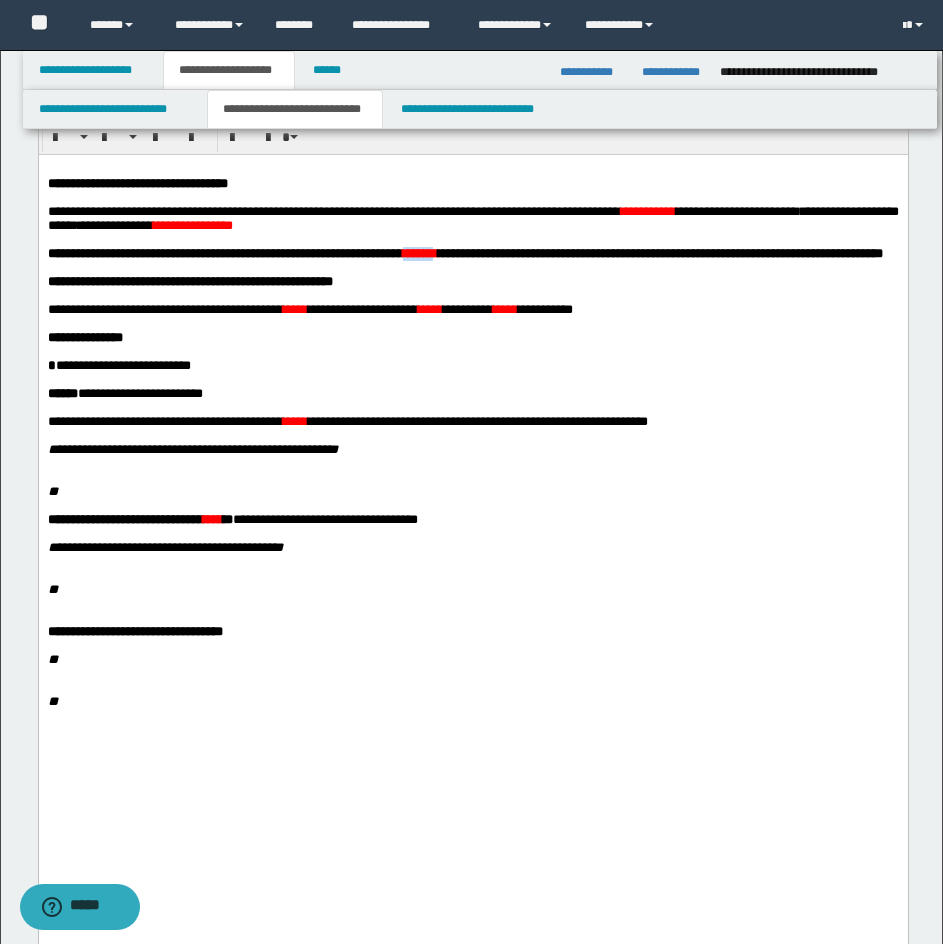 click on "*******" at bounding box center (419, 252) 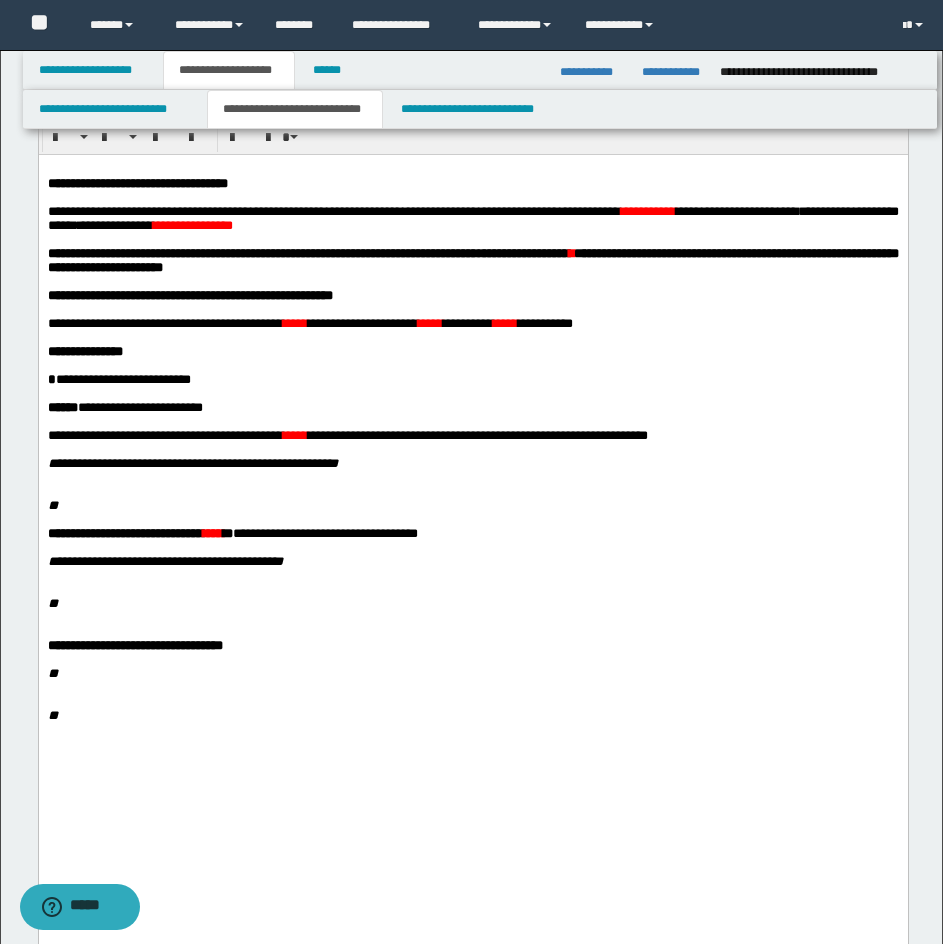 click on "**********" at bounding box center [307, 252] 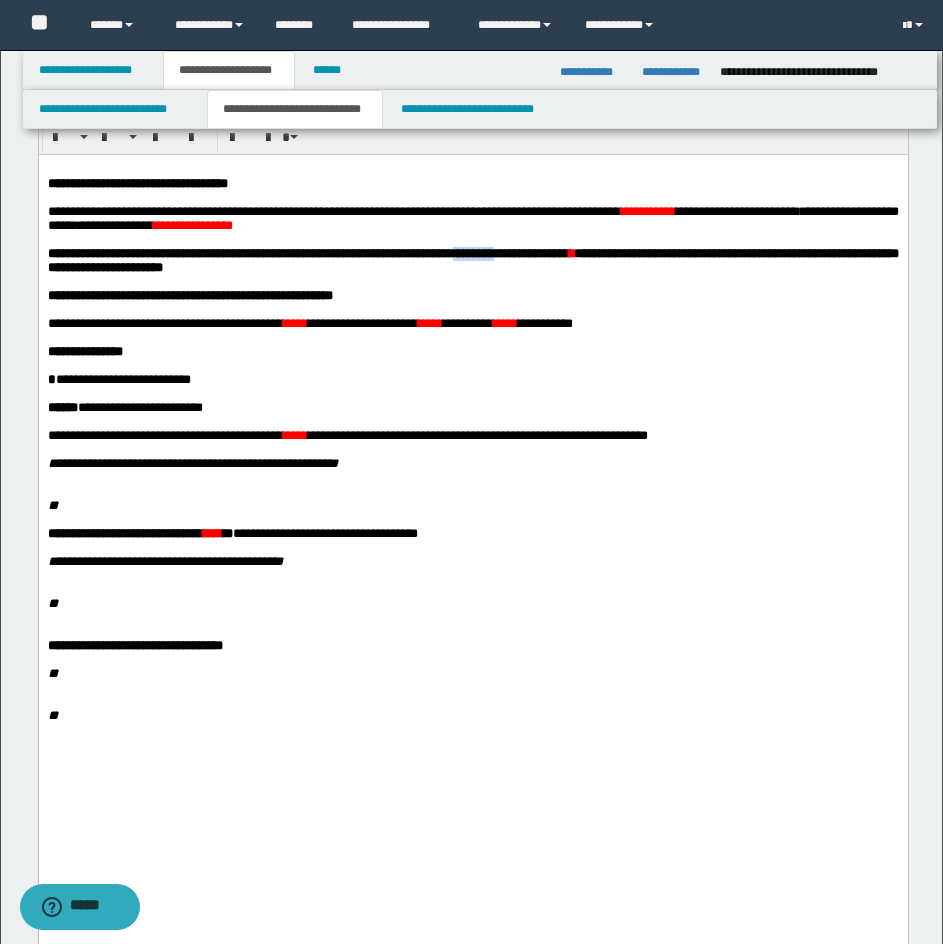 click on "**********" at bounding box center (307, 252) 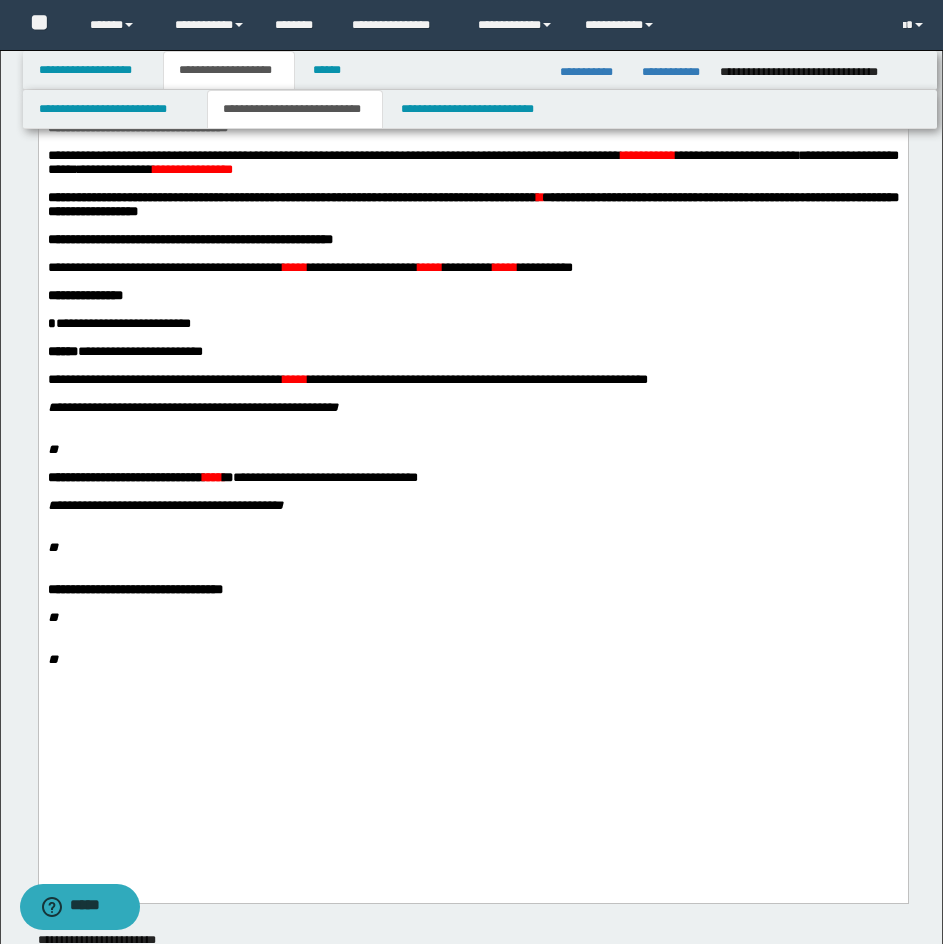 scroll, scrollTop: 183, scrollLeft: 0, axis: vertical 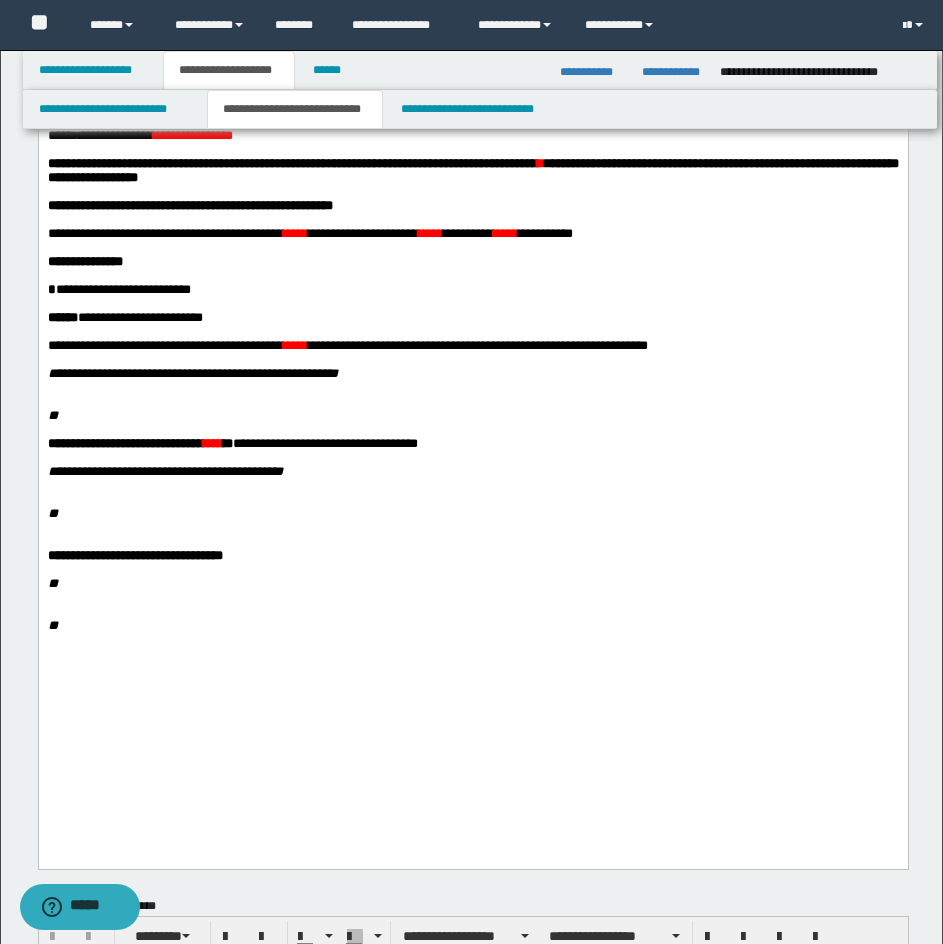 click on "*****" at bounding box center (294, 232) 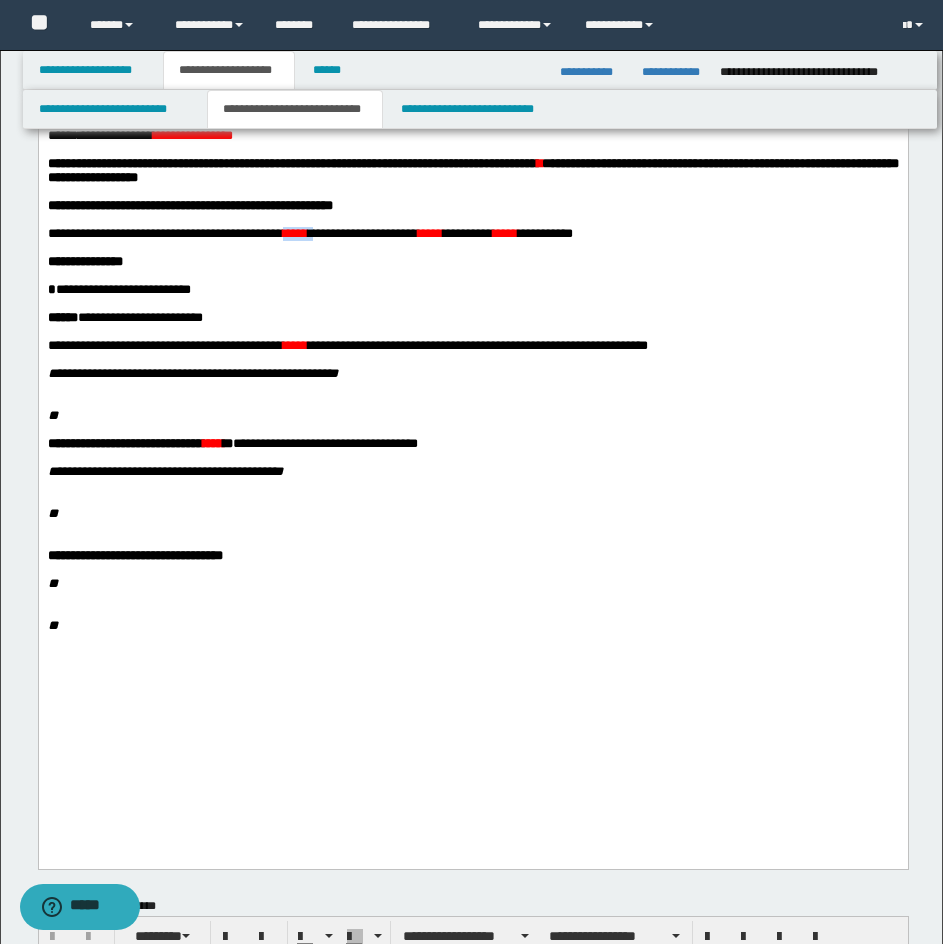 click on "*****" at bounding box center [294, 232] 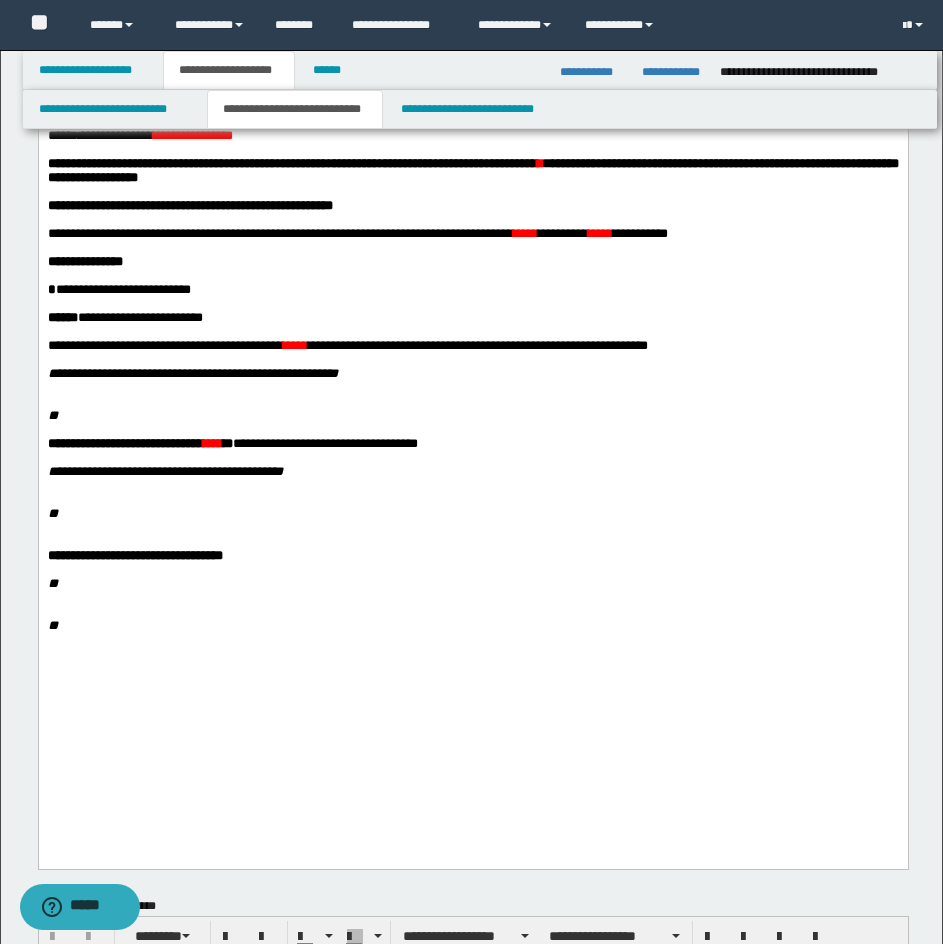 click on "*****" at bounding box center [294, 344] 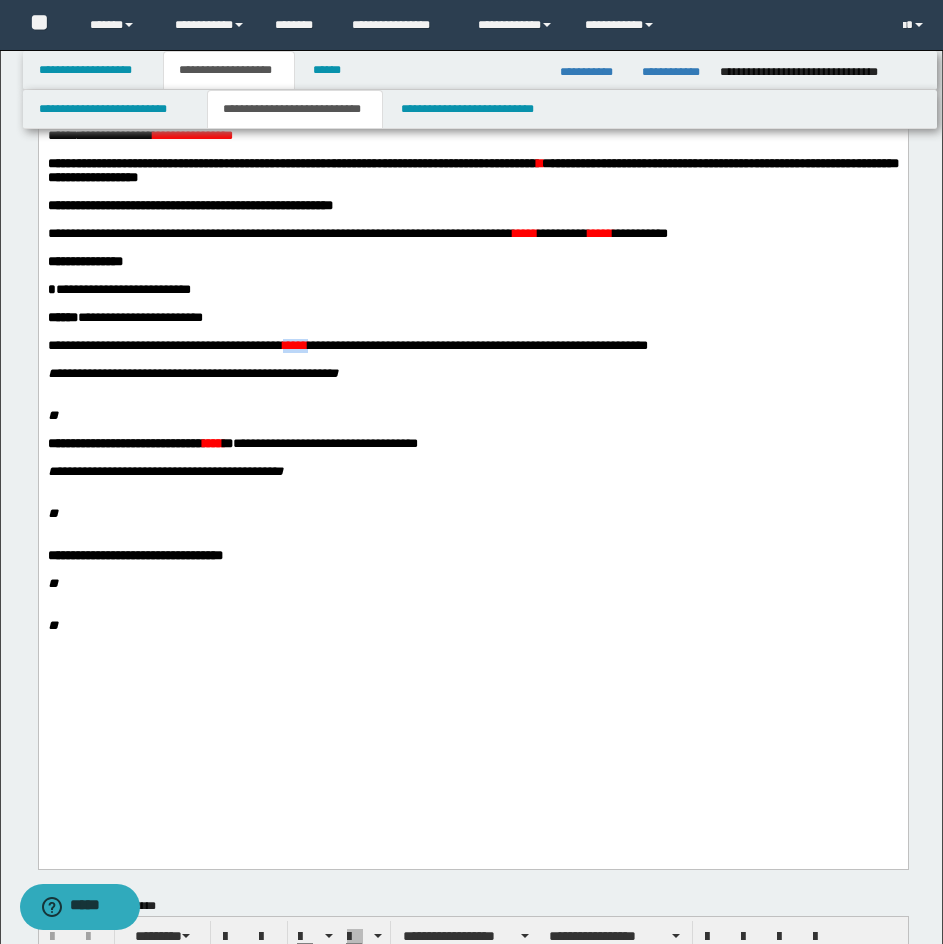 click on "*****" at bounding box center [294, 344] 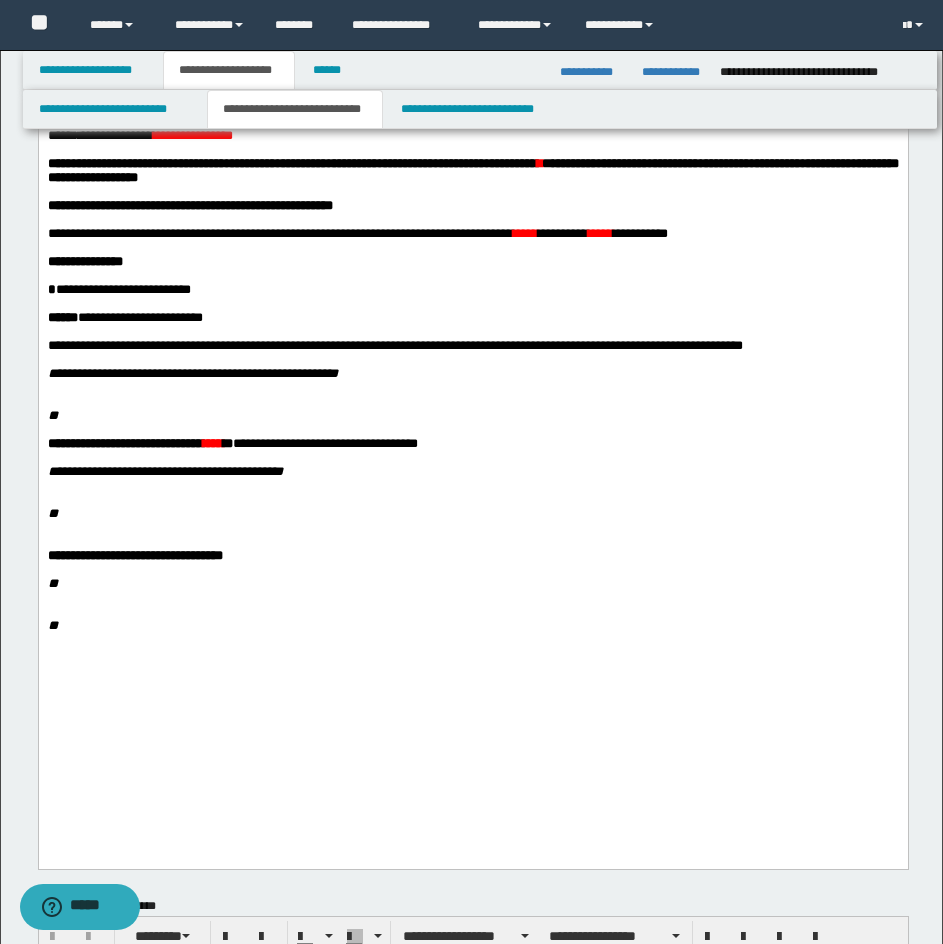 click on "*****" at bounding box center [524, 232] 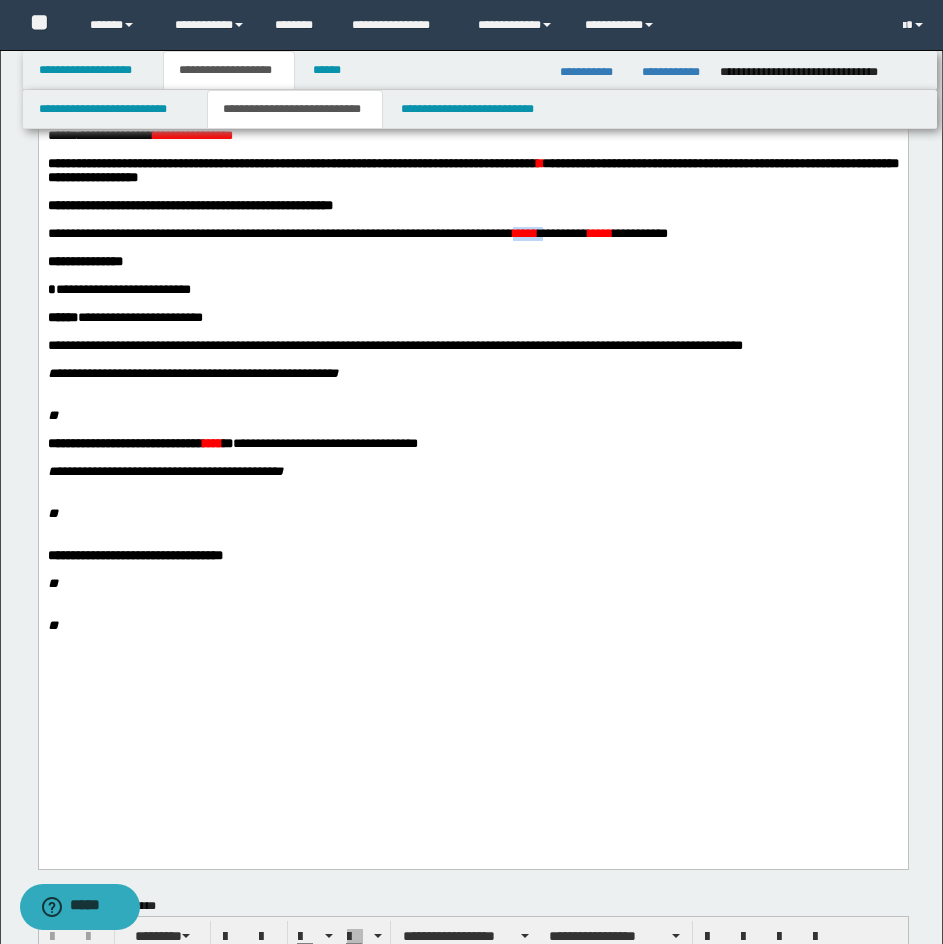 click on "*****" at bounding box center (524, 232) 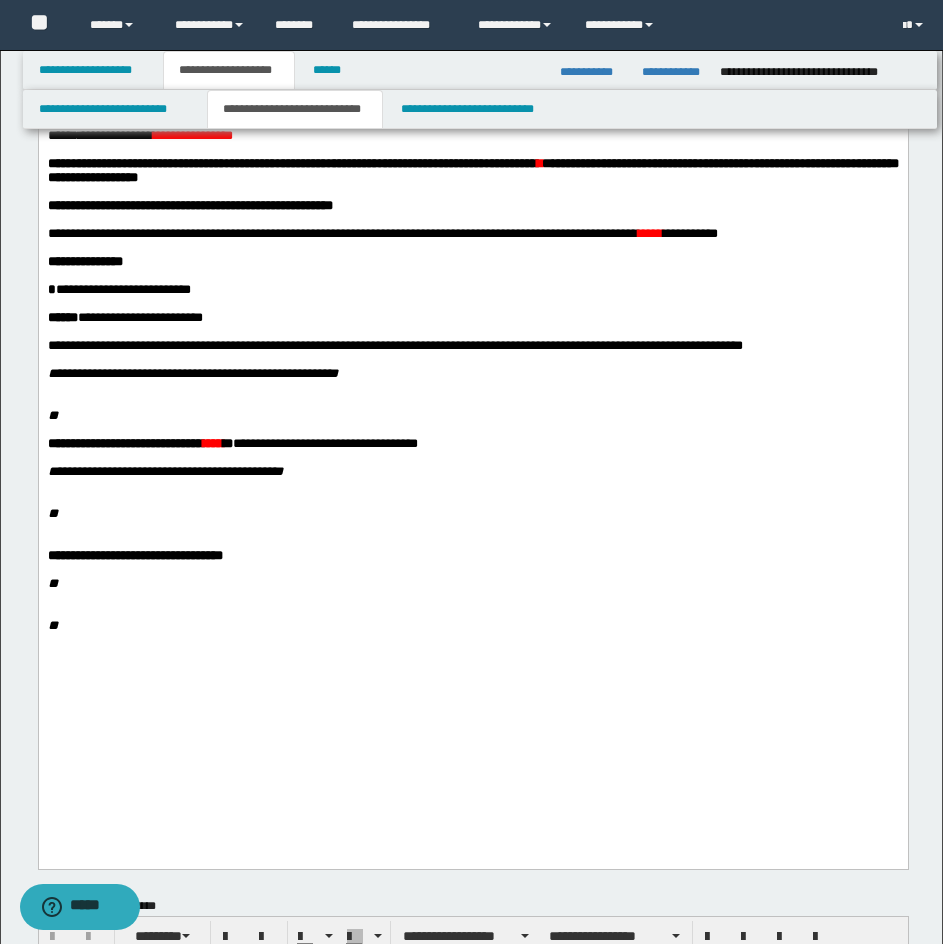 click on "**********" at bounding box center [499, 232] 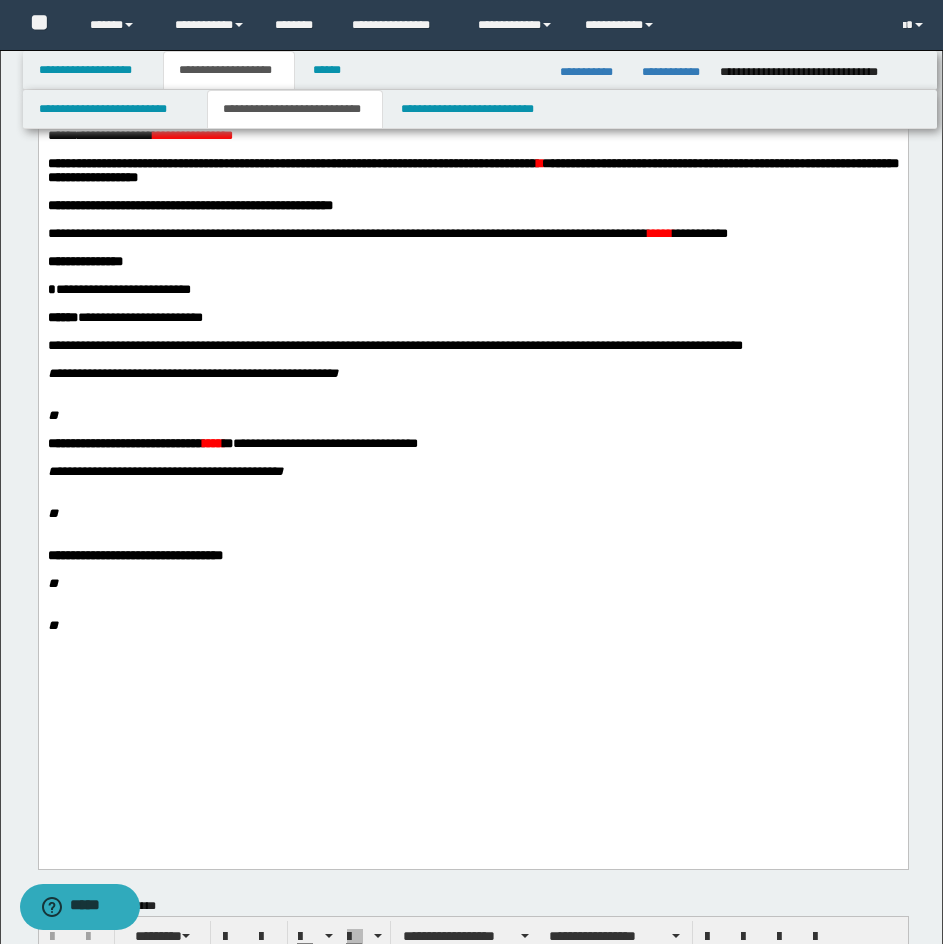 click on "*****" at bounding box center [659, 232] 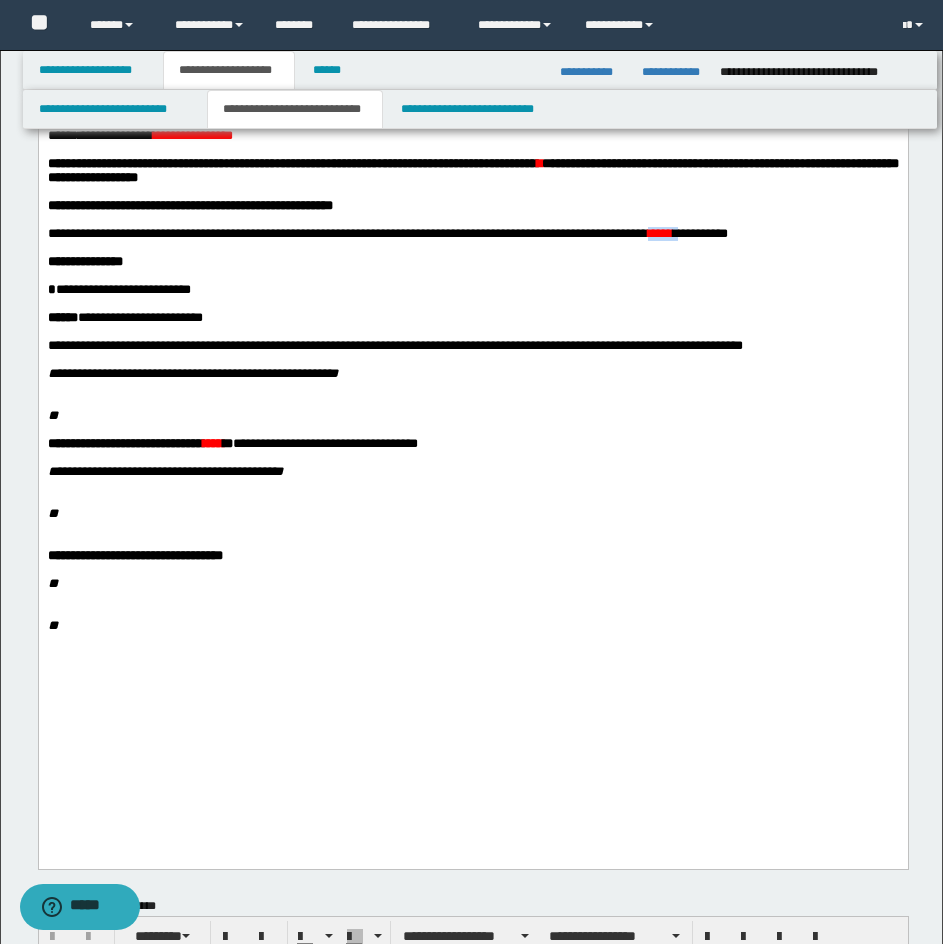 click on "*****" at bounding box center (659, 232) 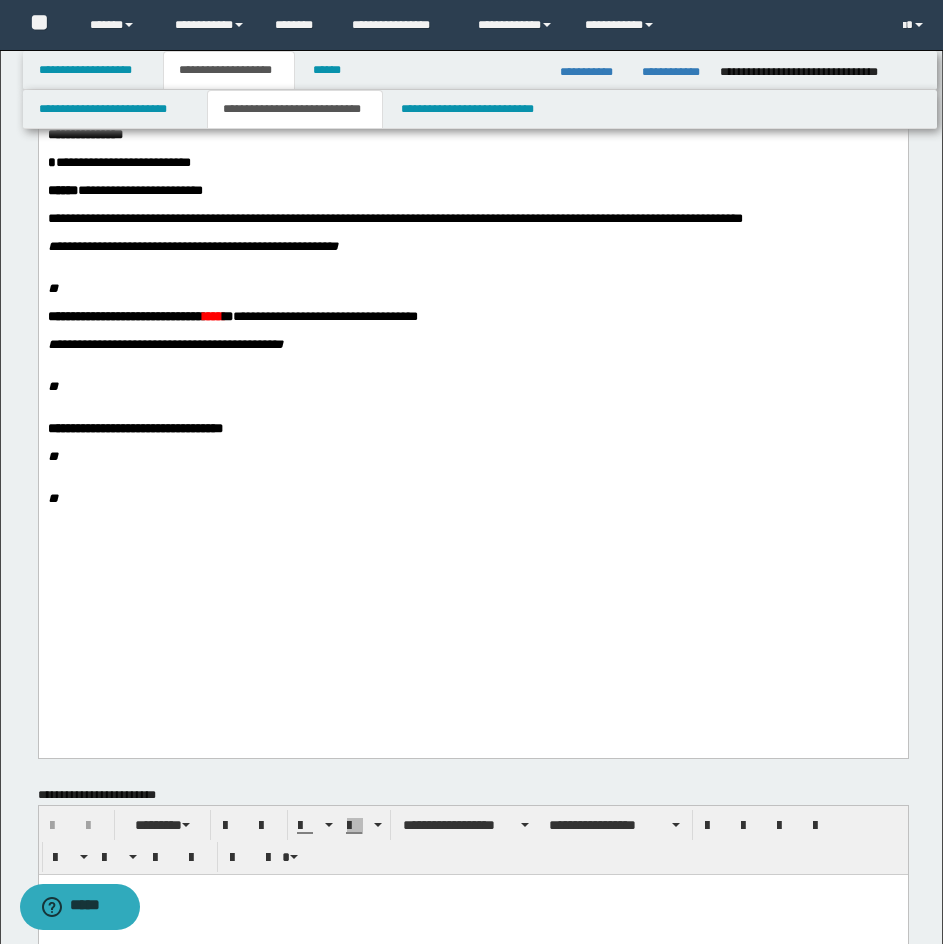 scroll, scrollTop: 389, scrollLeft: 0, axis: vertical 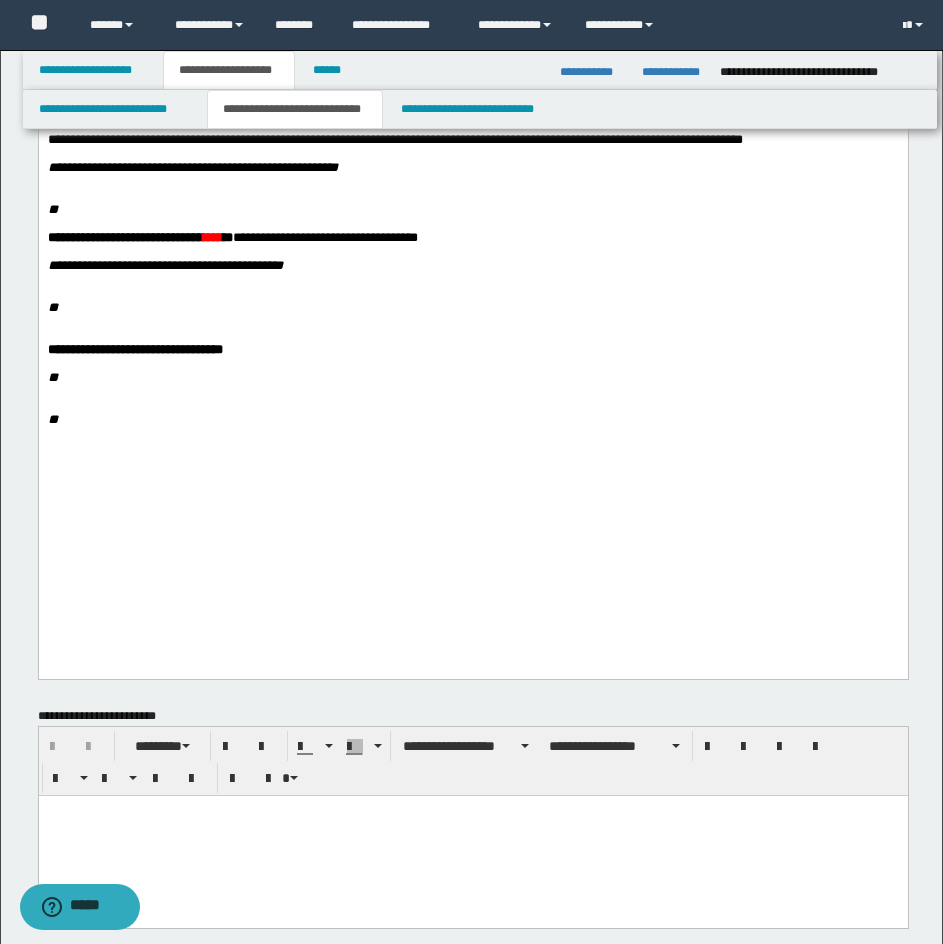 click on "**********" at bounding box center [472, 168] 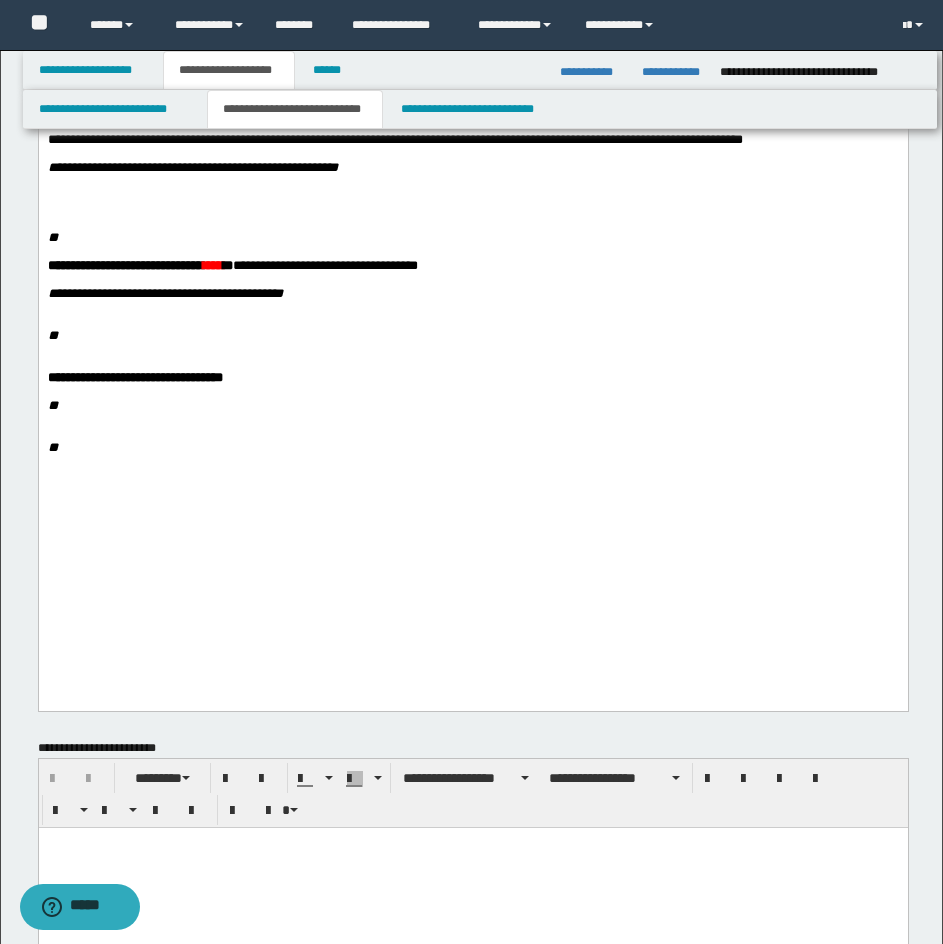 click on "**********" at bounding box center [192, 167] 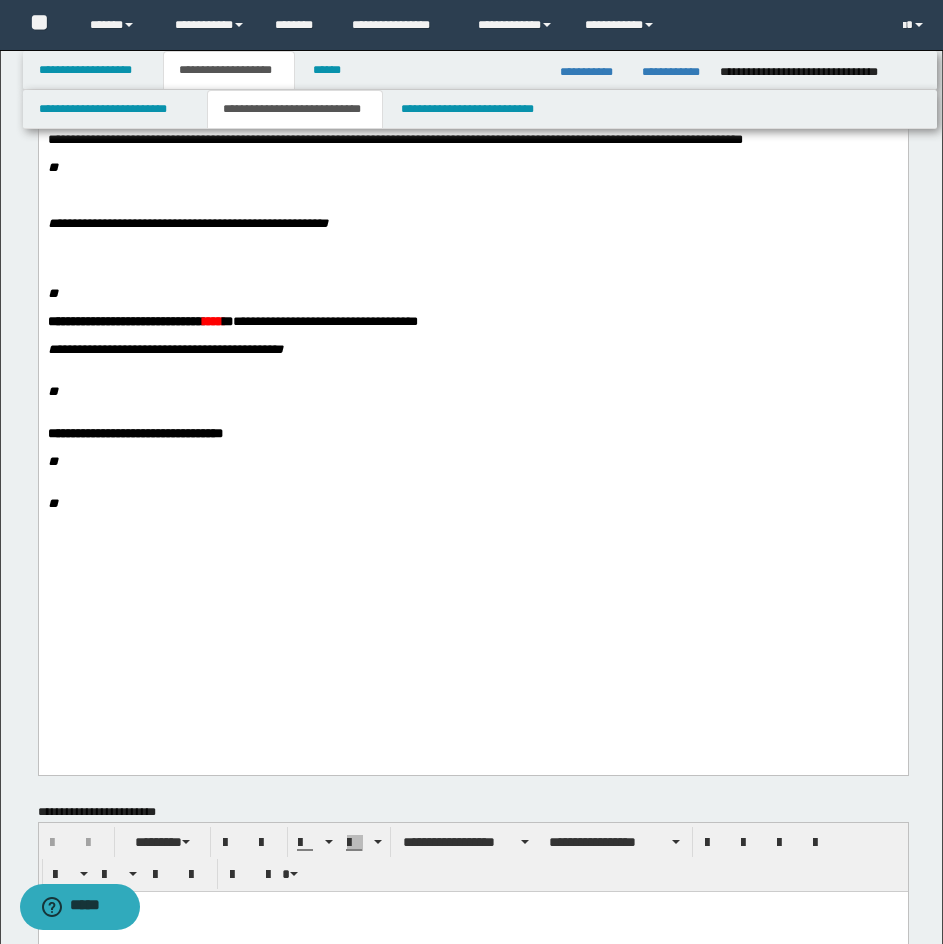 click on "**" at bounding box center [472, 168] 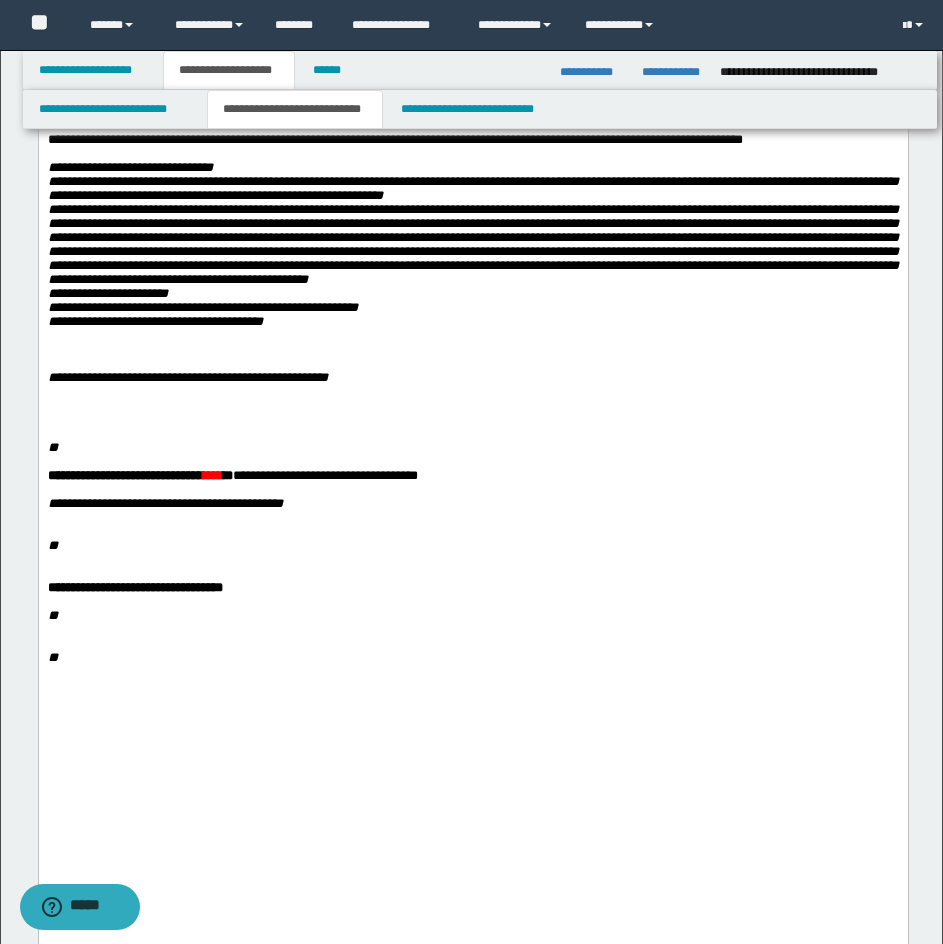 click on "**********" at bounding box center [472, 245] 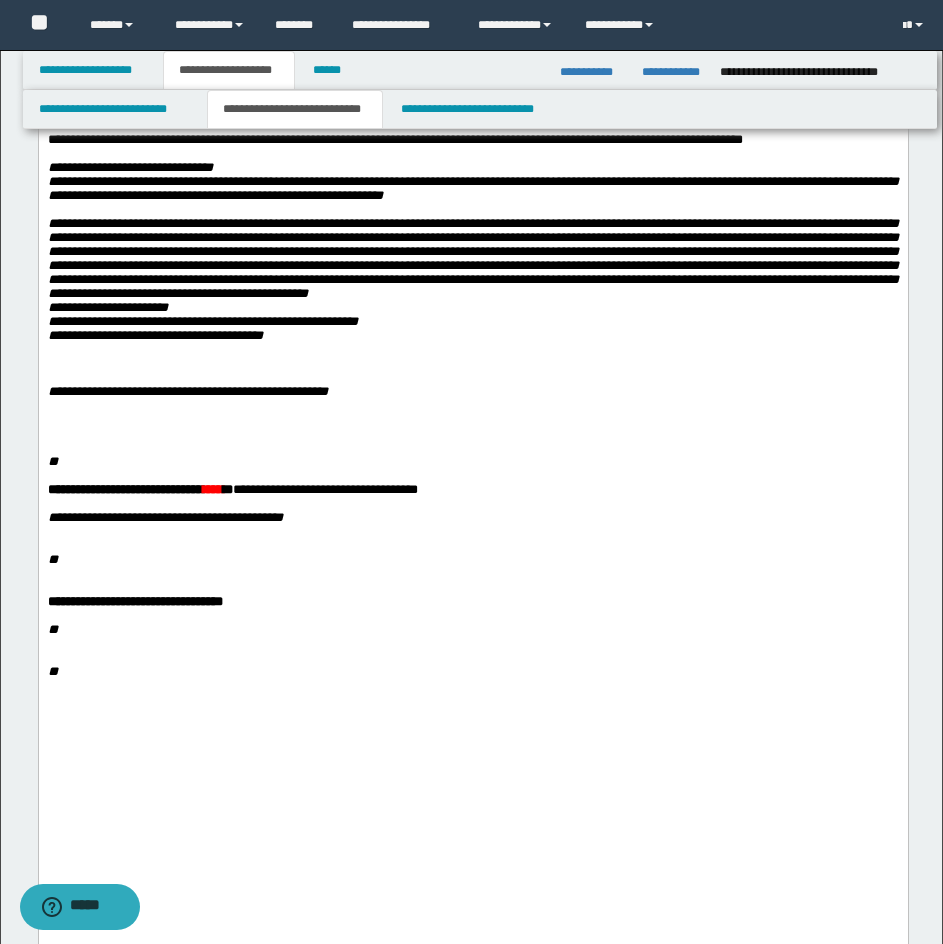 click on "**********" at bounding box center [472, 279] 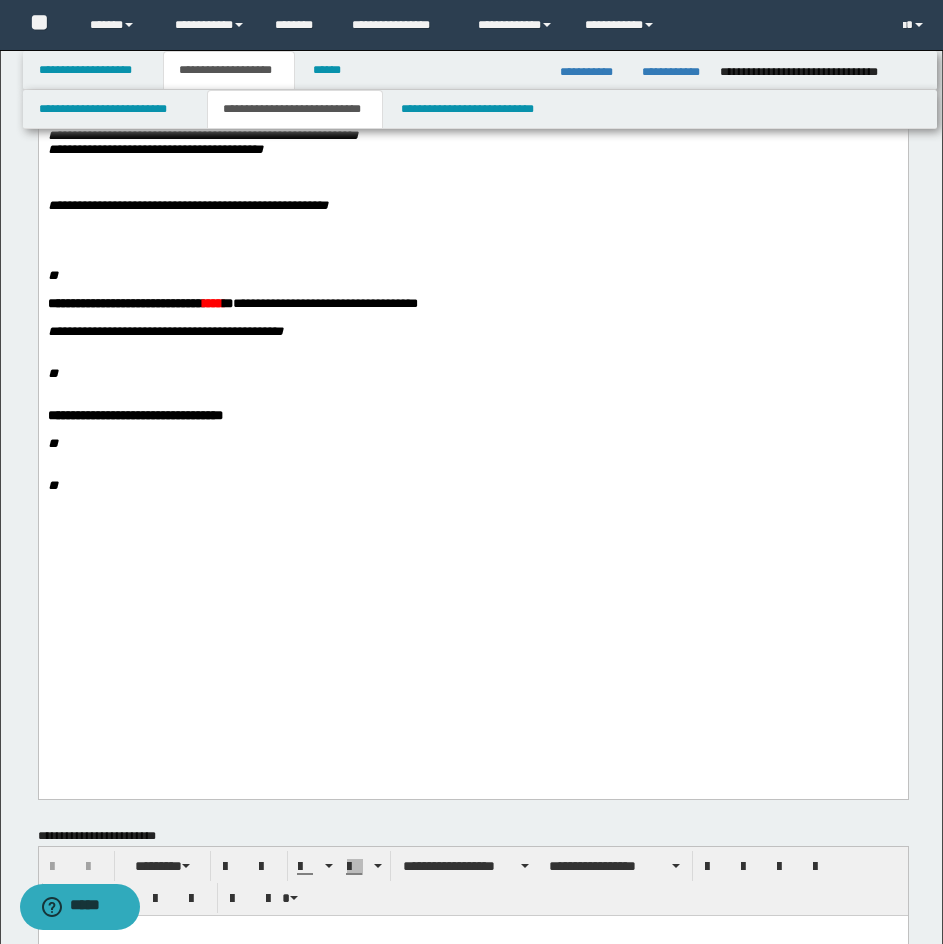 scroll, scrollTop: 636, scrollLeft: 0, axis: vertical 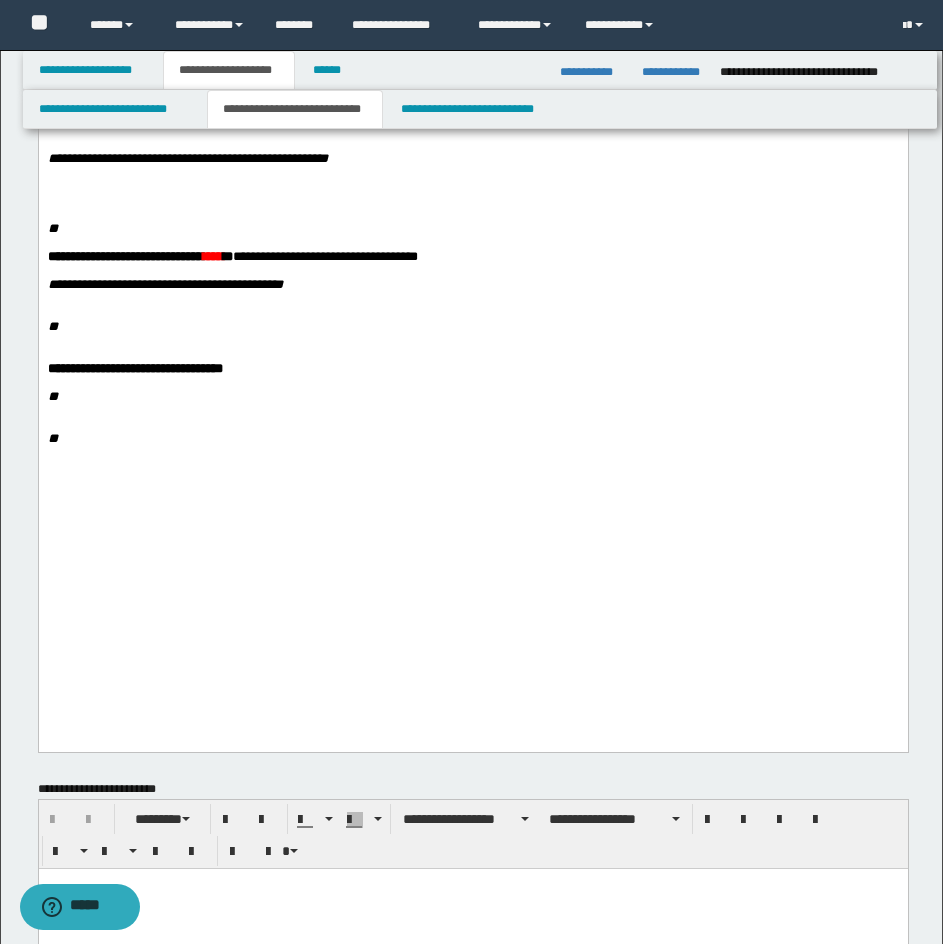 click on "**********" at bounding box center [472, 89] 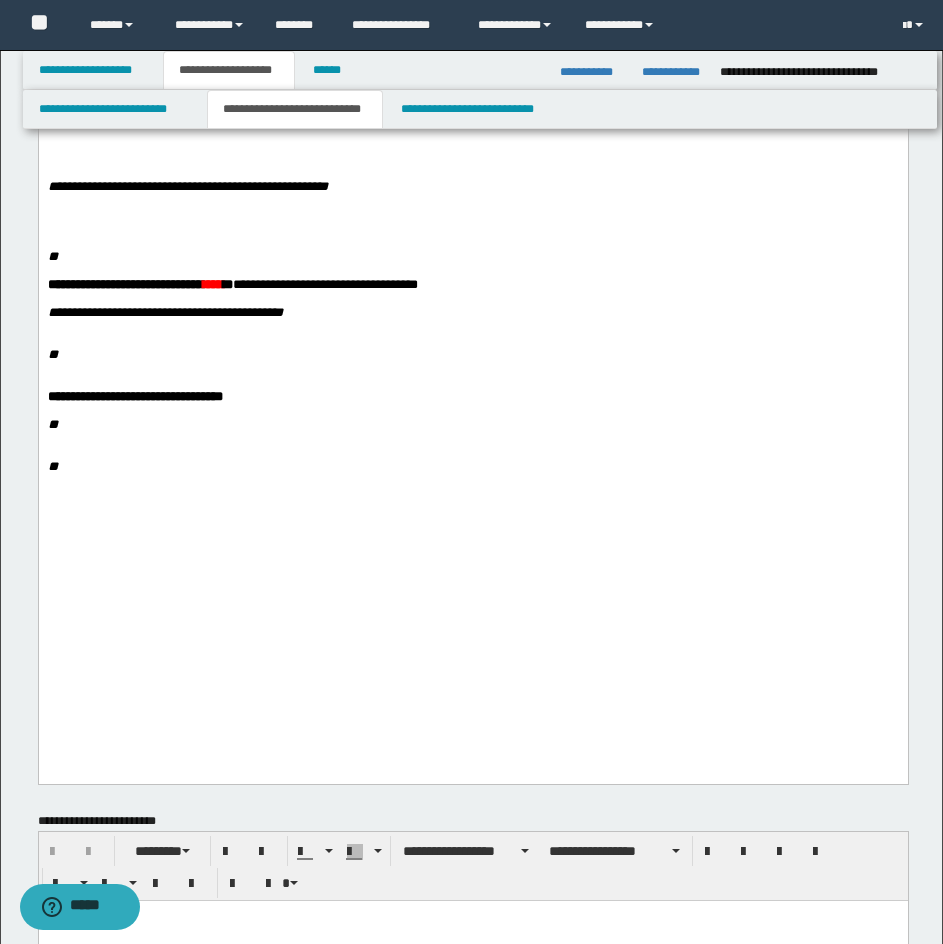 click on "**********" at bounding box center (472, 89) 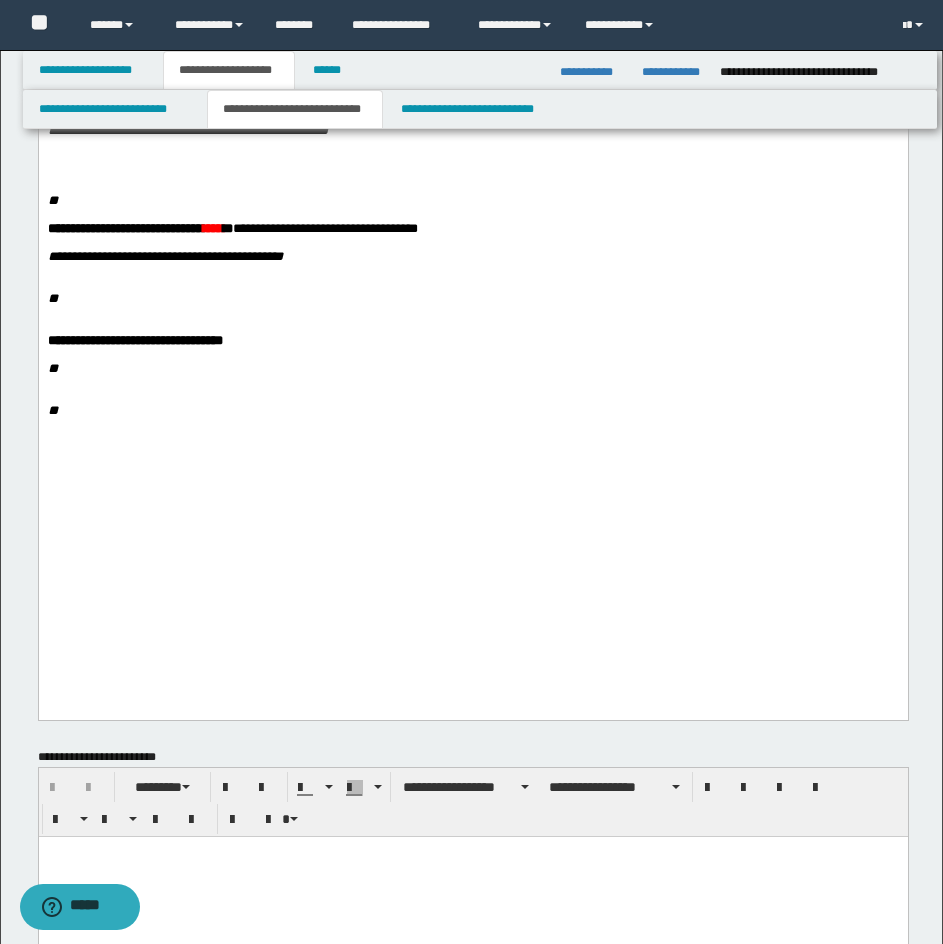 click on "**********" at bounding box center (472, 131) 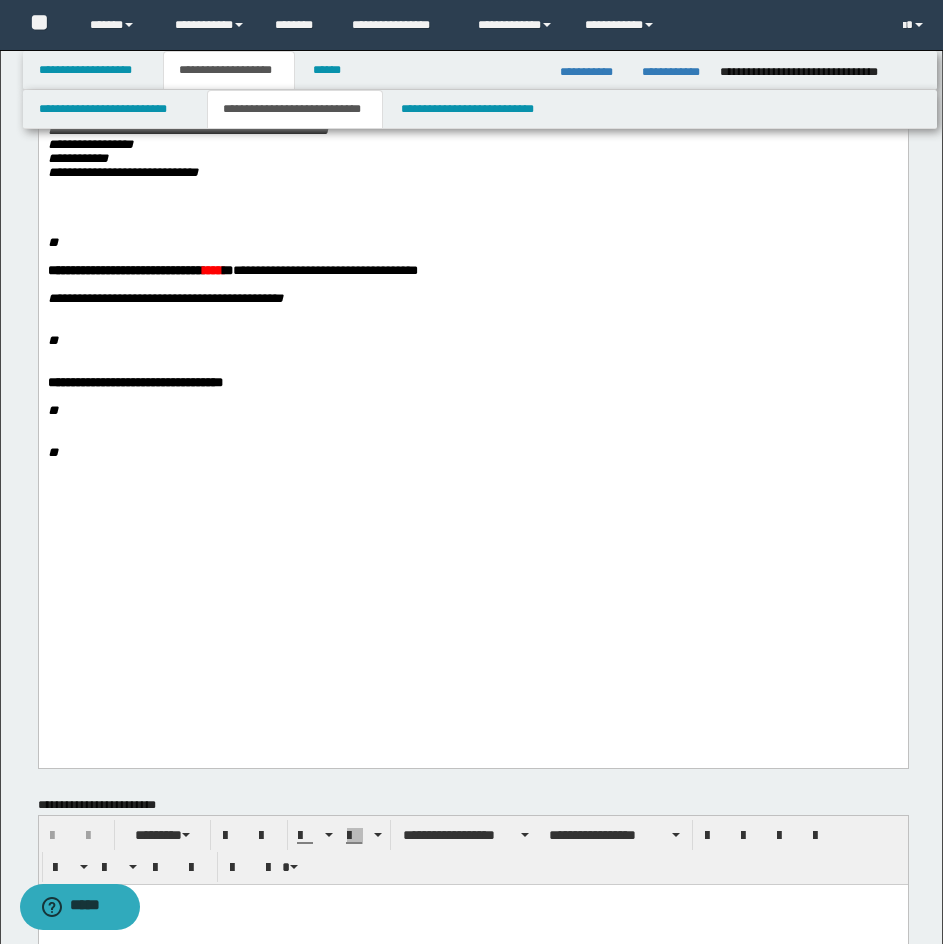 click on "**********" at bounding box center (472, 159) 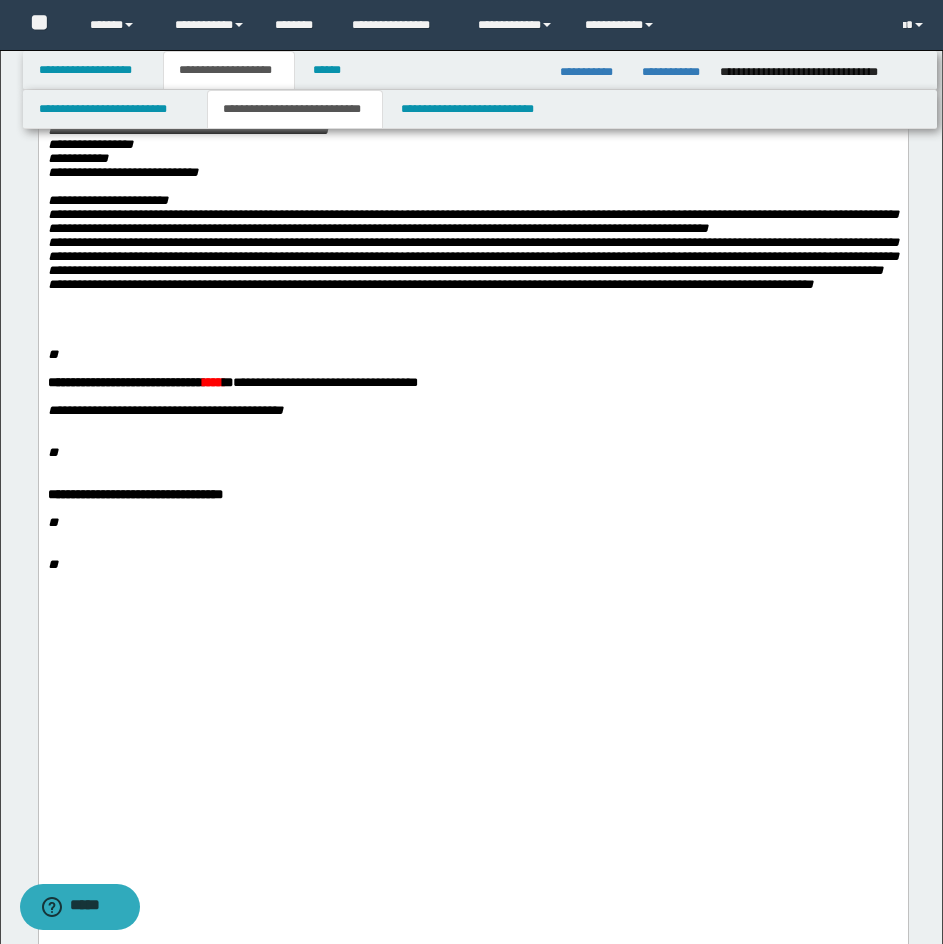 click on "**********" at bounding box center [472, 242] 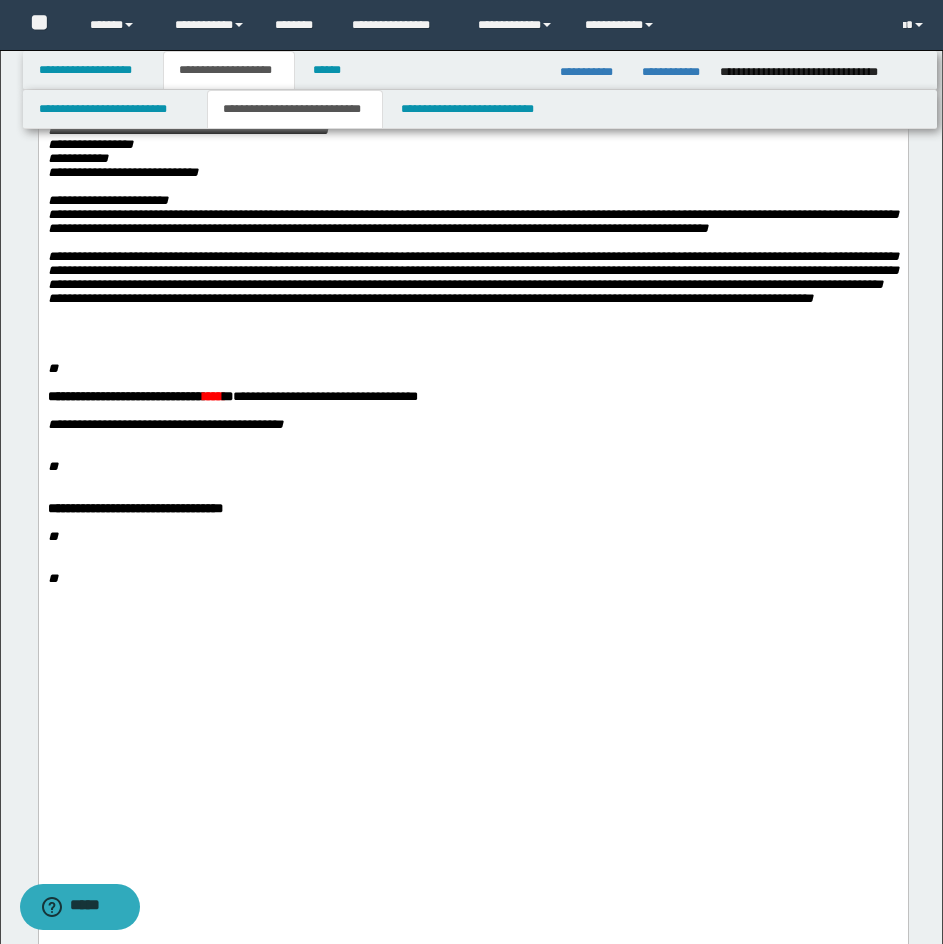click on "**********" at bounding box center (472, 277) 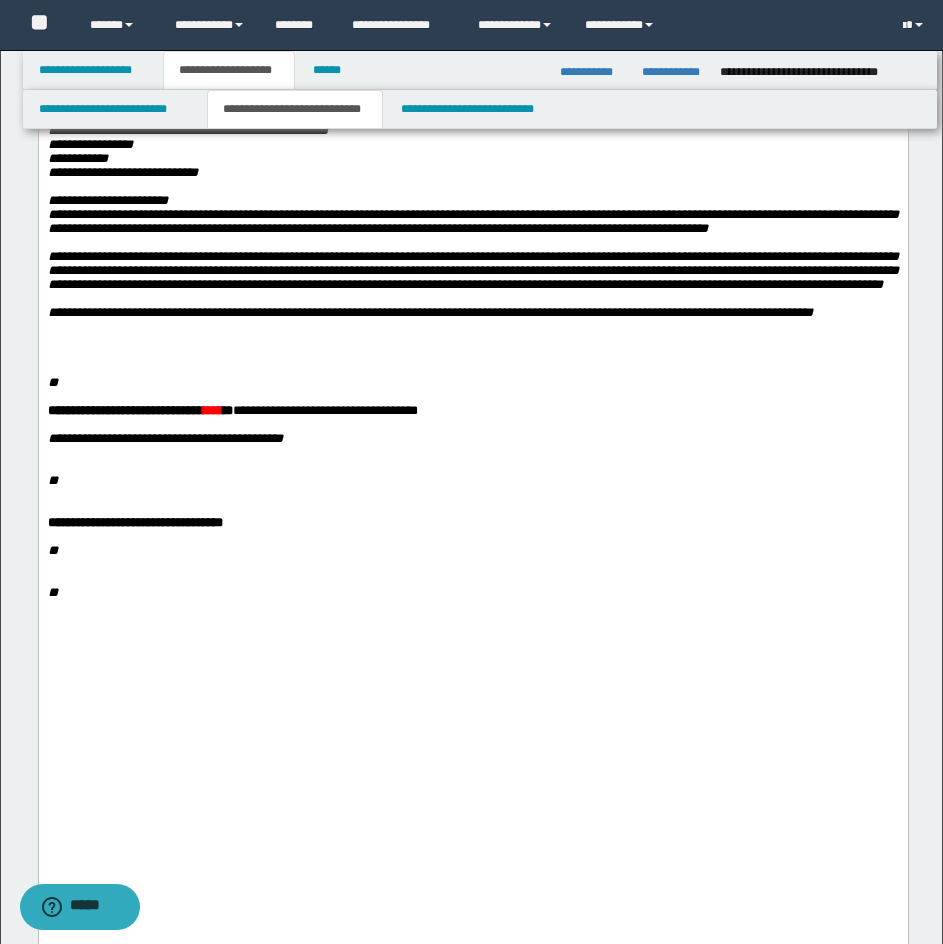 drag, startPoint x: 50, startPoint y: 575, endPoint x: 67, endPoint y: 583, distance: 18.788294 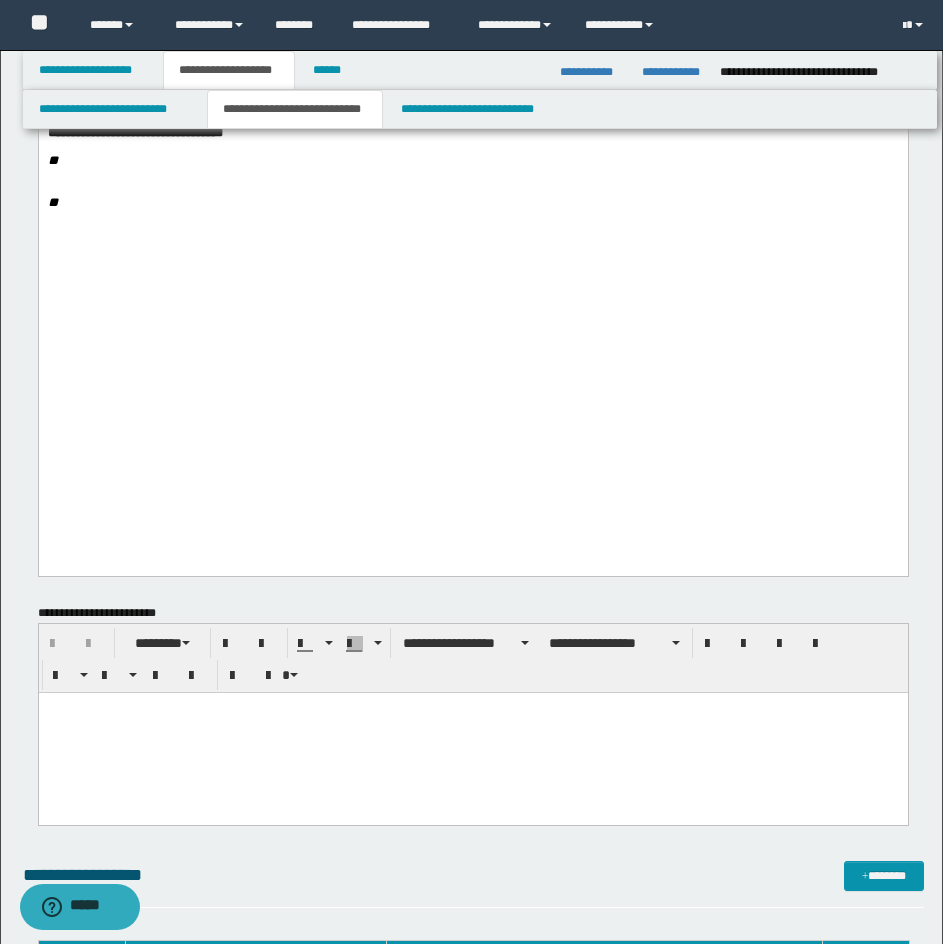 scroll, scrollTop: 976, scrollLeft: 0, axis: vertical 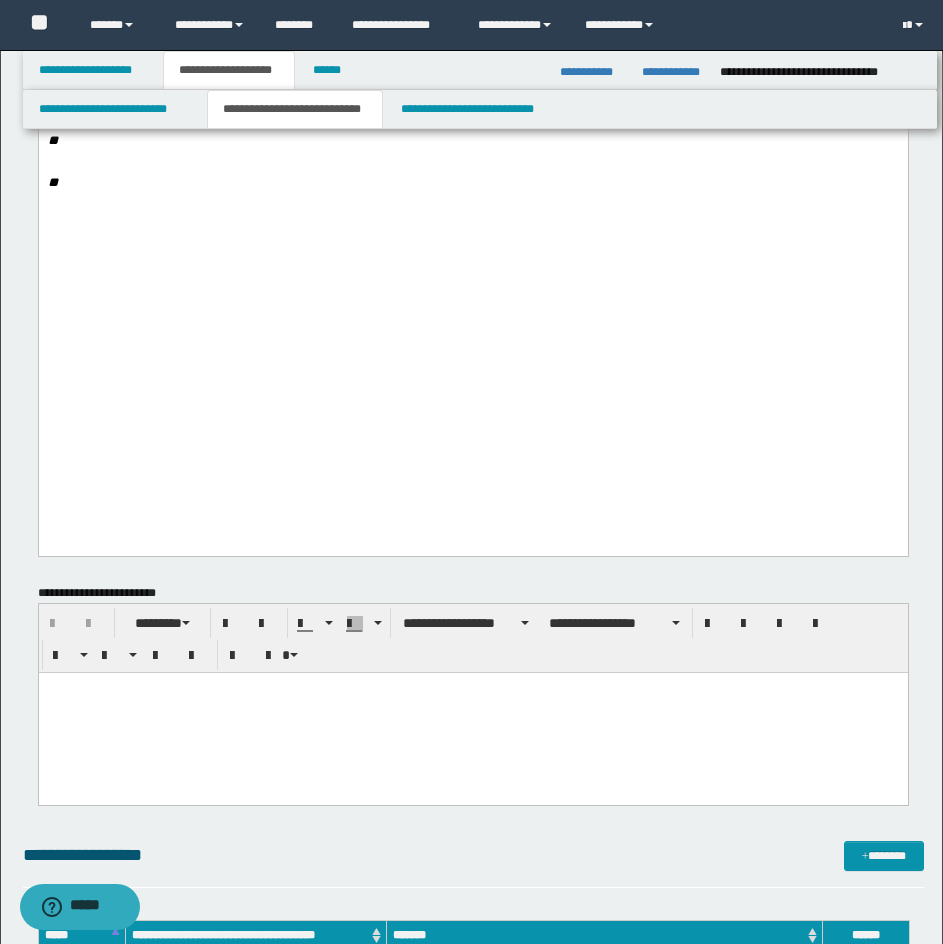 click on "****" at bounding box center [212, 0] 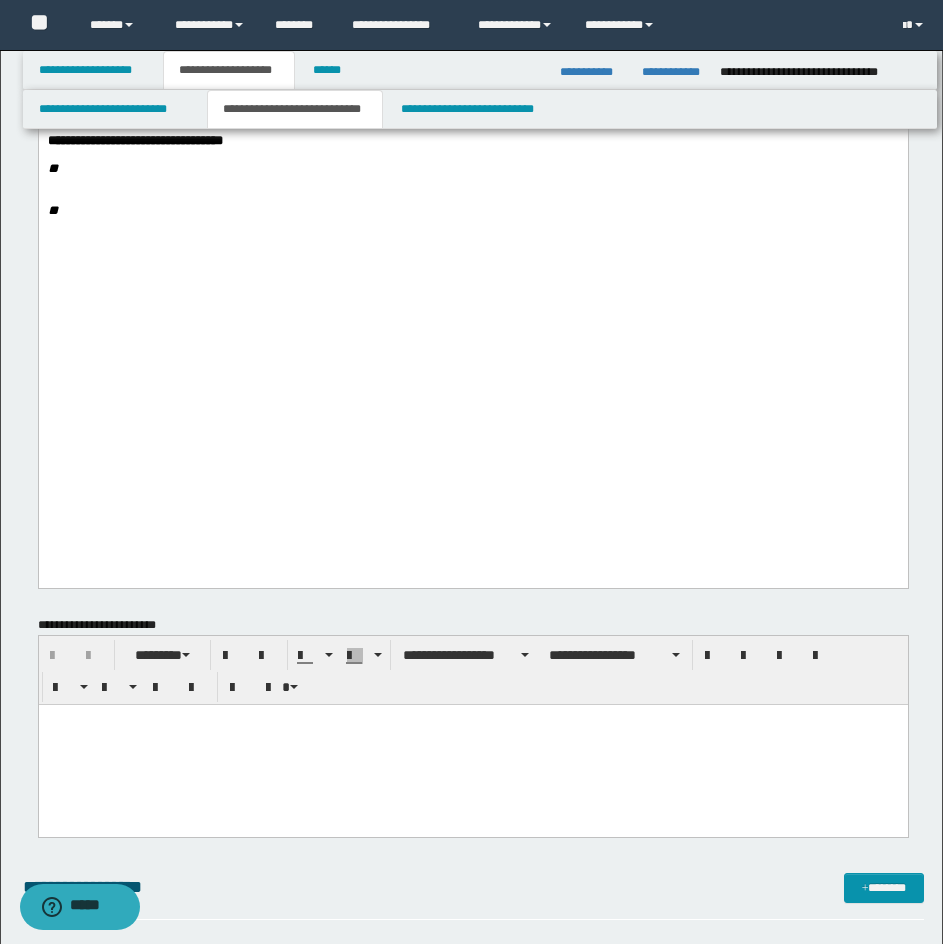 drag, startPoint x: 311, startPoint y: 241, endPoint x: 287, endPoint y: 231, distance: 26 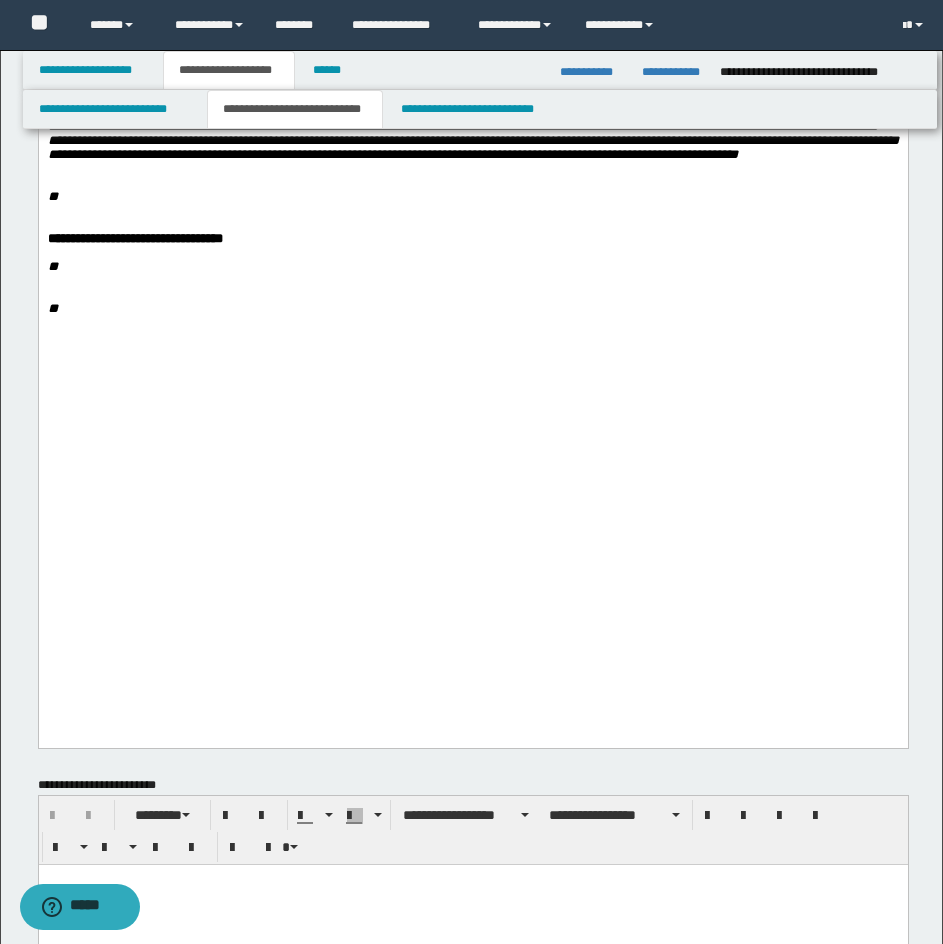 click on "**********" at bounding box center [472, 105] 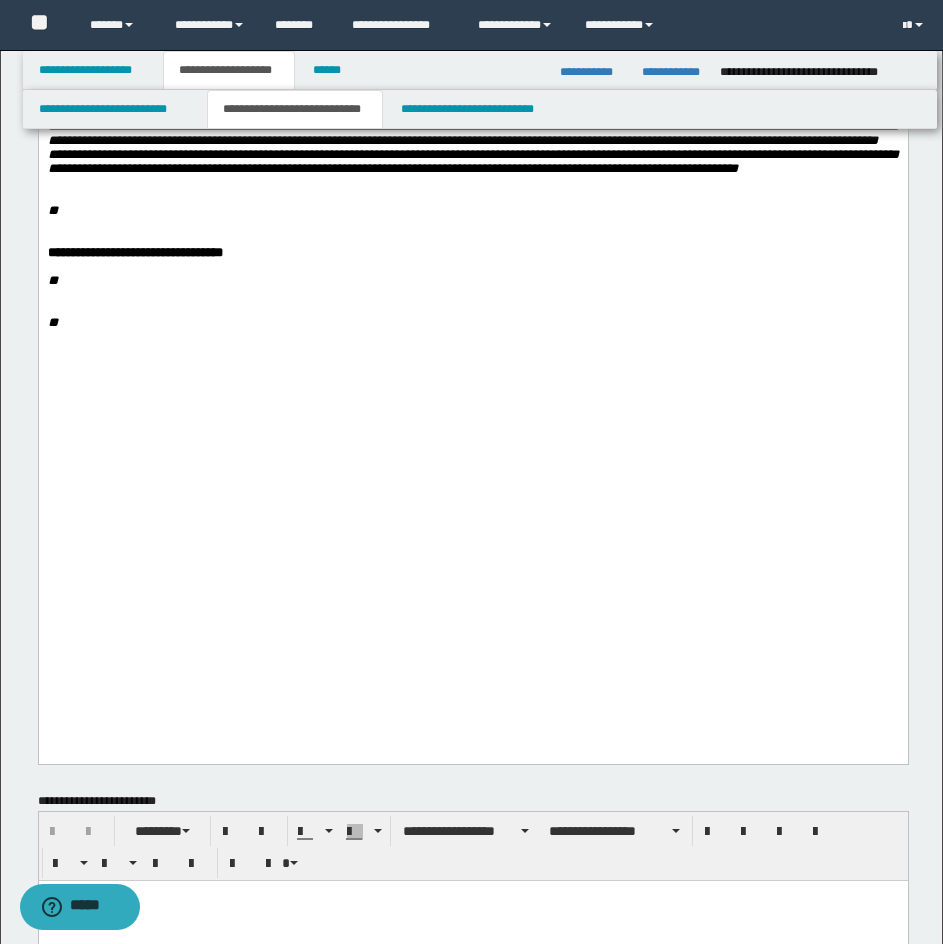 click on "**********" at bounding box center (472, 140) 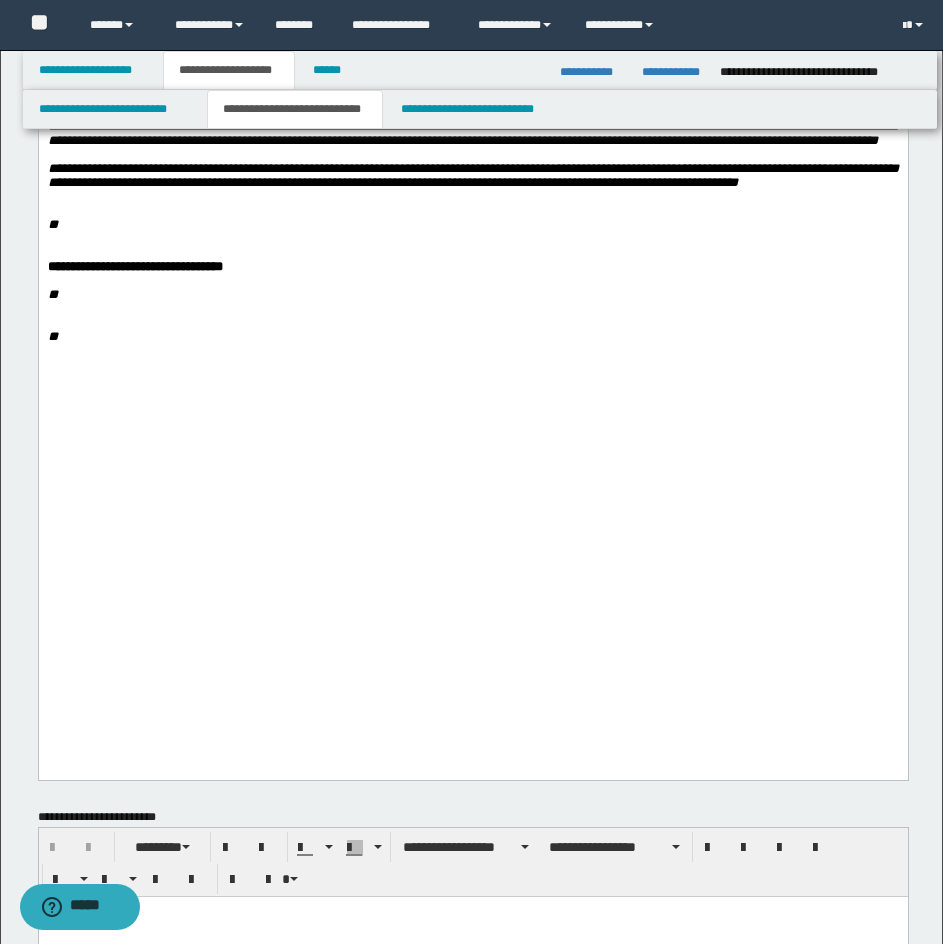 click on "**********" at bounding box center (472, 71) 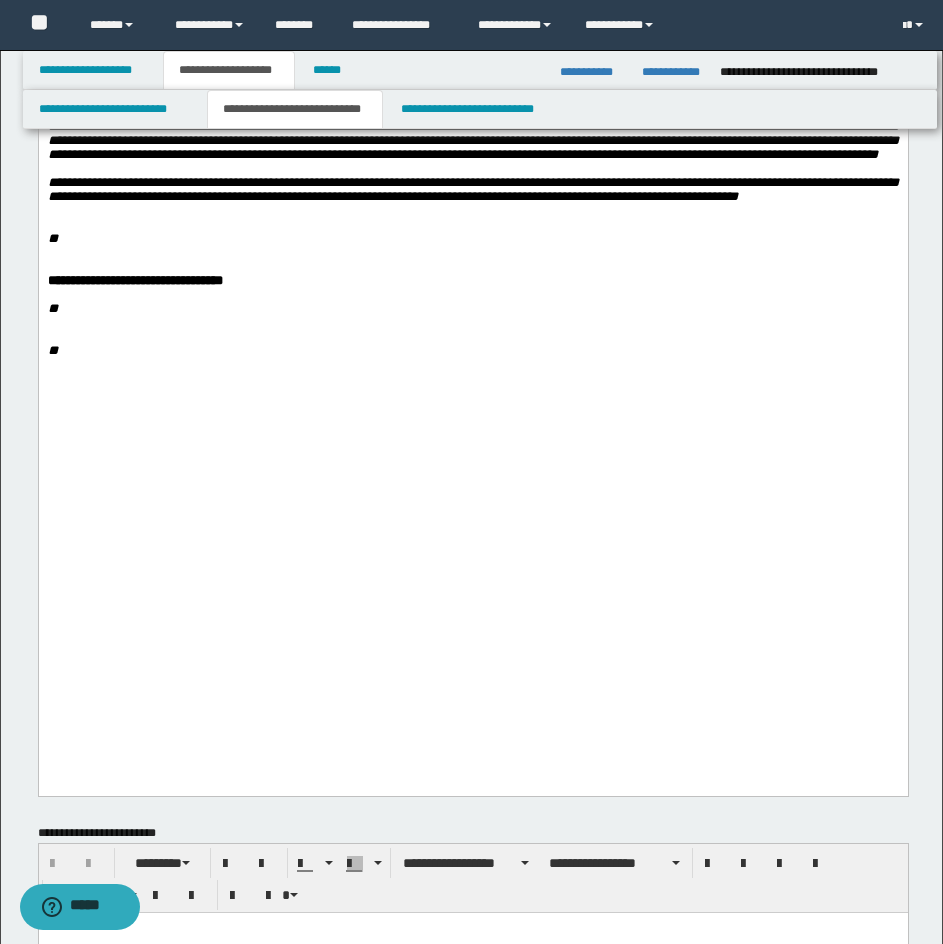 click on "**" at bounding box center [52, 238] 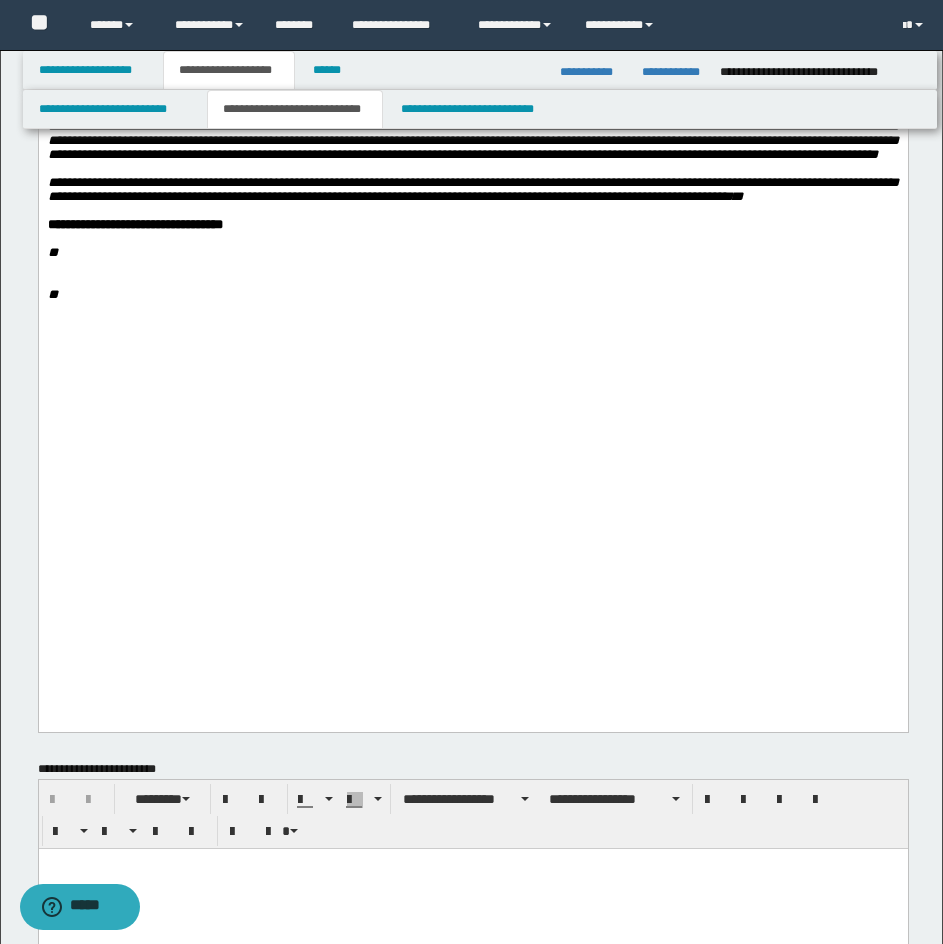 drag, startPoint x: 395, startPoint y: 268, endPoint x: 356, endPoint y: 321, distance: 65.802734 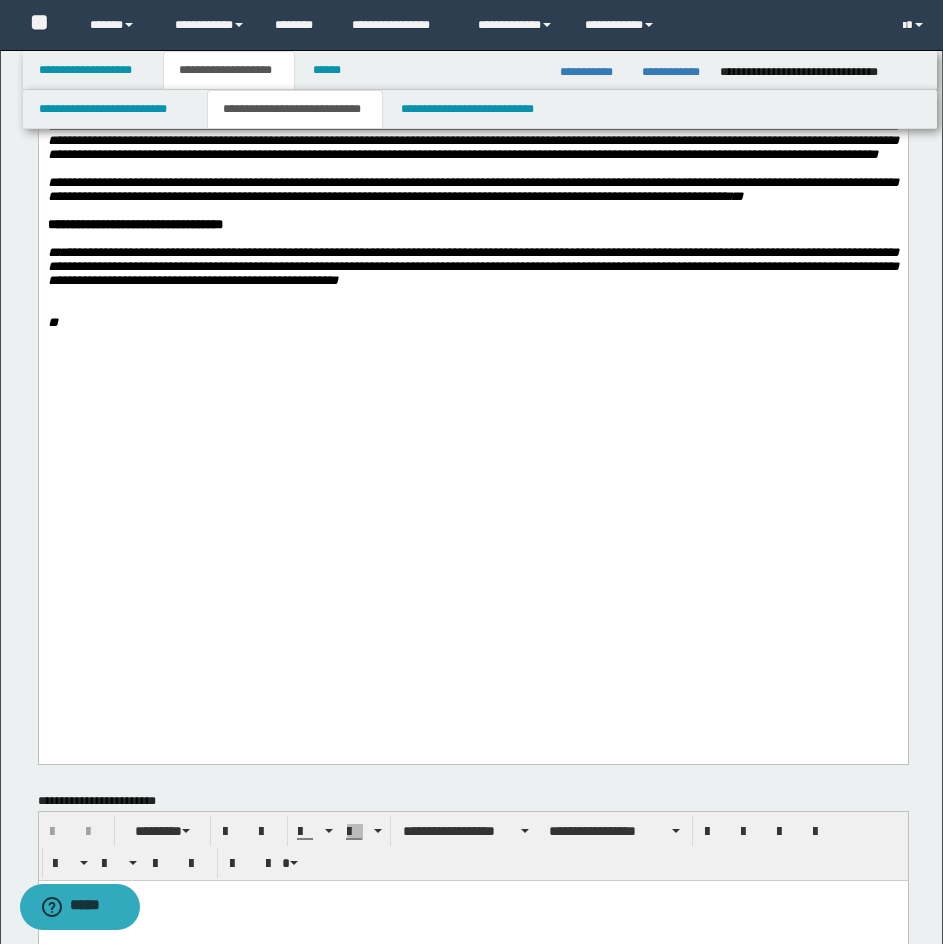 click on "**" at bounding box center [52, 322] 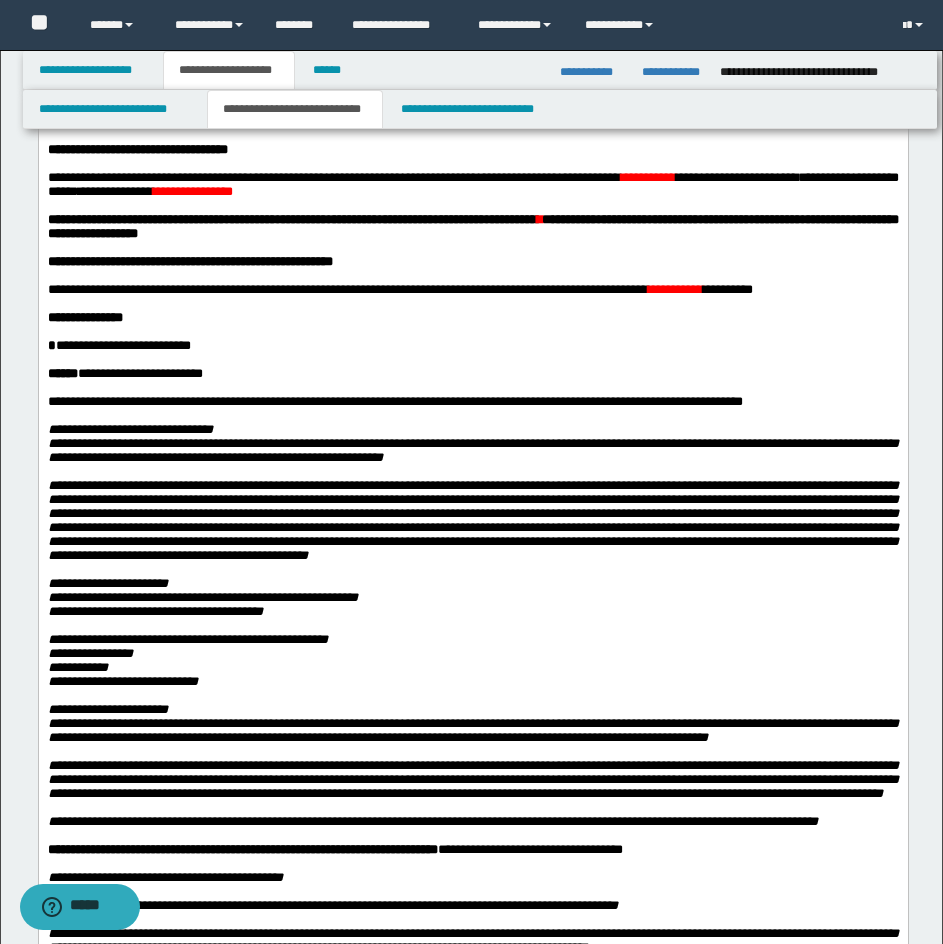 scroll, scrollTop: 0, scrollLeft: 0, axis: both 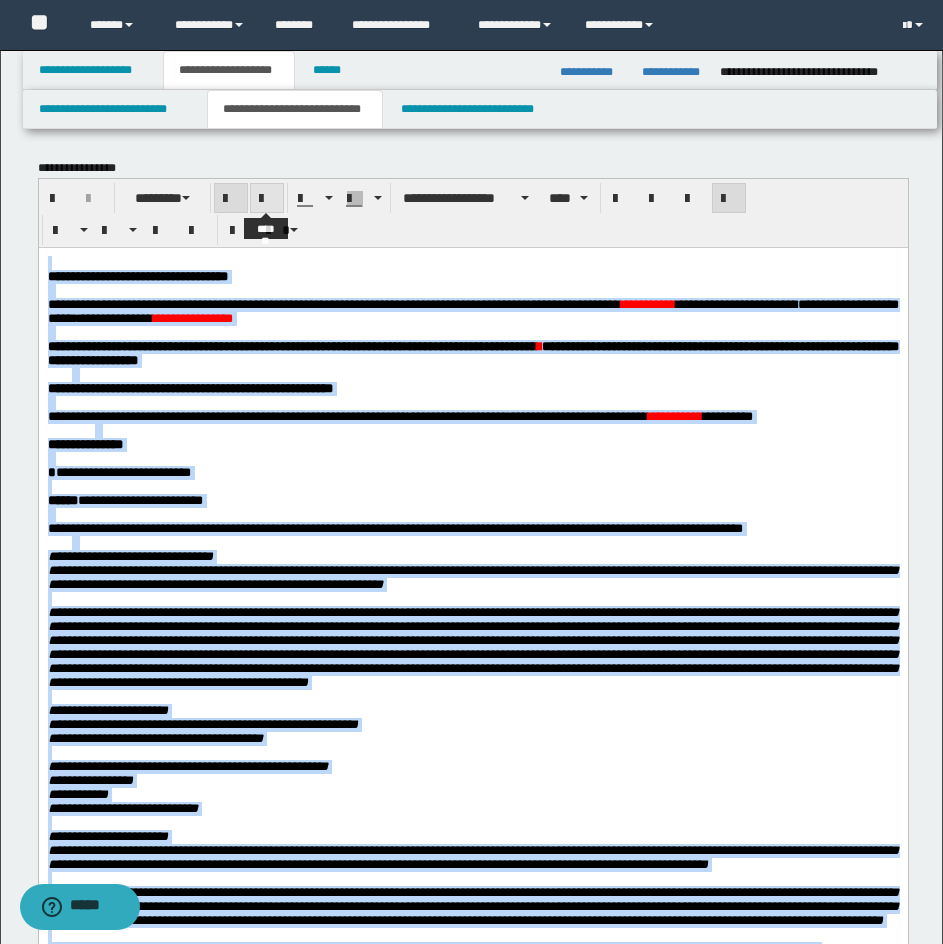 click at bounding box center (267, 199) 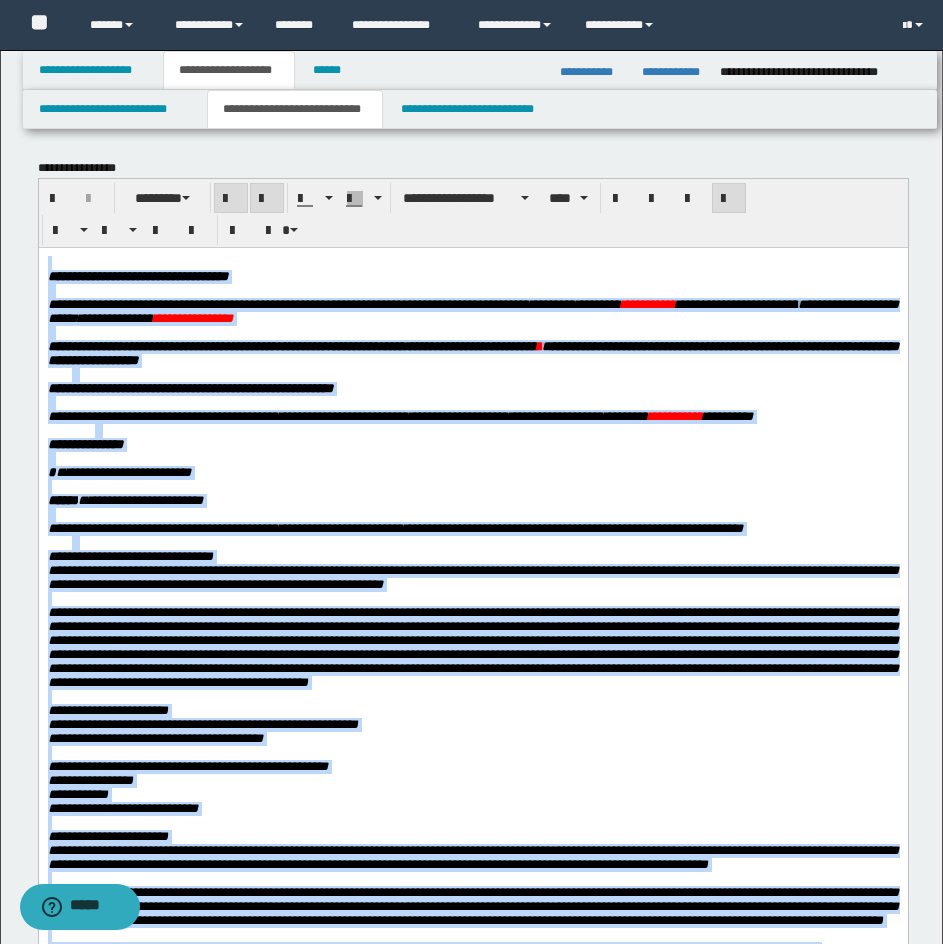 click at bounding box center (267, 199) 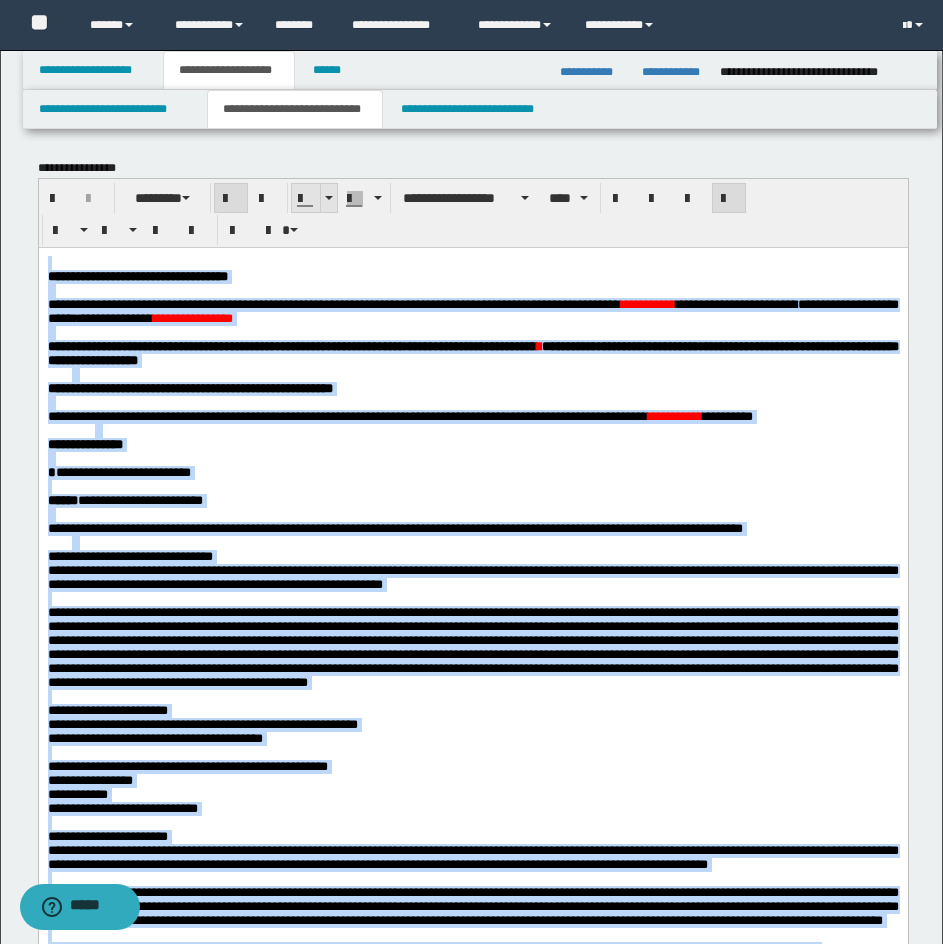 click at bounding box center (329, 198) 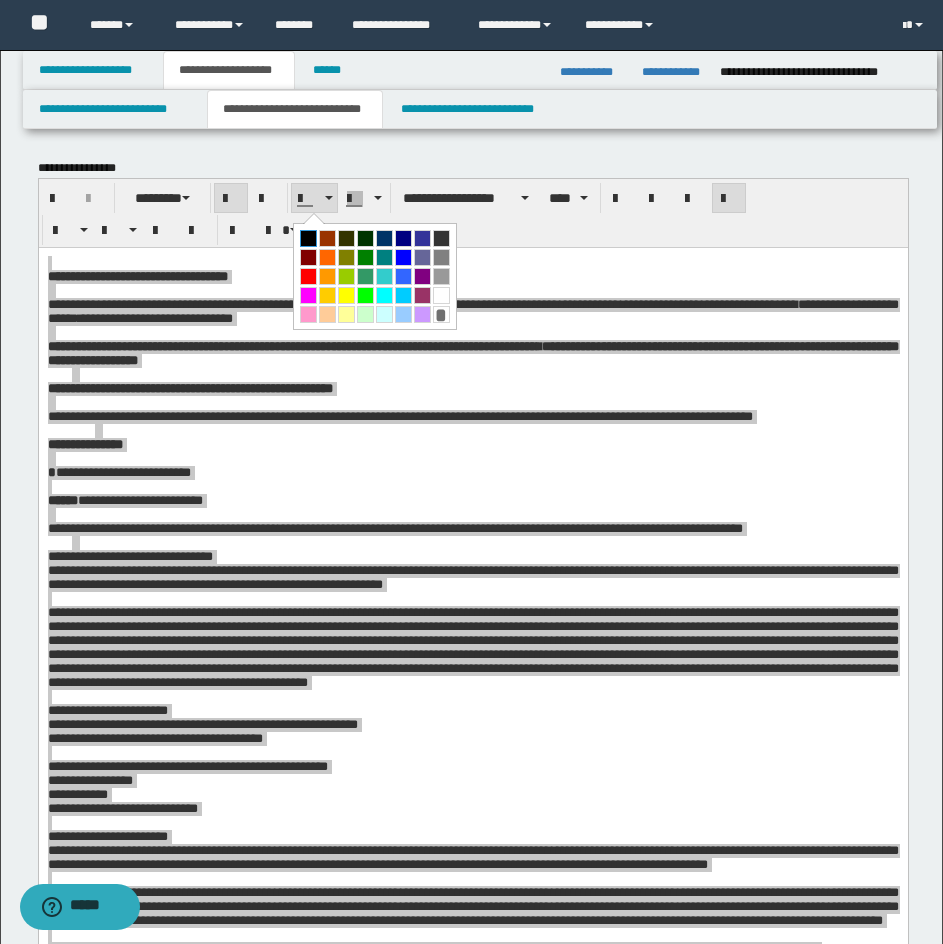 click at bounding box center (308, 238) 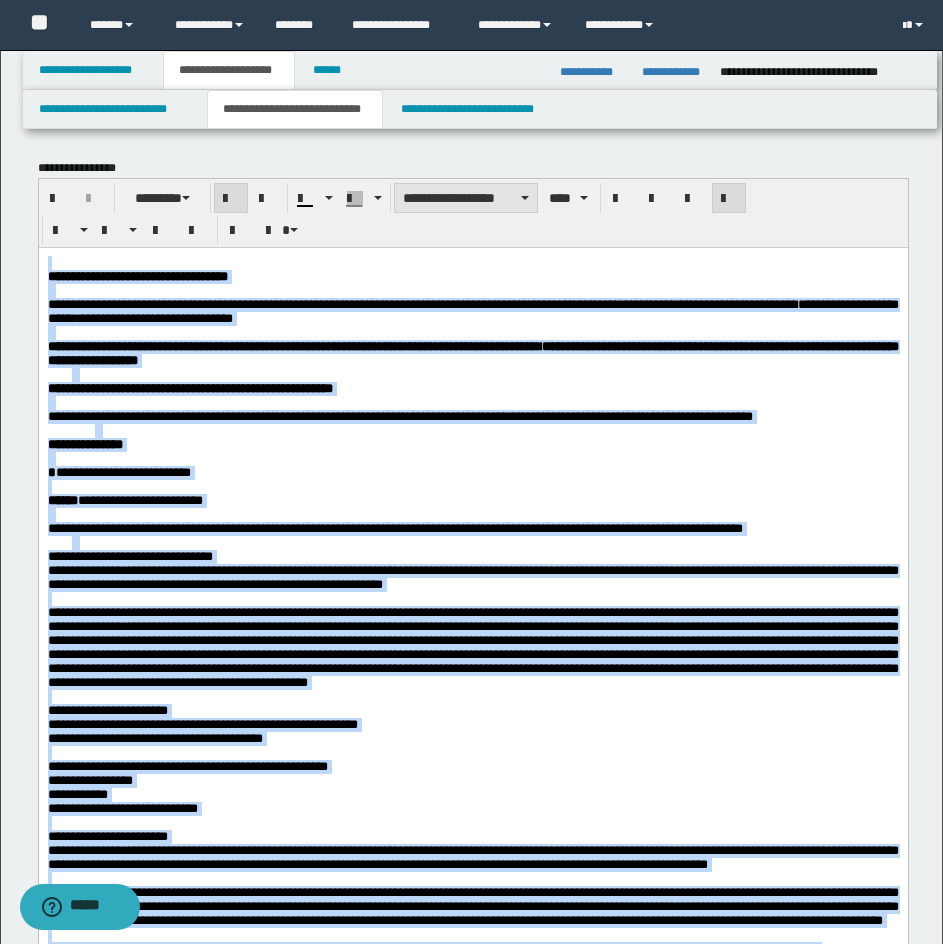 click on "**********" at bounding box center (466, 198) 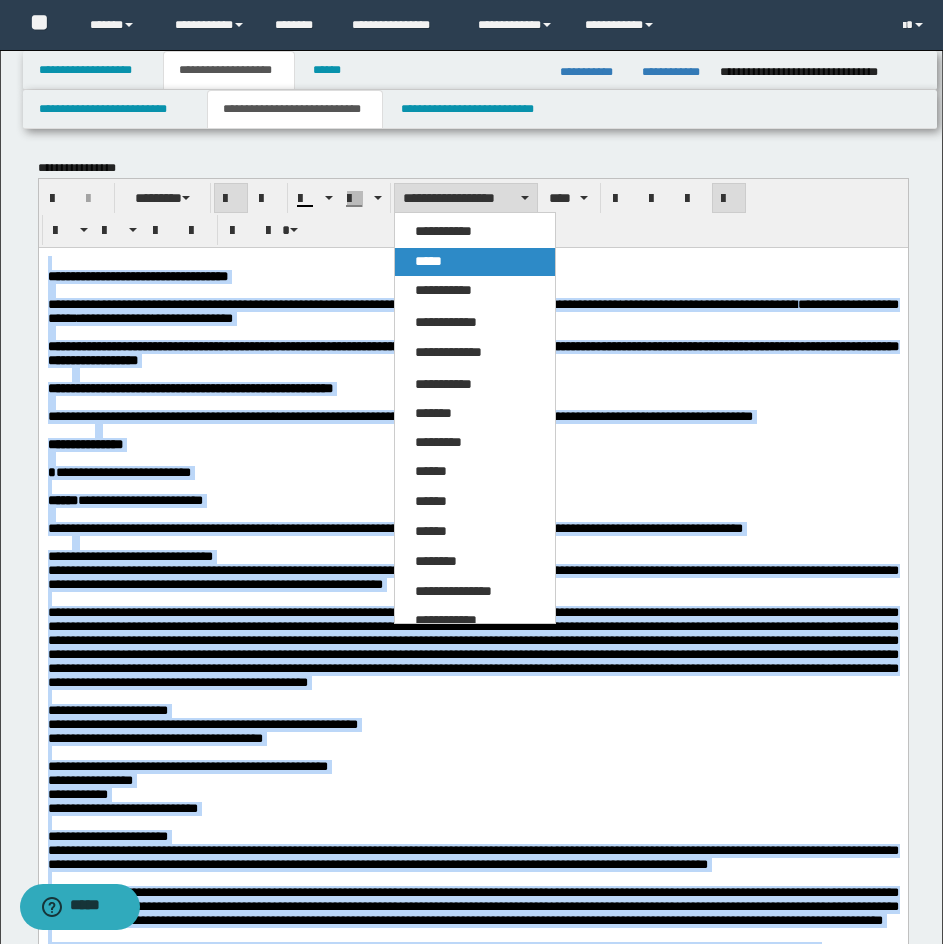 click on "*****" at bounding box center [475, 262] 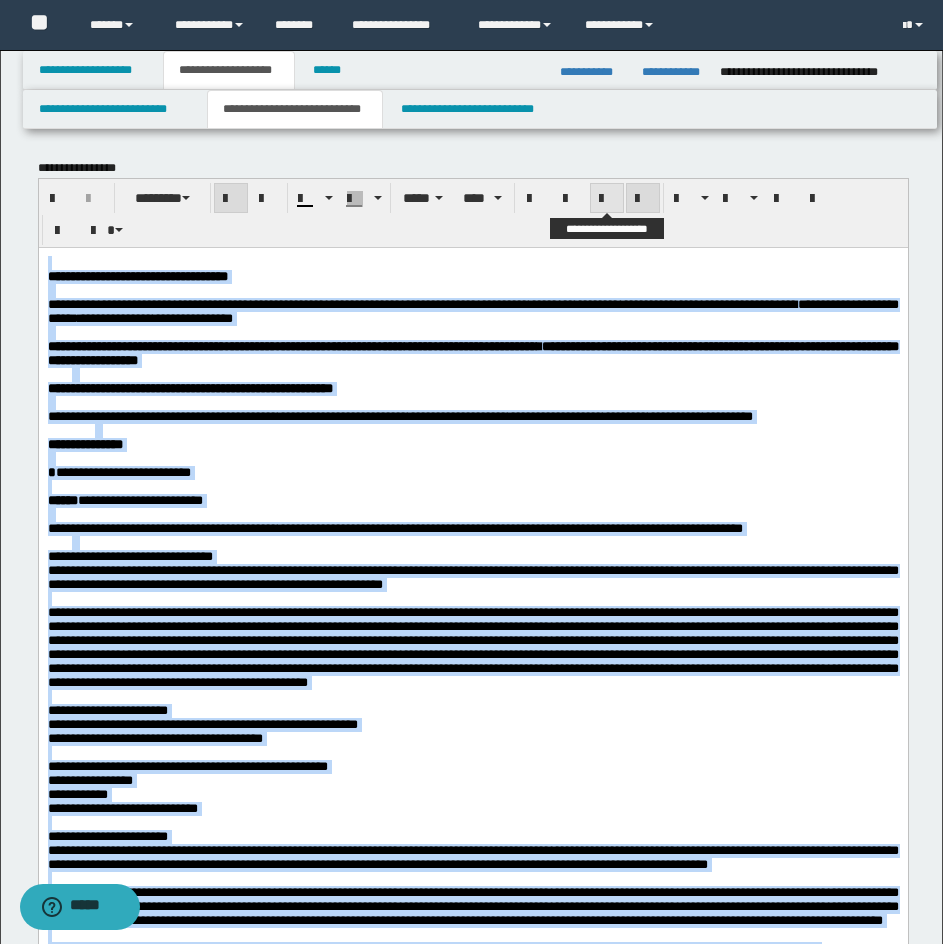 click at bounding box center (607, 199) 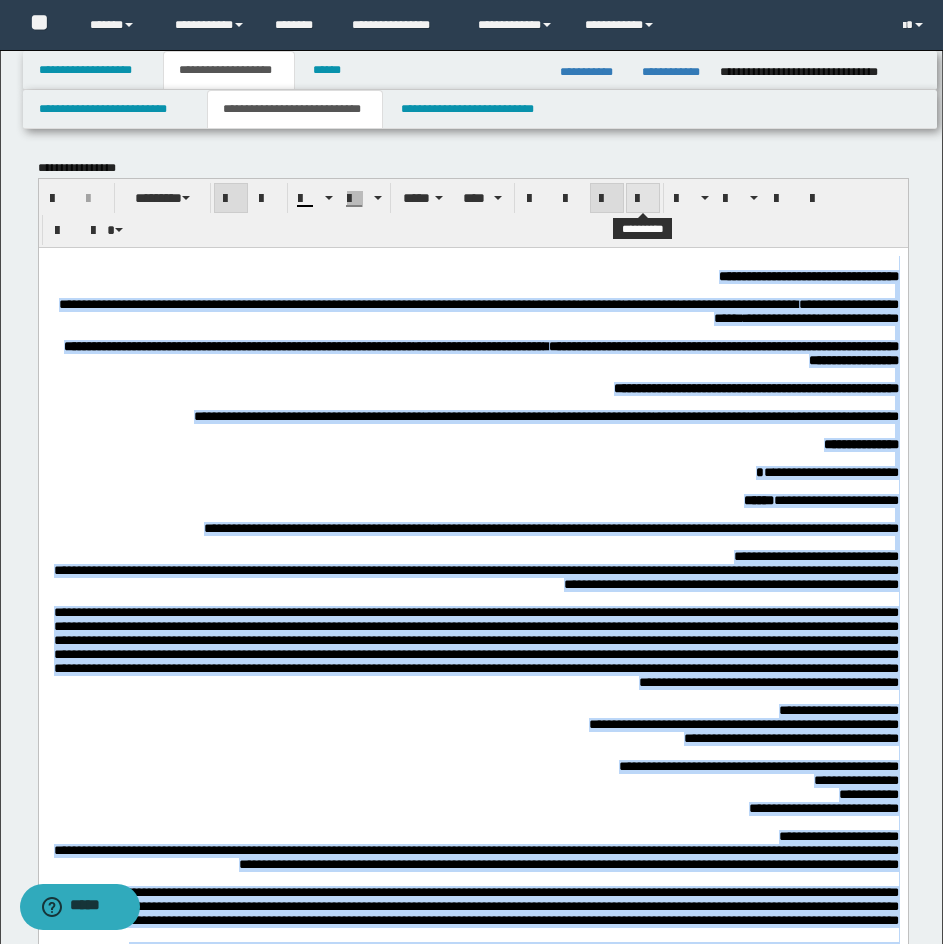 click at bounding box center [643, 199] 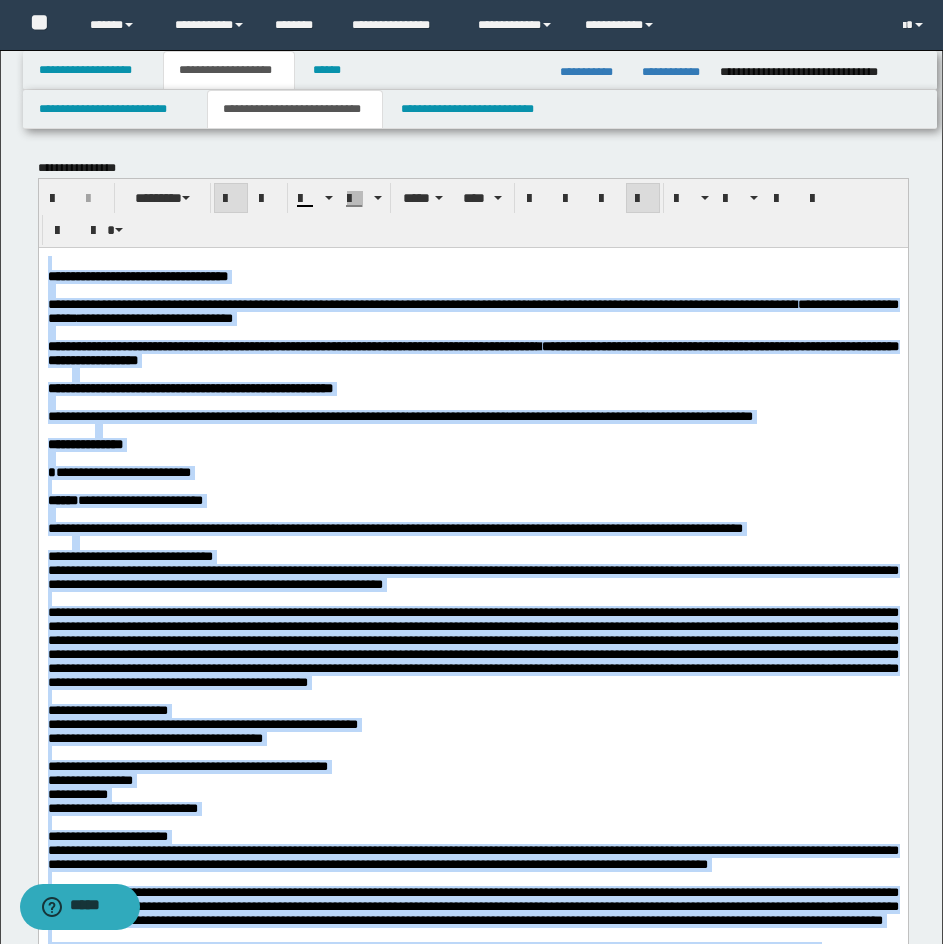 click on "**********" at bounding box center [472, 388] 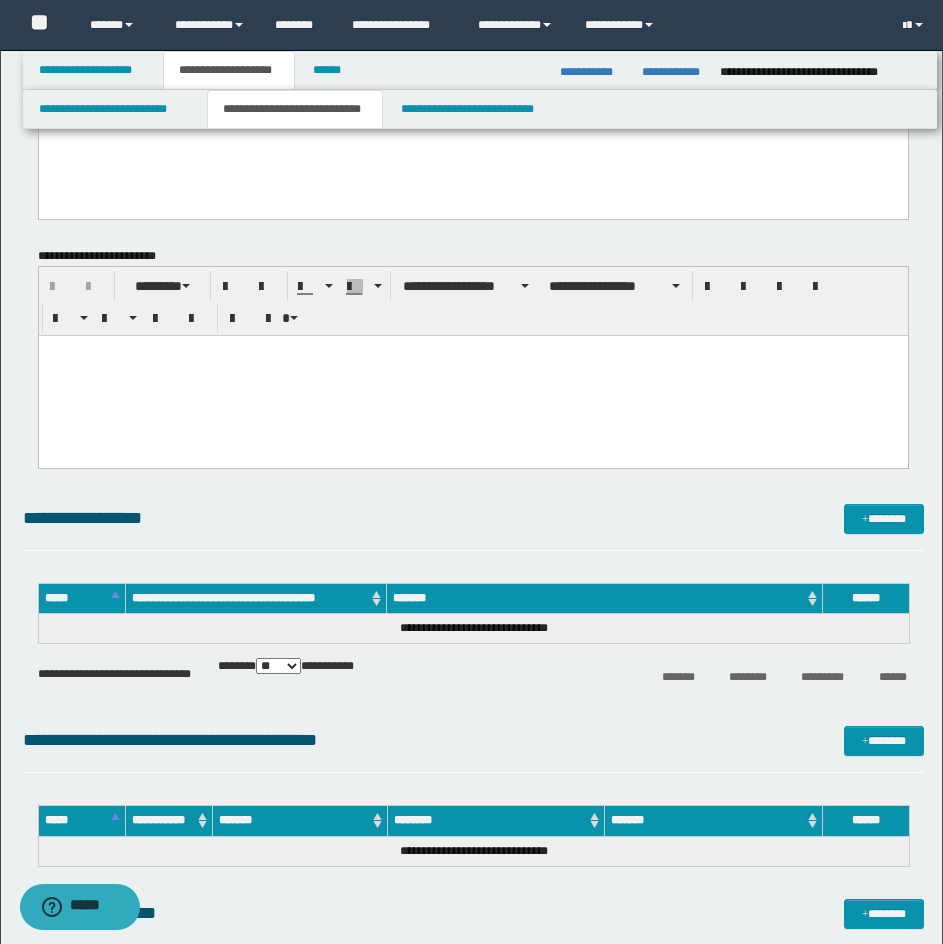 scroll, scrollTop: 1490, scrollLeft: 0, axis: vertical 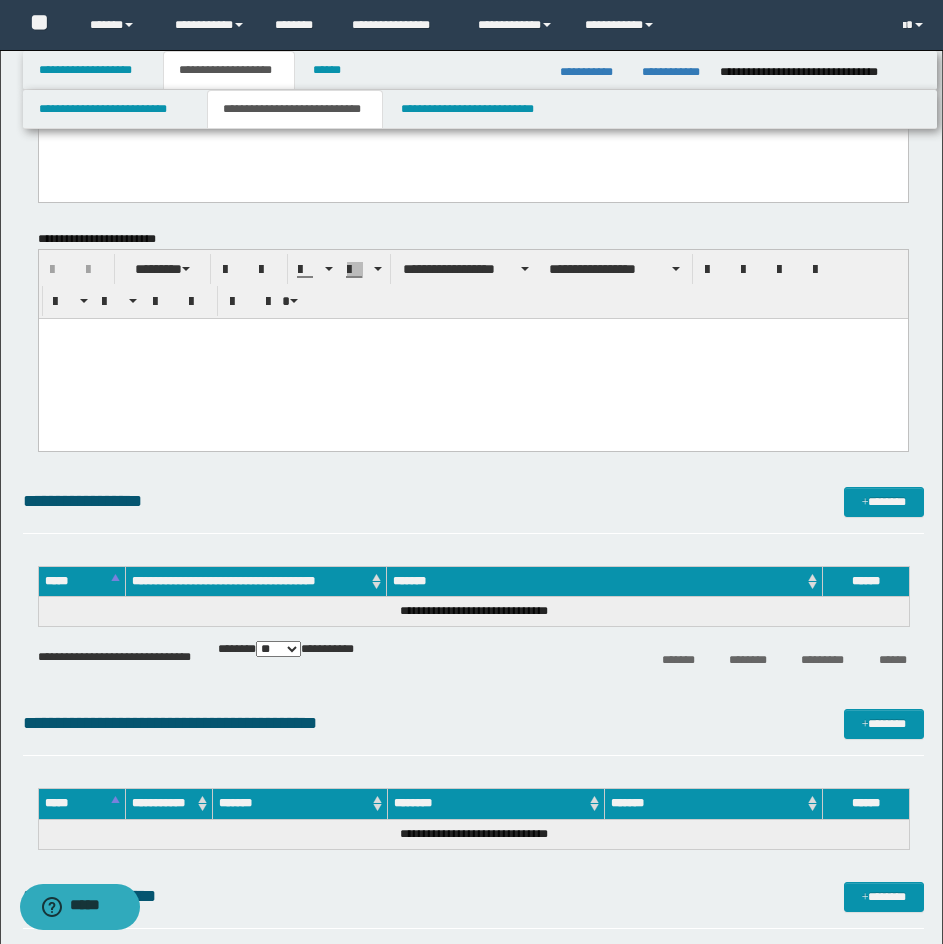 click at bounding box center (472, 358) 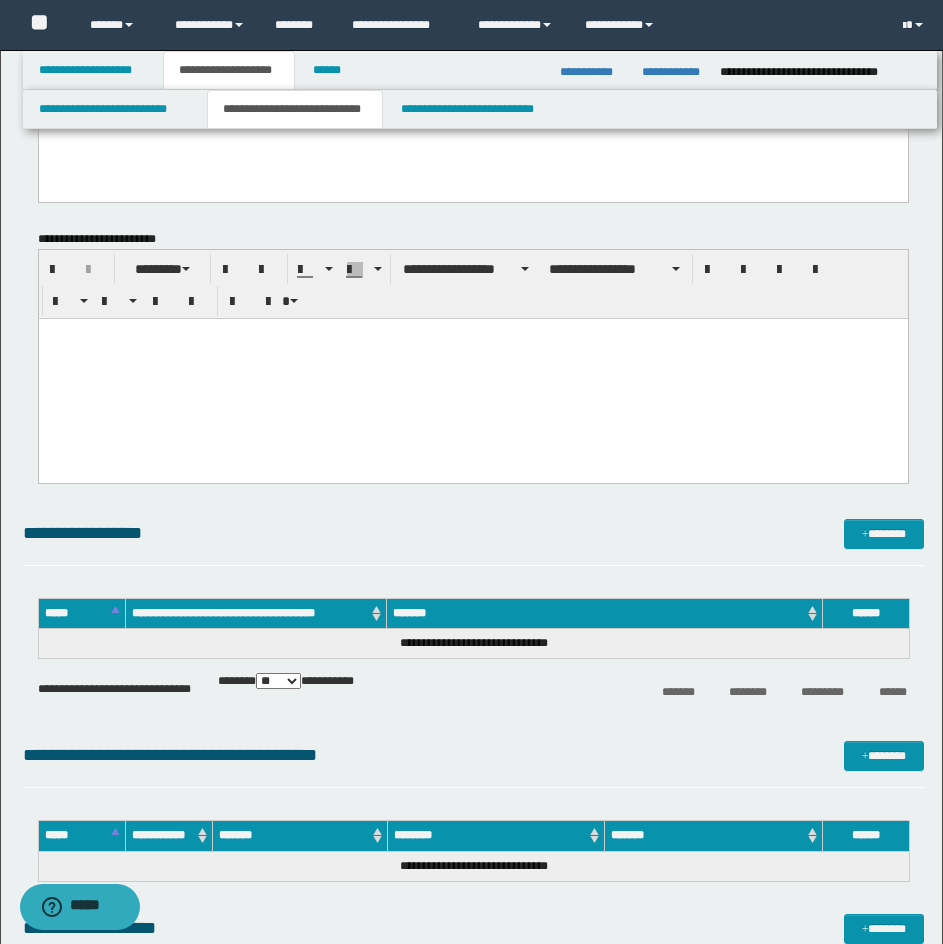 paste 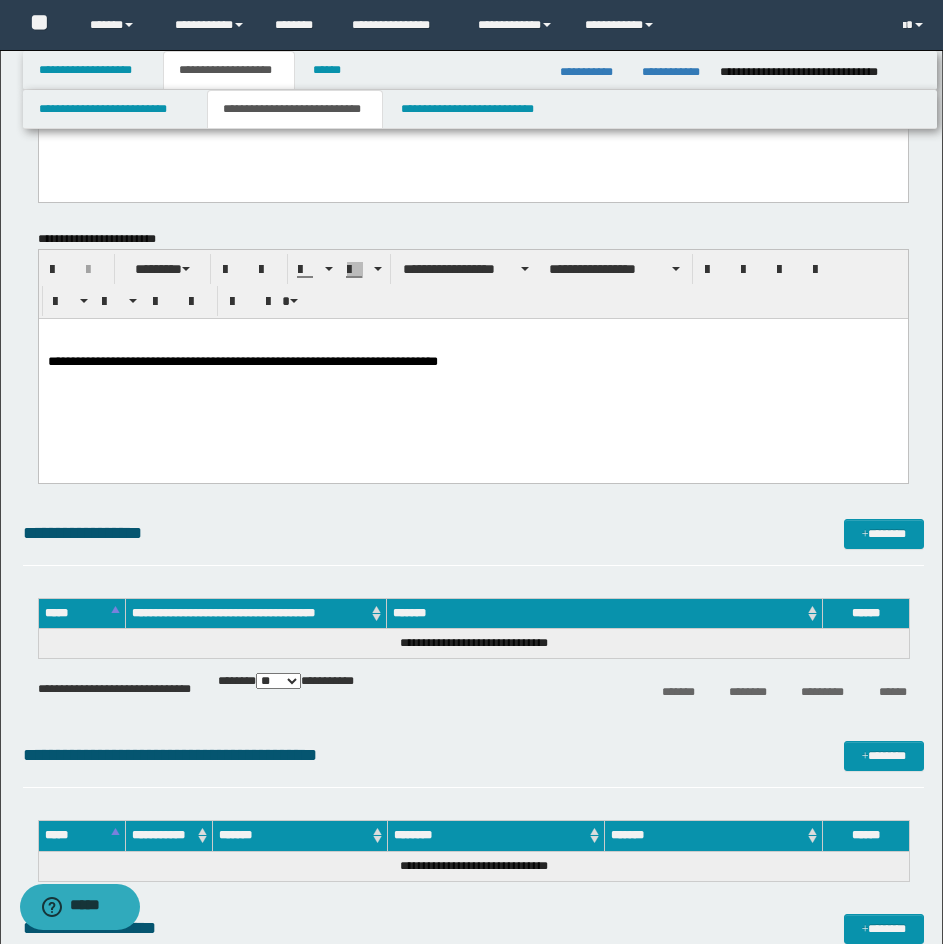 click at bounding box center [472, 347] 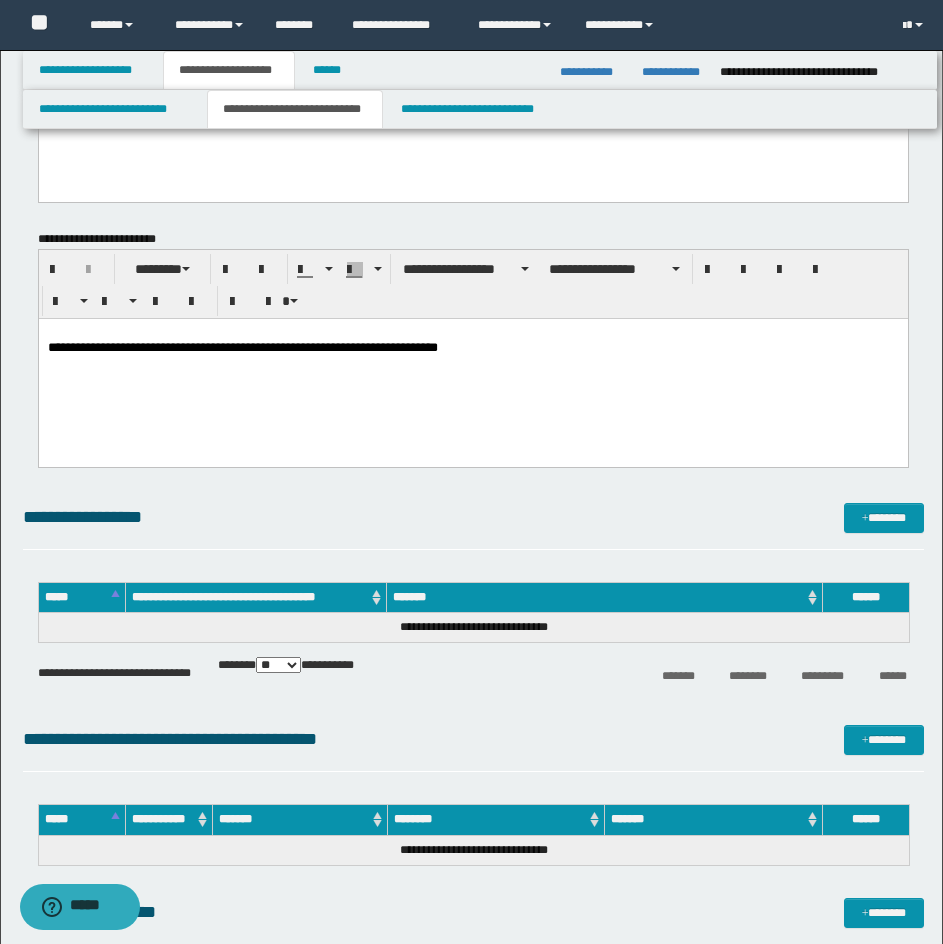 click at bounding box center [472, 333] 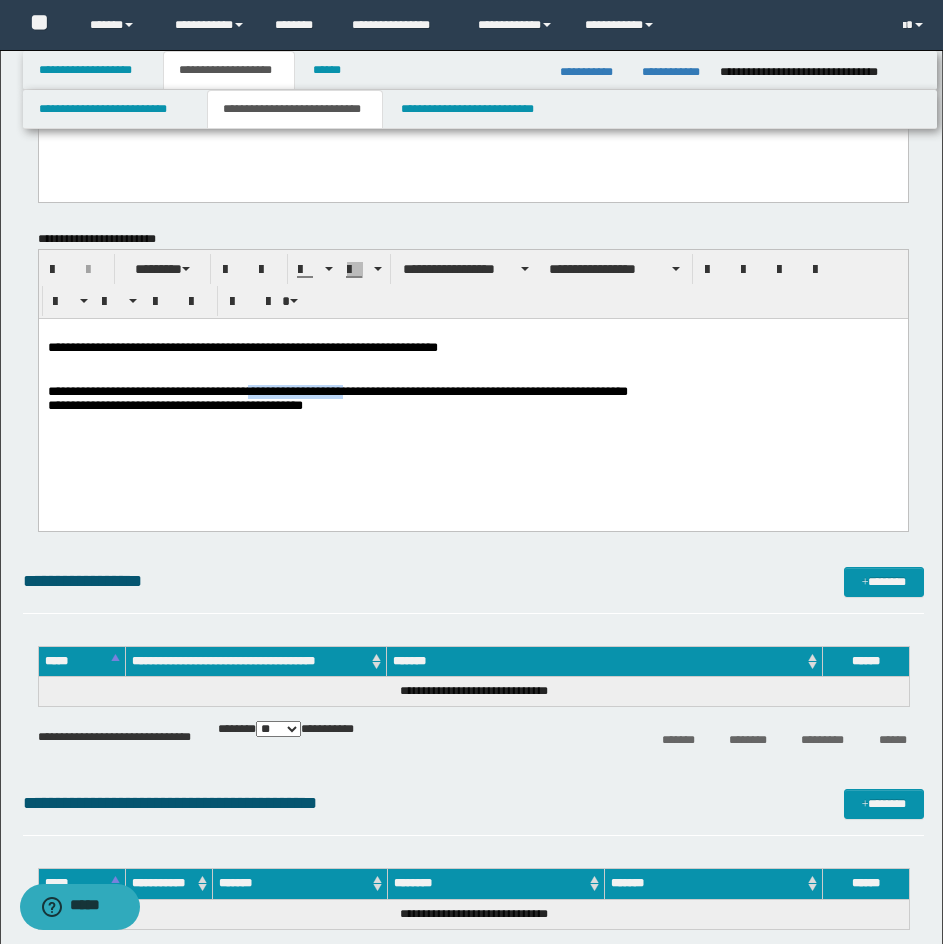 drag, startPoint x: 268, startPoint y: 398, endPoint x: 370, endPoint y: 397, distance: 102.0049 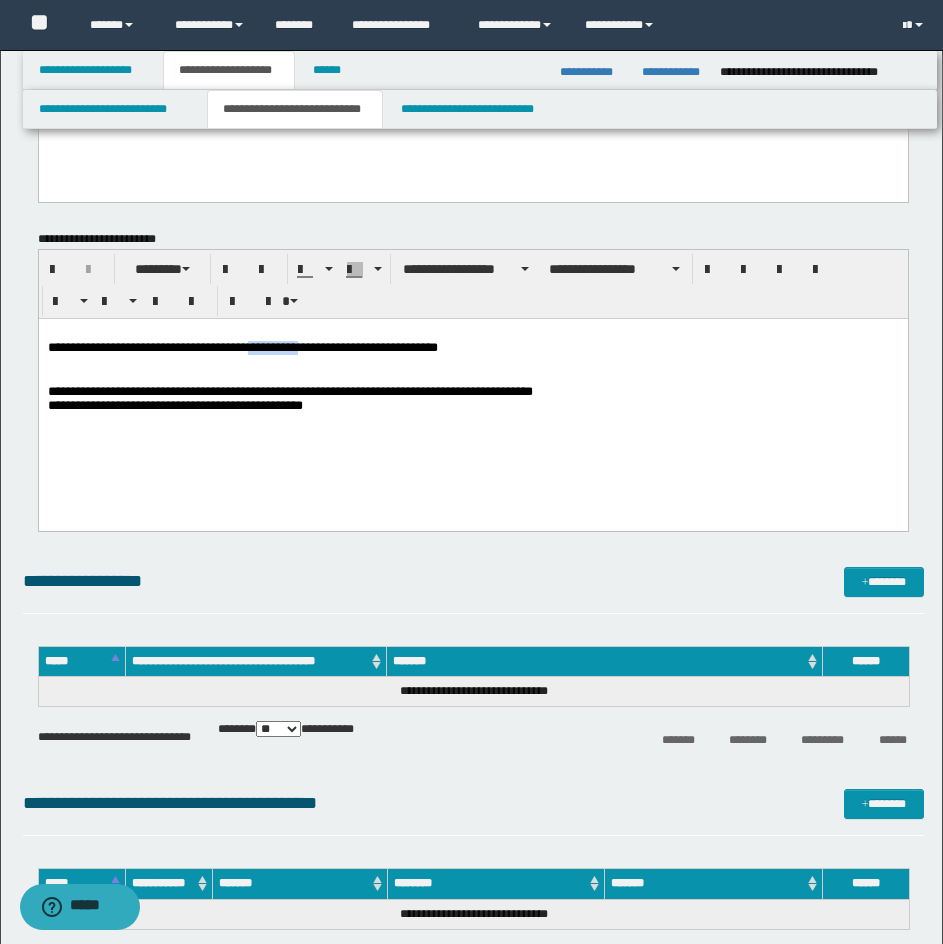 drag, startPoint x: 268, startPoint y: 349, endPoint x: 322, endPoint y: 349, distance: 54 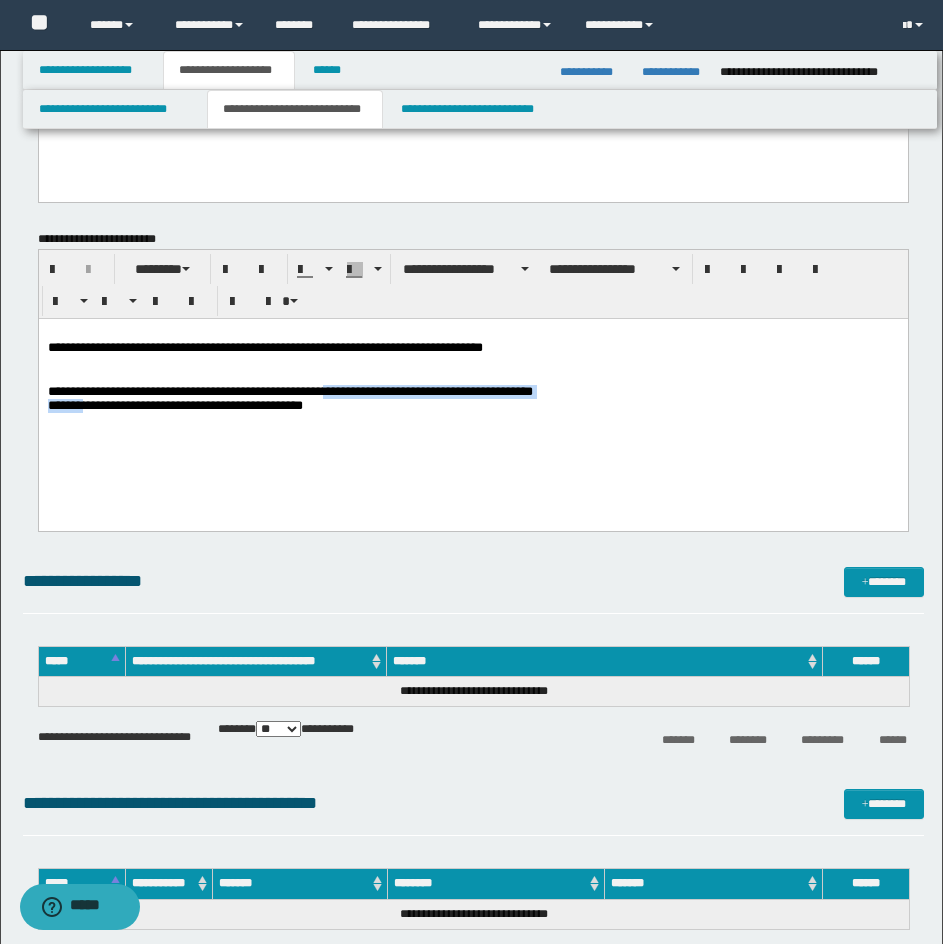 drag, startPoint x: 348, startPoint y: 399, endPoint x: 115, endPoint y: 421, distance: 234.03632 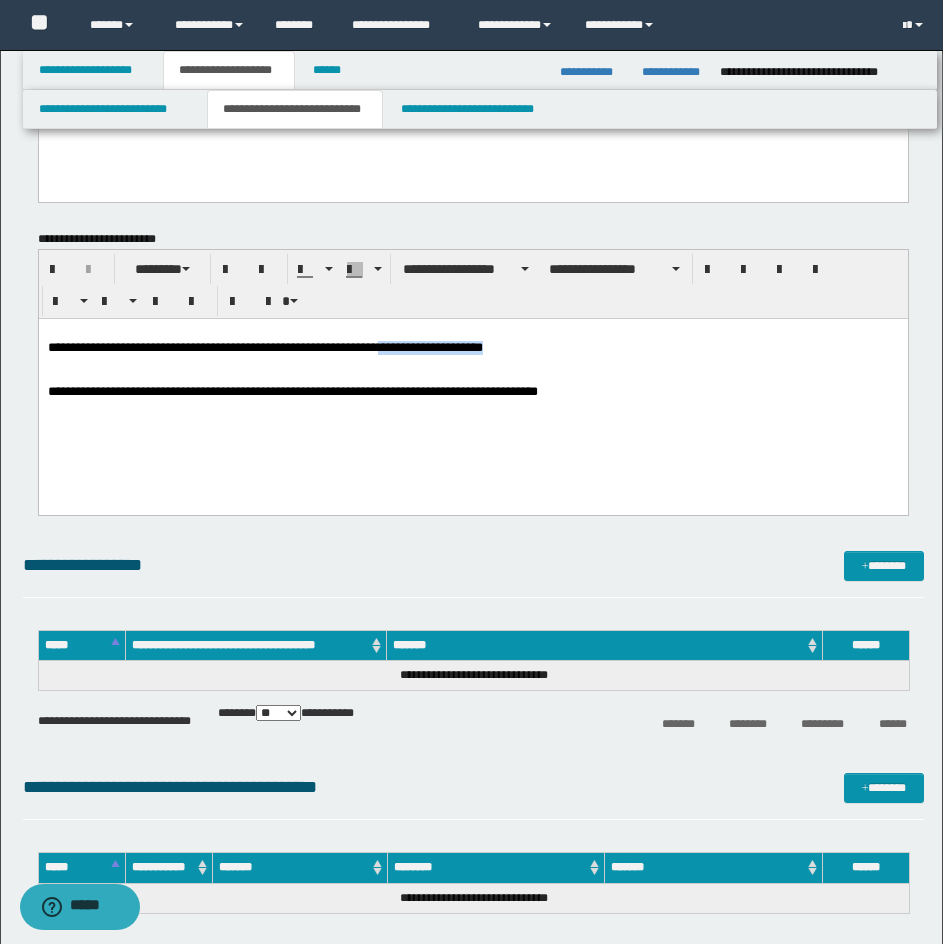 drag, startPoint x: 409, startPoint y: 352, endPoint x: 612, endPoint y: 345, distance: 203.12065 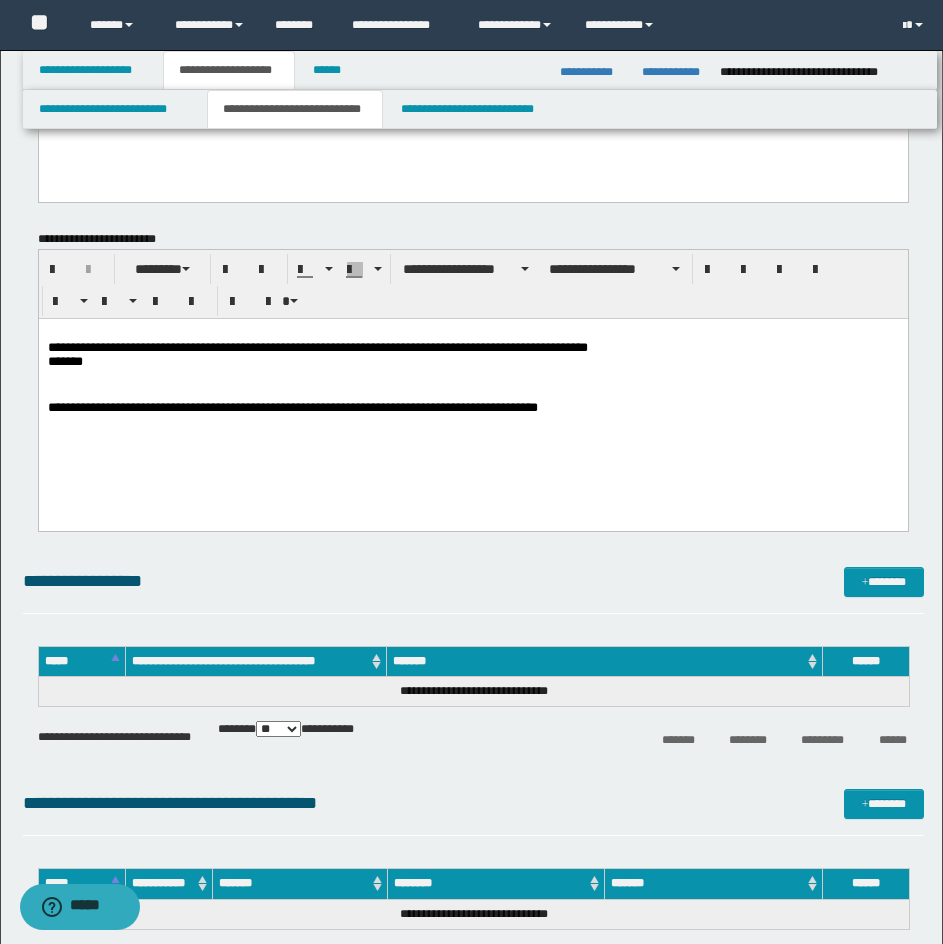 click on "**********" at bounding box center (472, 356) 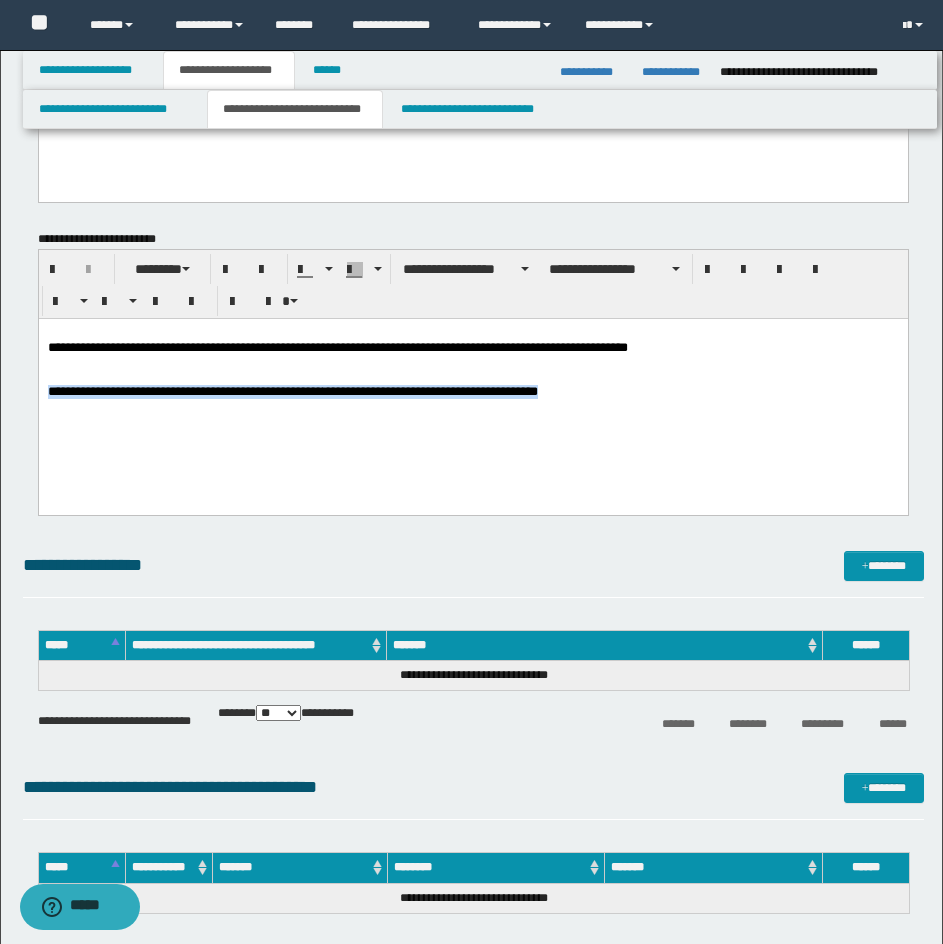 drag, startPoint x: 596, startPoint y: 394, endPoint x: 66, endPoint y: 727, distance: 625.9305 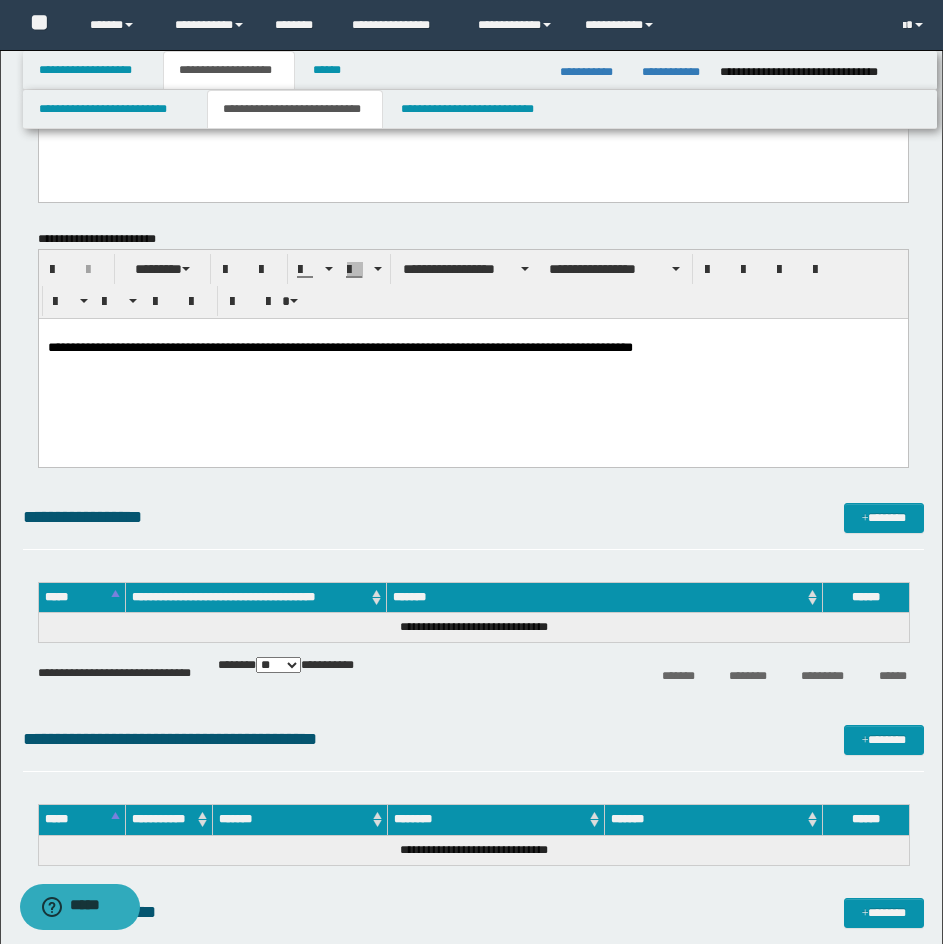 drag, startPoint x: 794, startPoint y: 396, endPoint x: 775, endPoint y: 427, distance: 36.359318 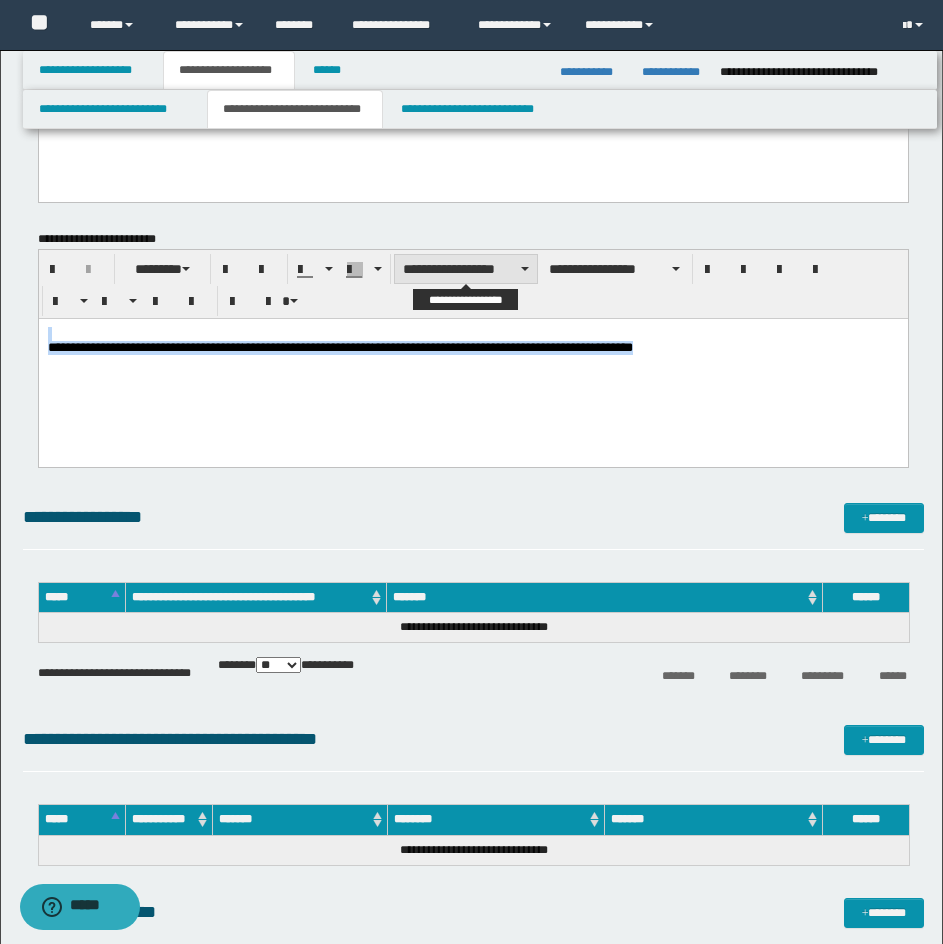 click on "**********" at bounding box center [466, 269] 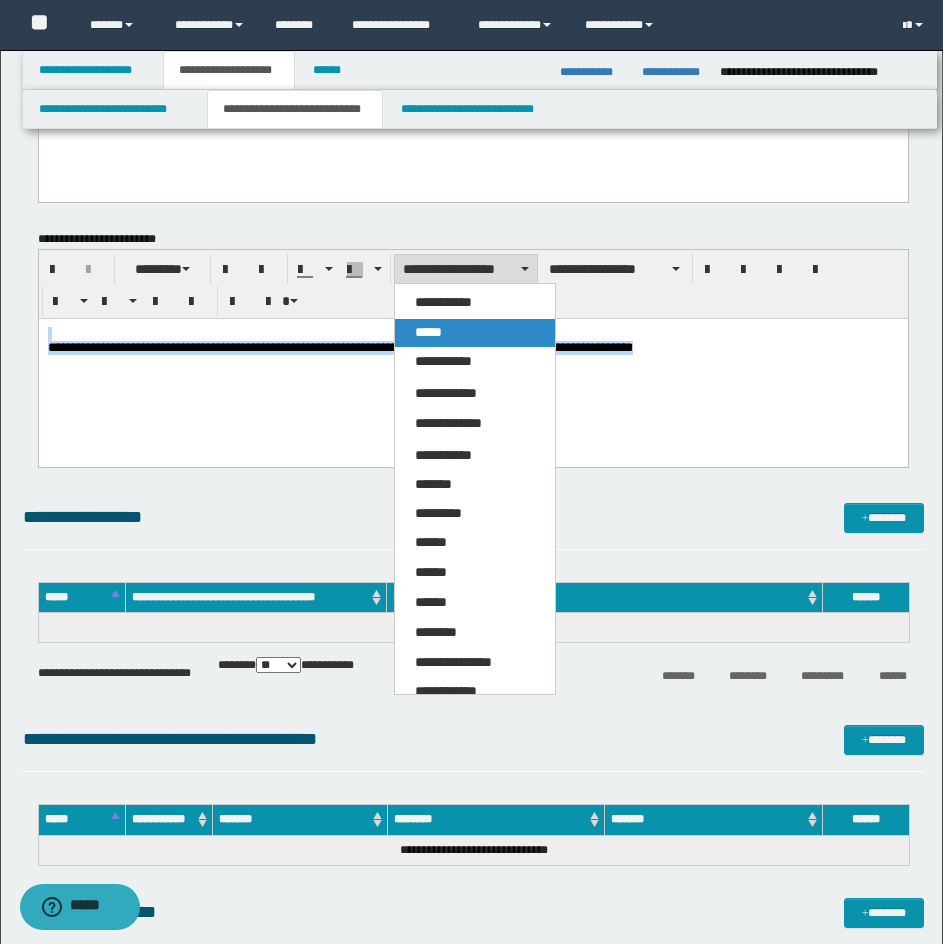 click on "*****" at bounding box center [428, 332] 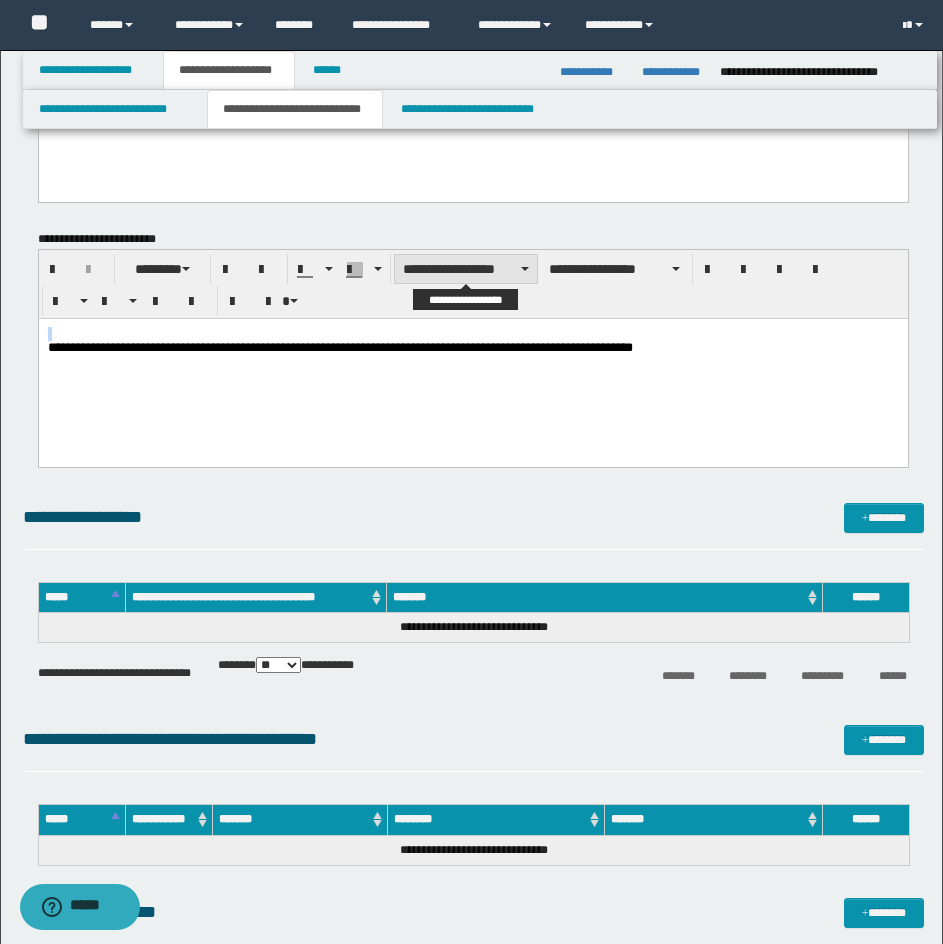 click on "**********" at bounding box center [466, 269] 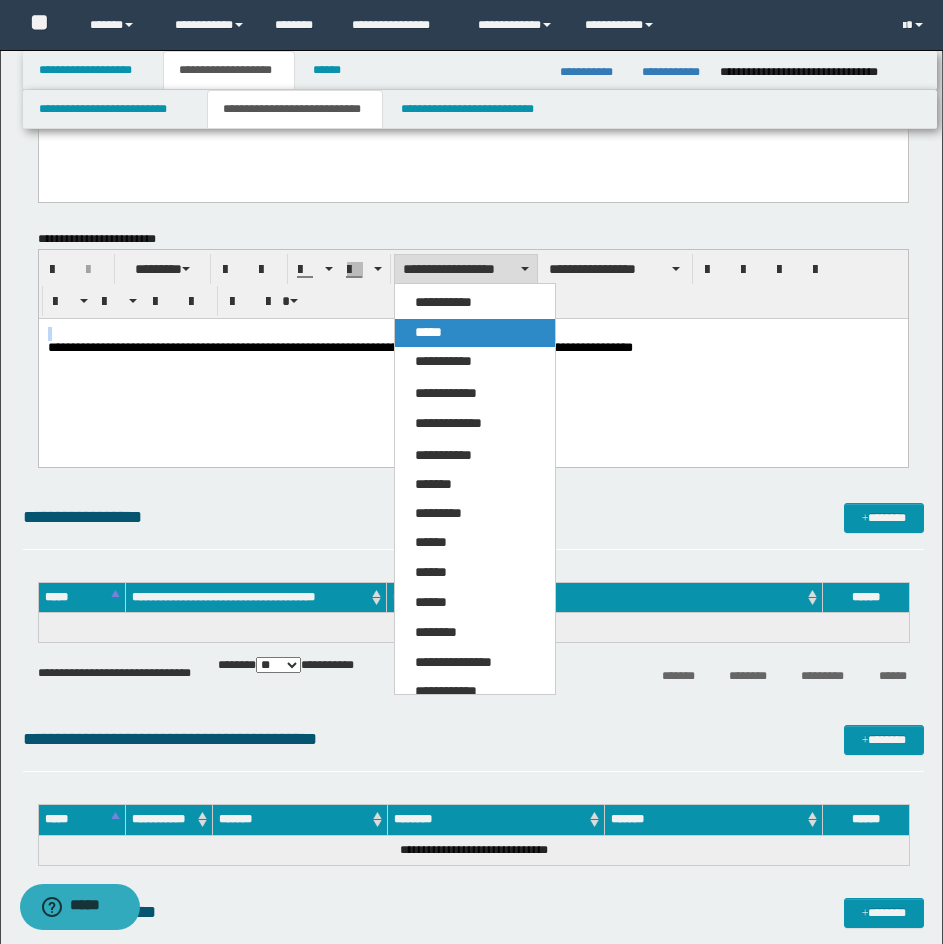 click on "*****" at bounding box center [475, 333] 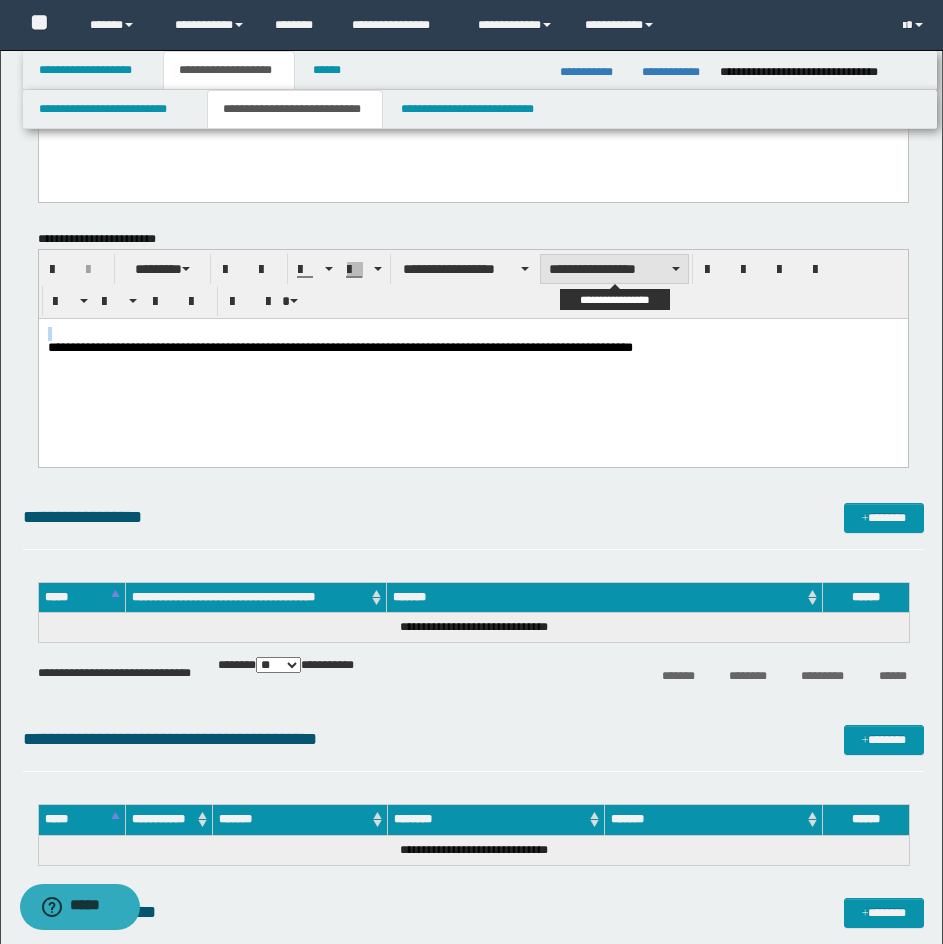 click on "**********" at bounding box center (614, 269) 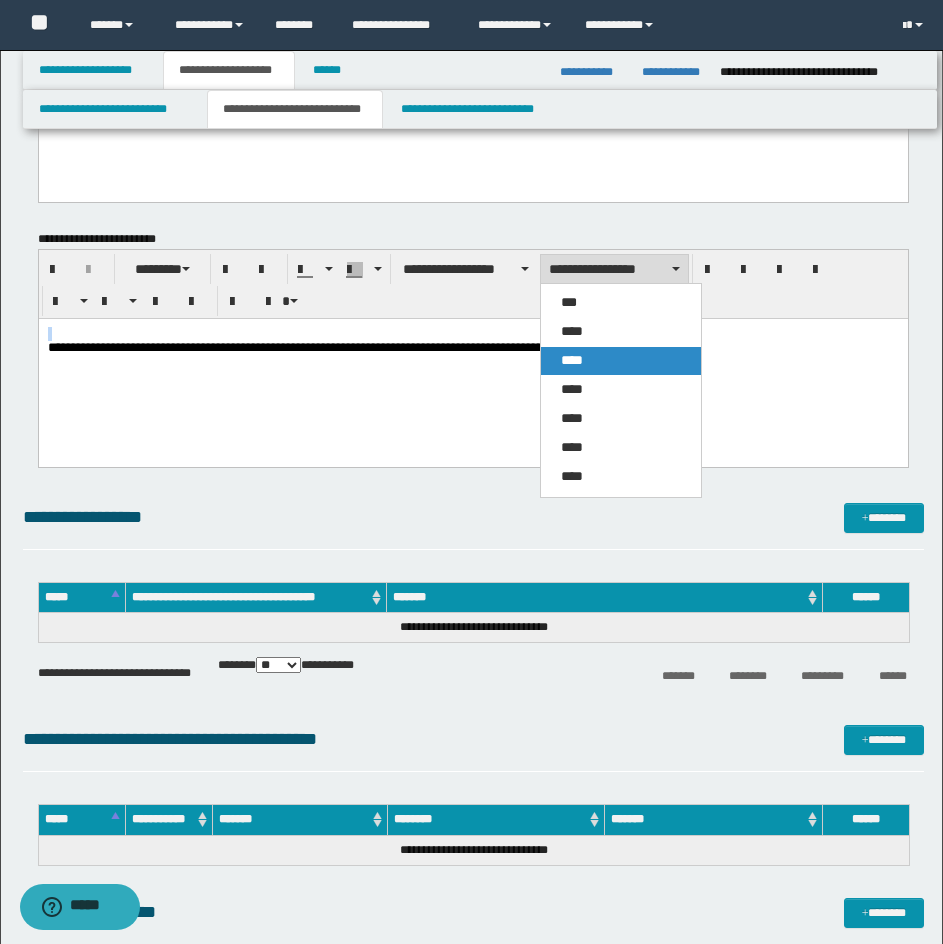 click on "****" at bounding box center (621, 361) 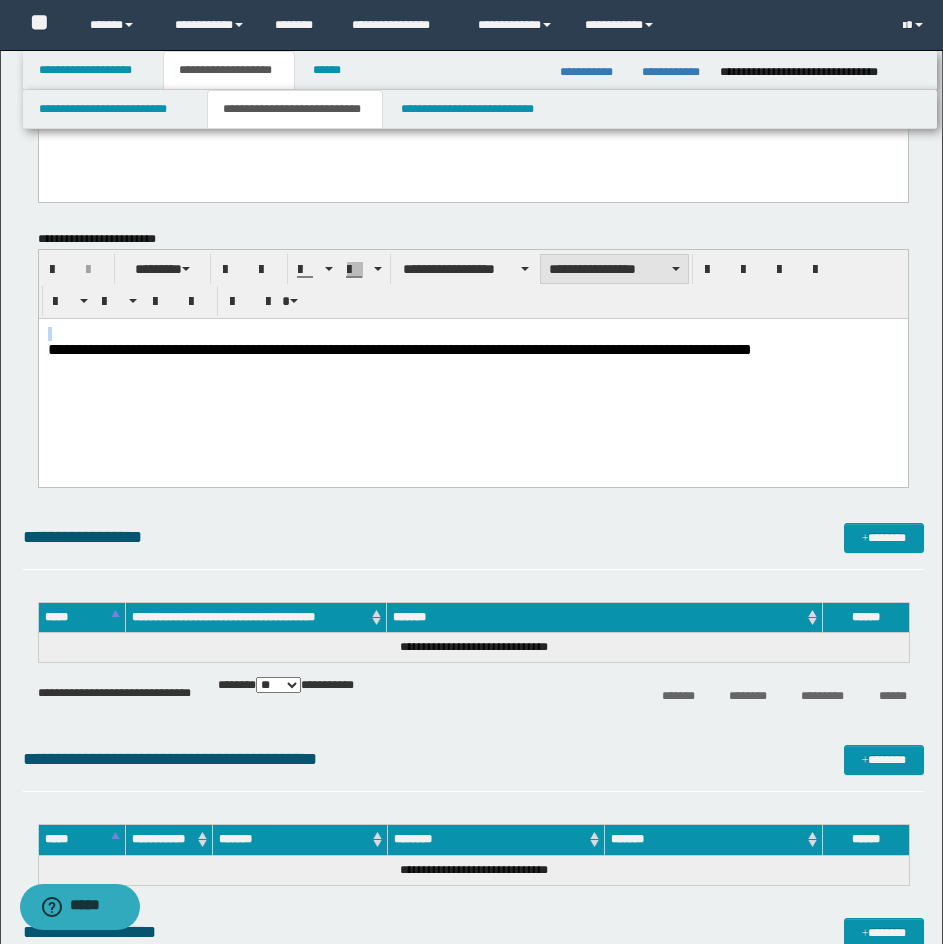 click on "**********" at bounding box center (614, 269) 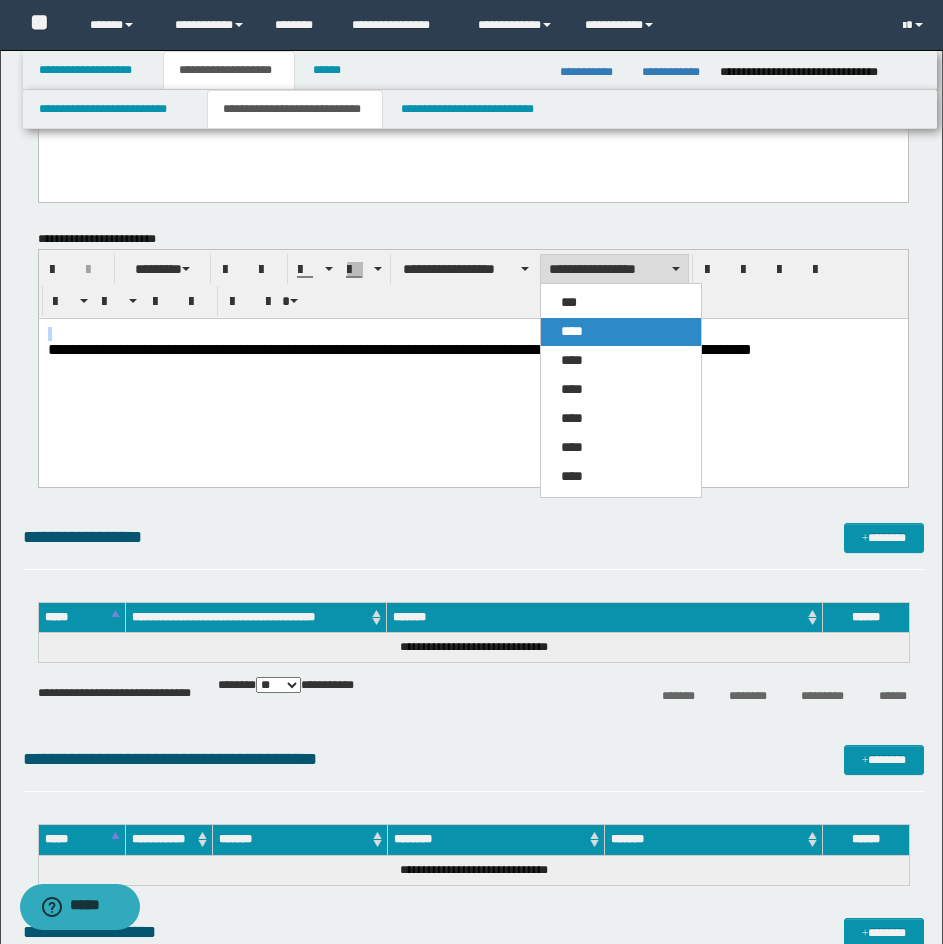 click on "****" at bounding box center (621, 332) 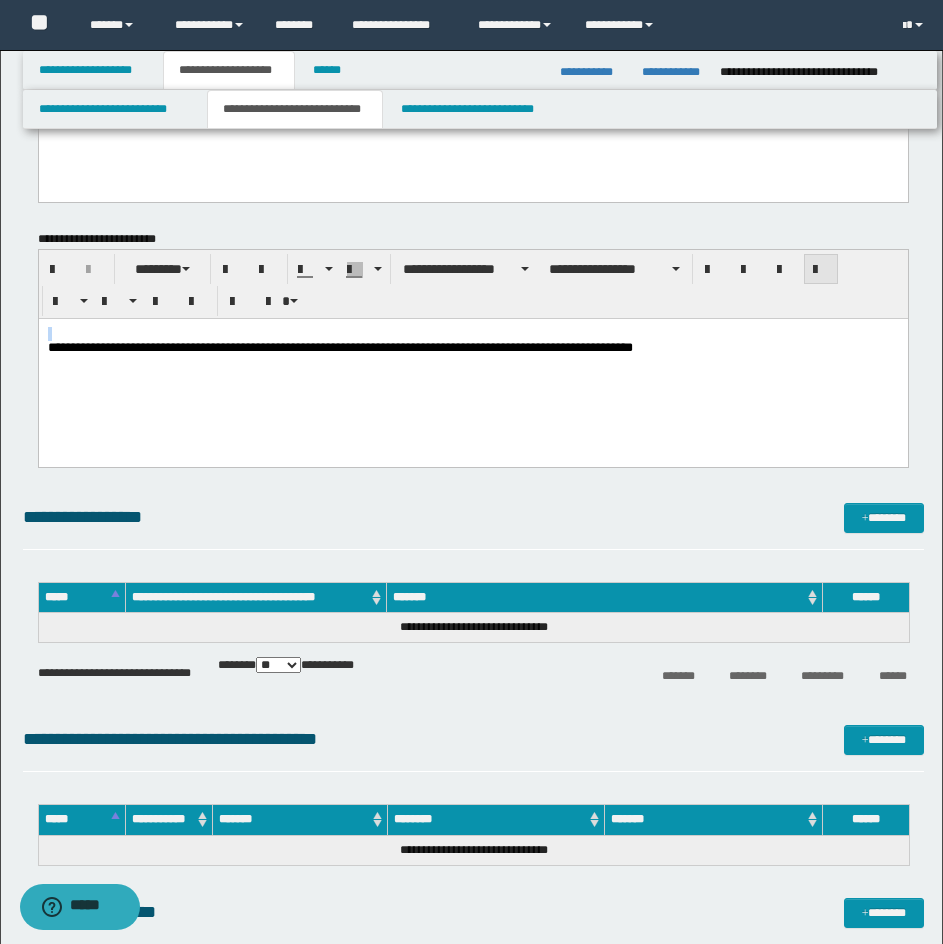 drag, startPoint x: 790, startPoint y: 266, endPoint x: 819, endPoint y: 266, distance: 29 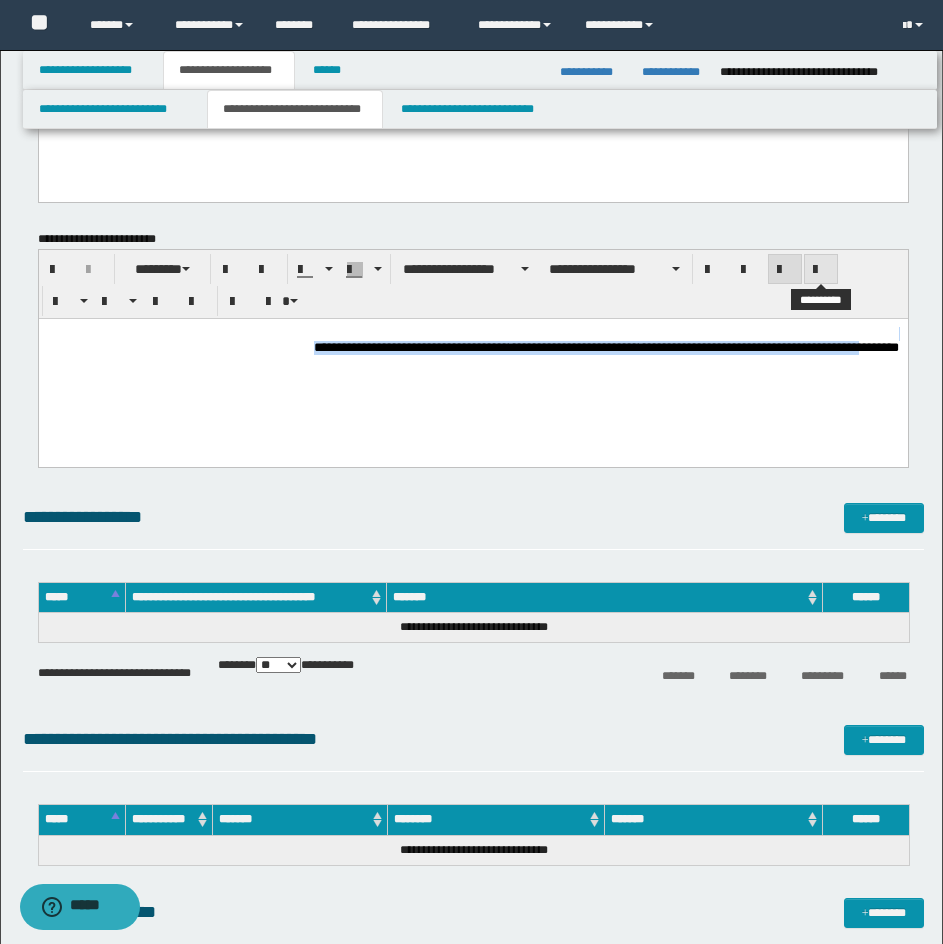 click at bounding box center [821, 270] 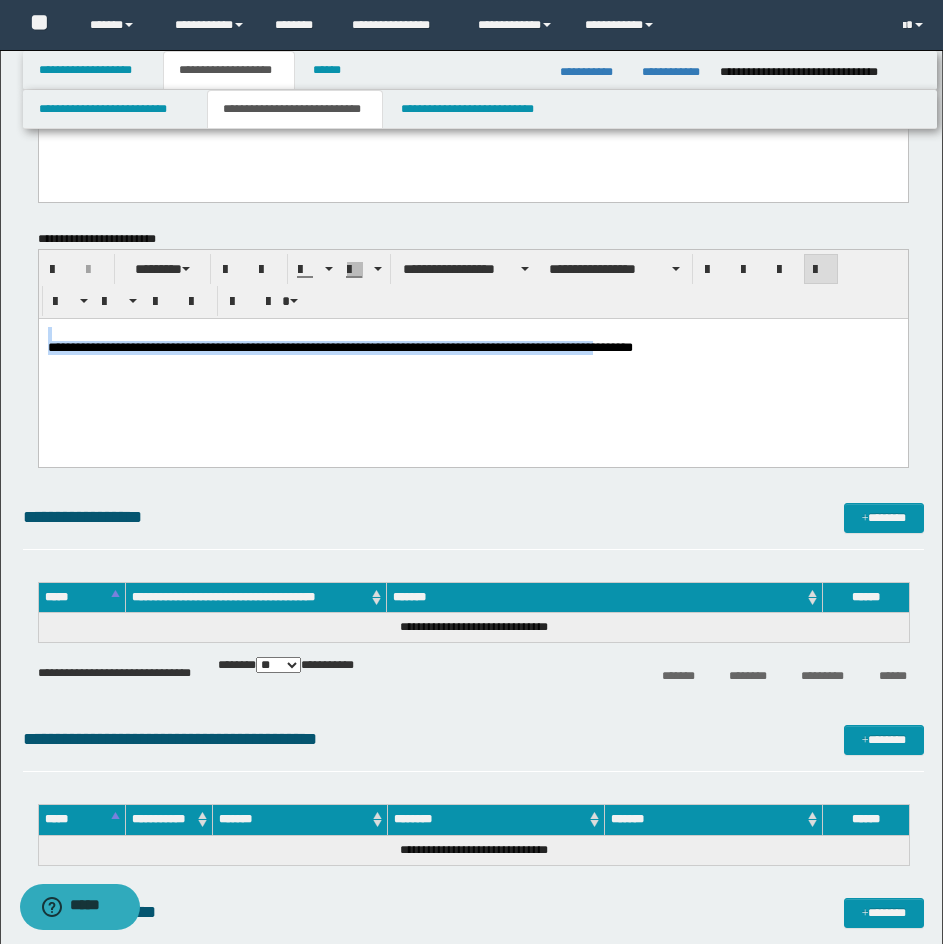 drag, startPoint x: 762, startPoint y: 383, endPoint x: 901, endPoint y: 398, distance: 139.807 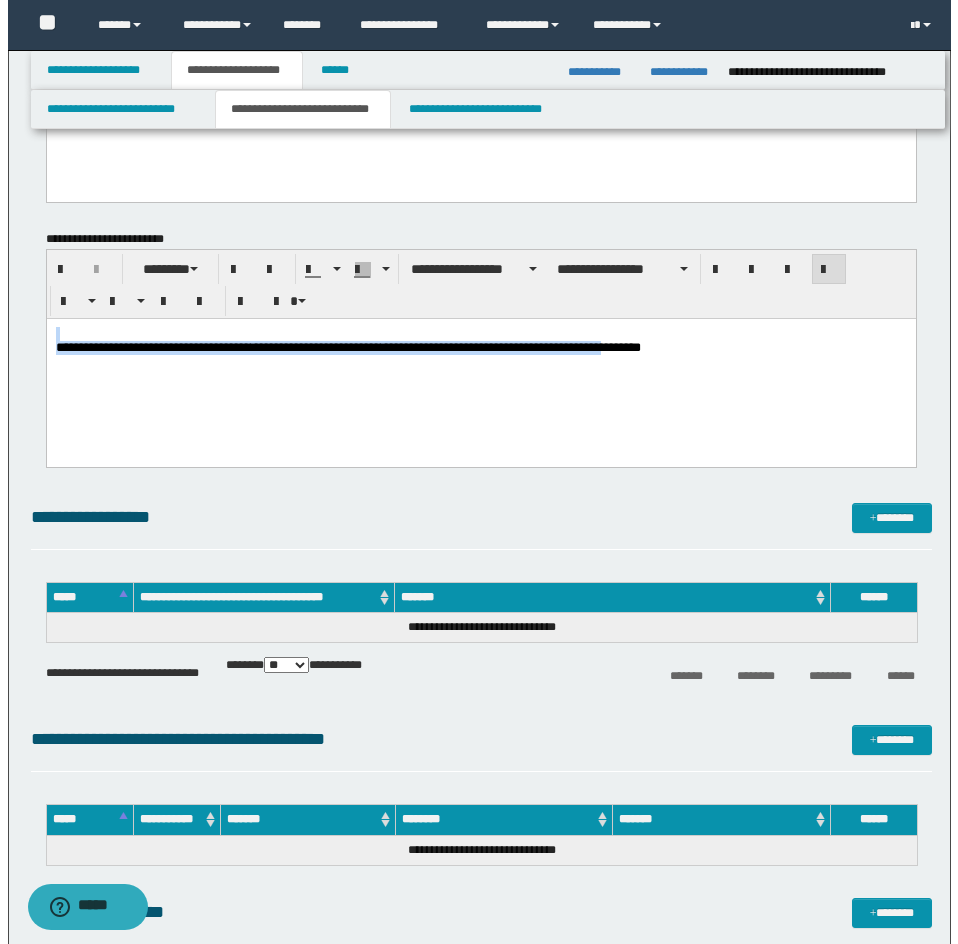 scroll, scrollTop: 1787, scrollLeft: 0, axis: vertical 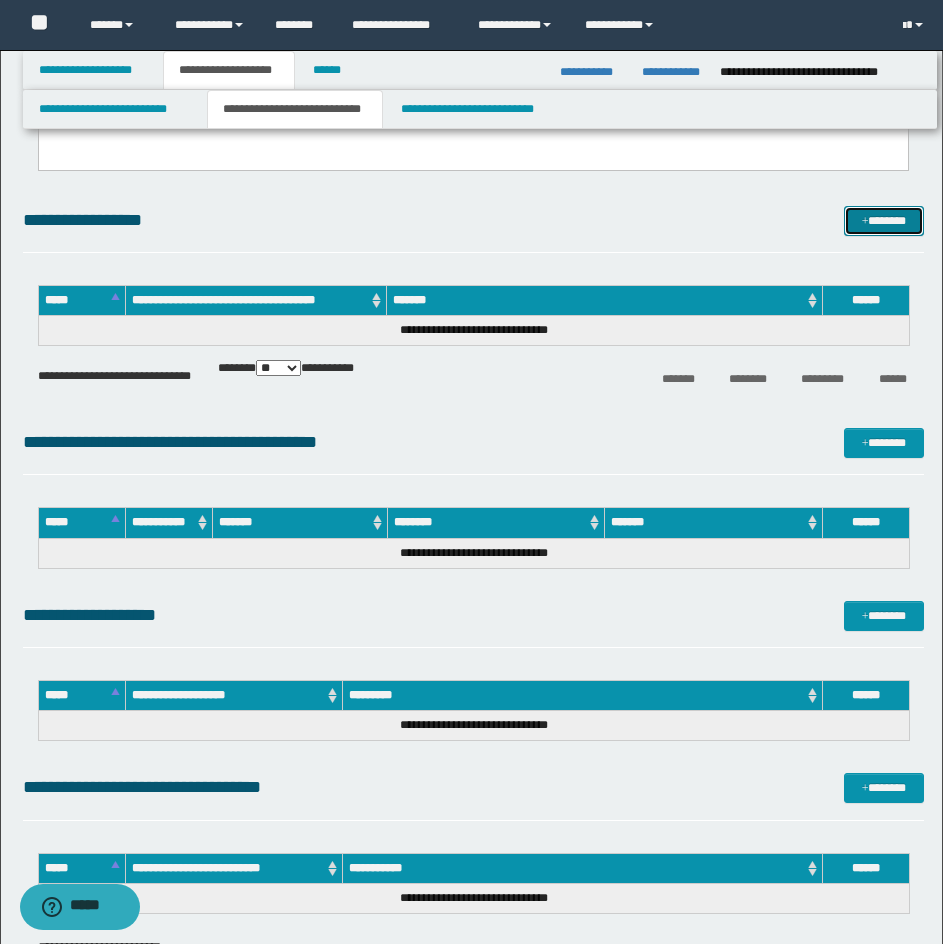 drag, startPoint x: 894, startPoint y: 223, endPoint x: 956, endPoint y: 215, distance: 62.514 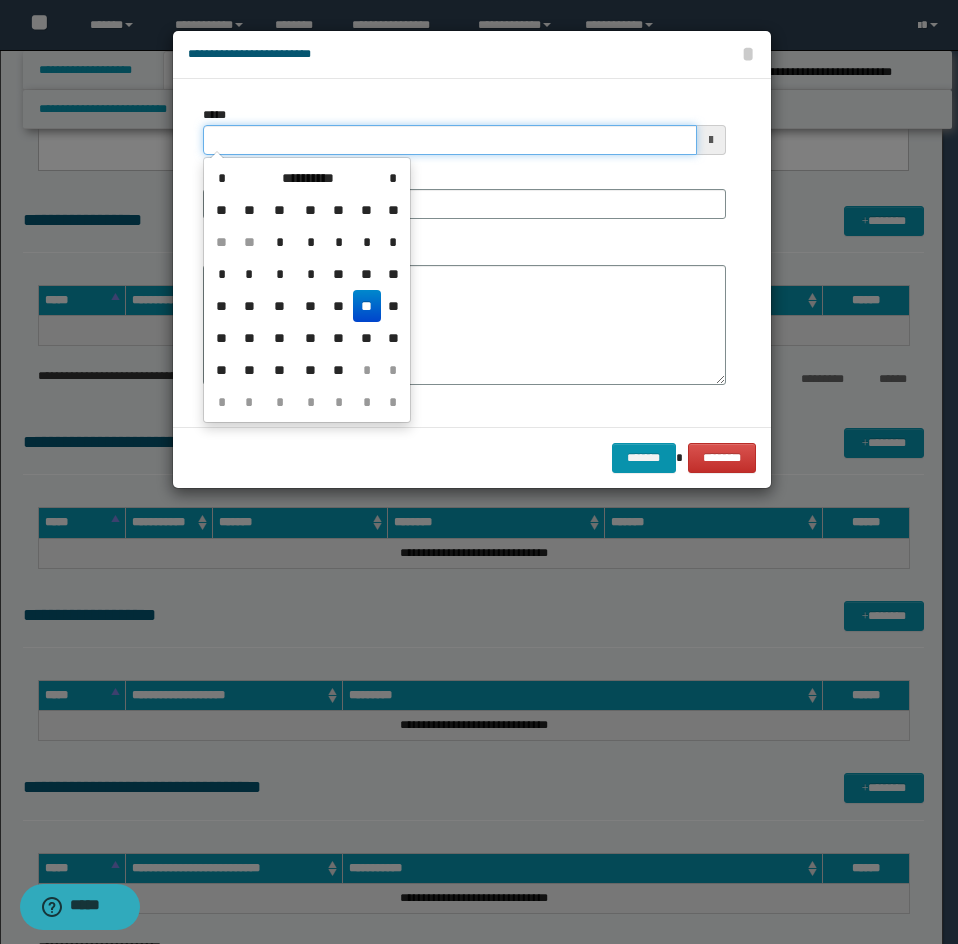click on "*****" at bounding box center (450, 140) 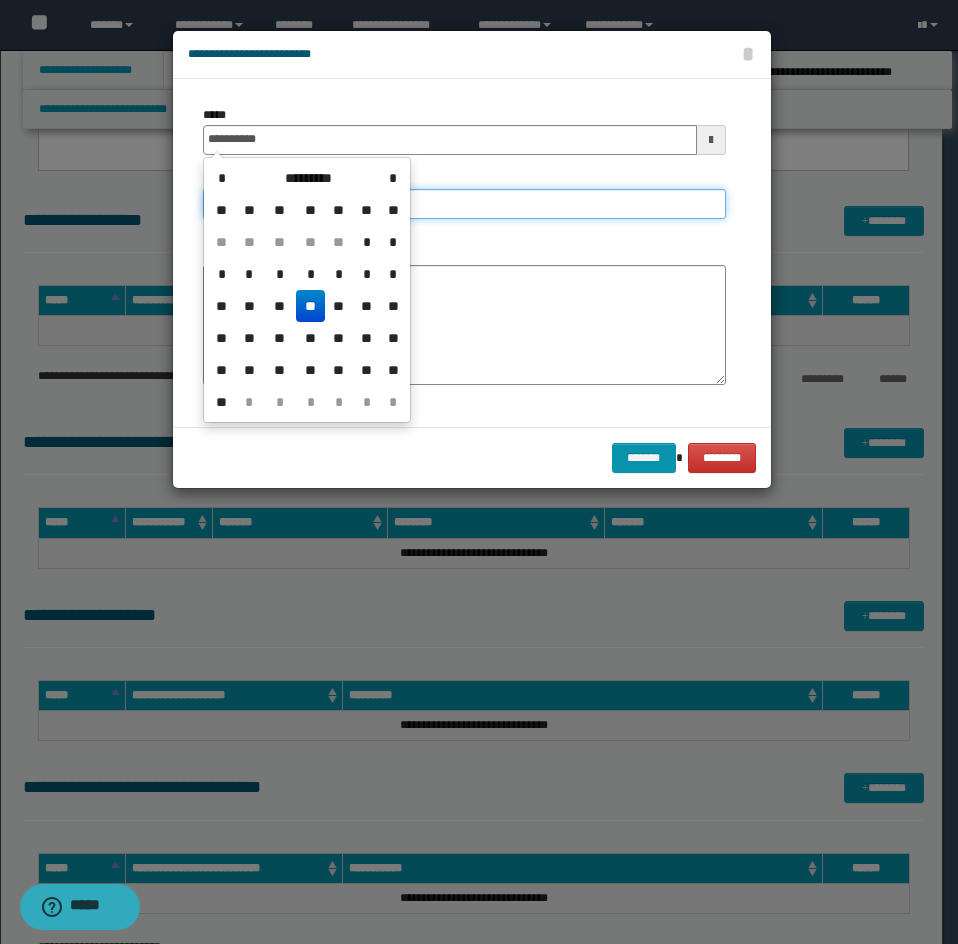 type on "**********" 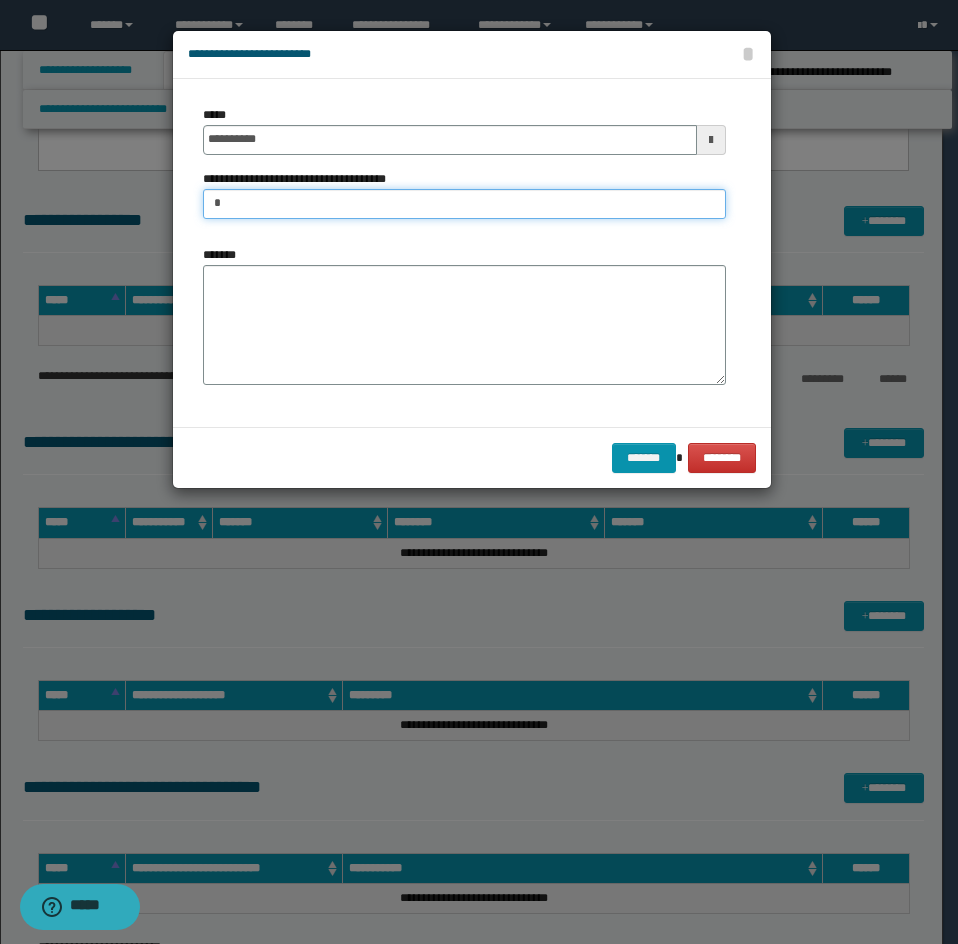 type on "*****" 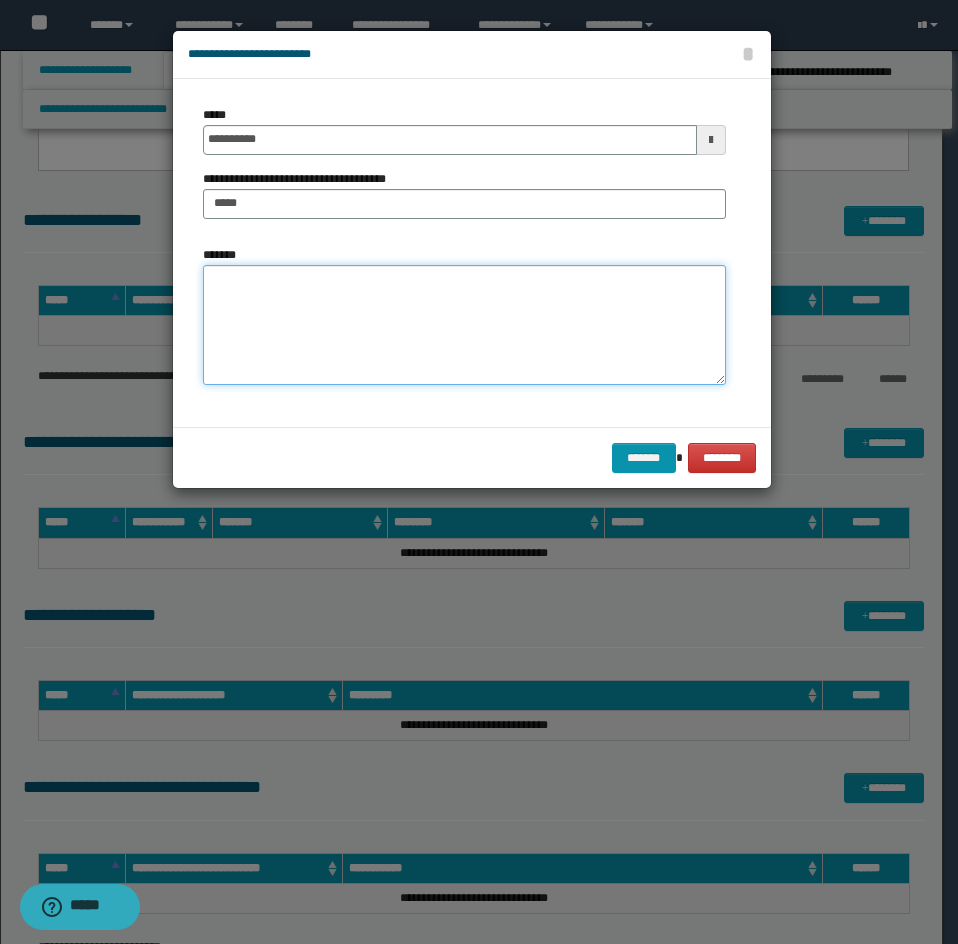 click on "*******" at bounding box center [464, 325] 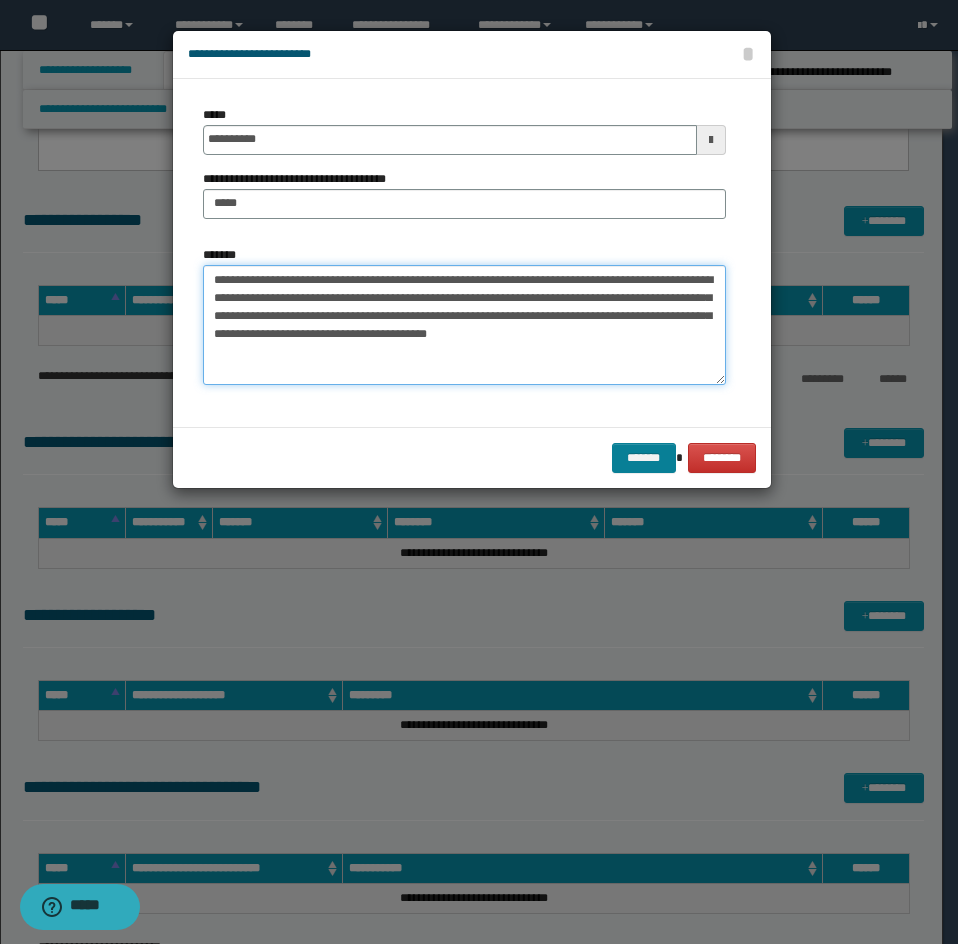 type on "**********" 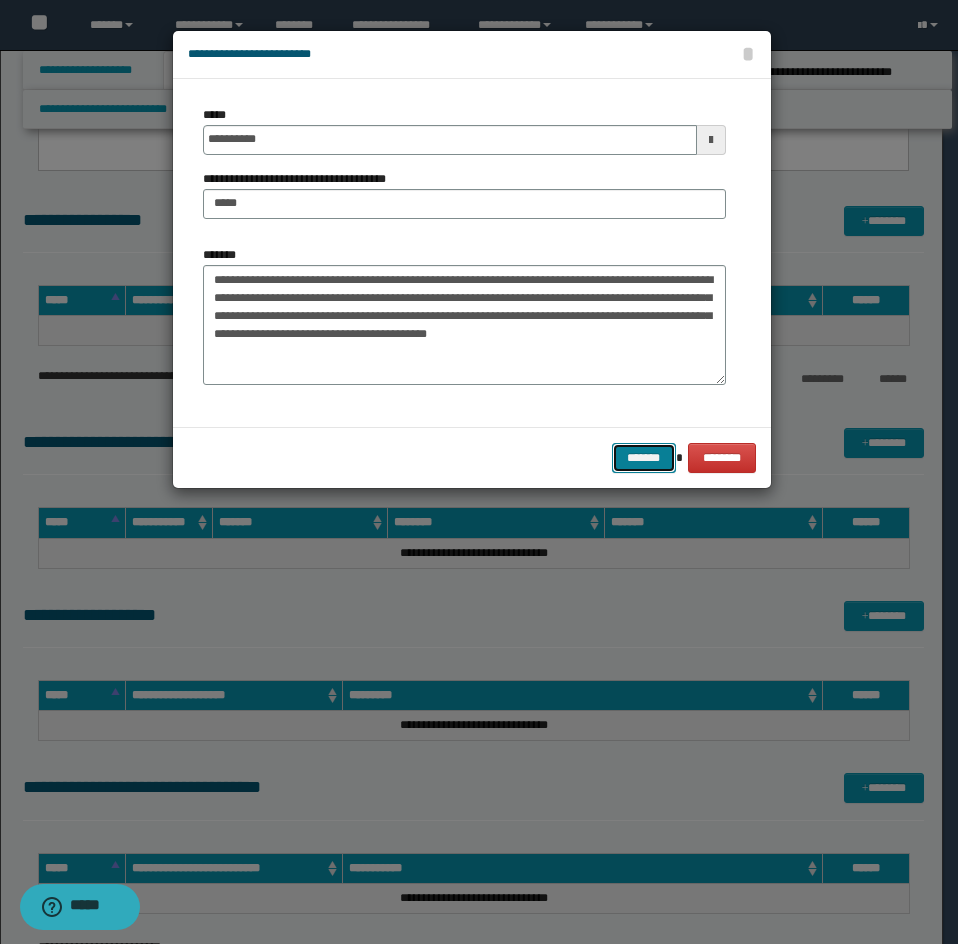 click on "*******" at bounding box center [644, 458] 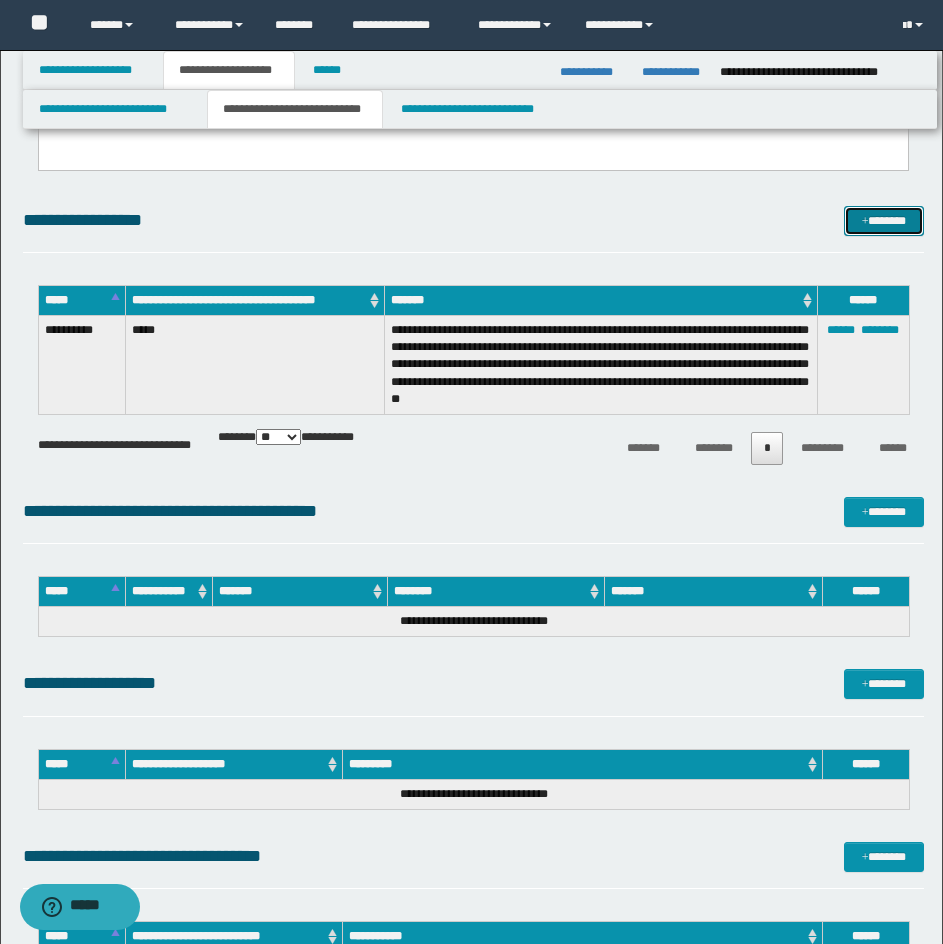 click on "*******" at bounding box center [884, 221] 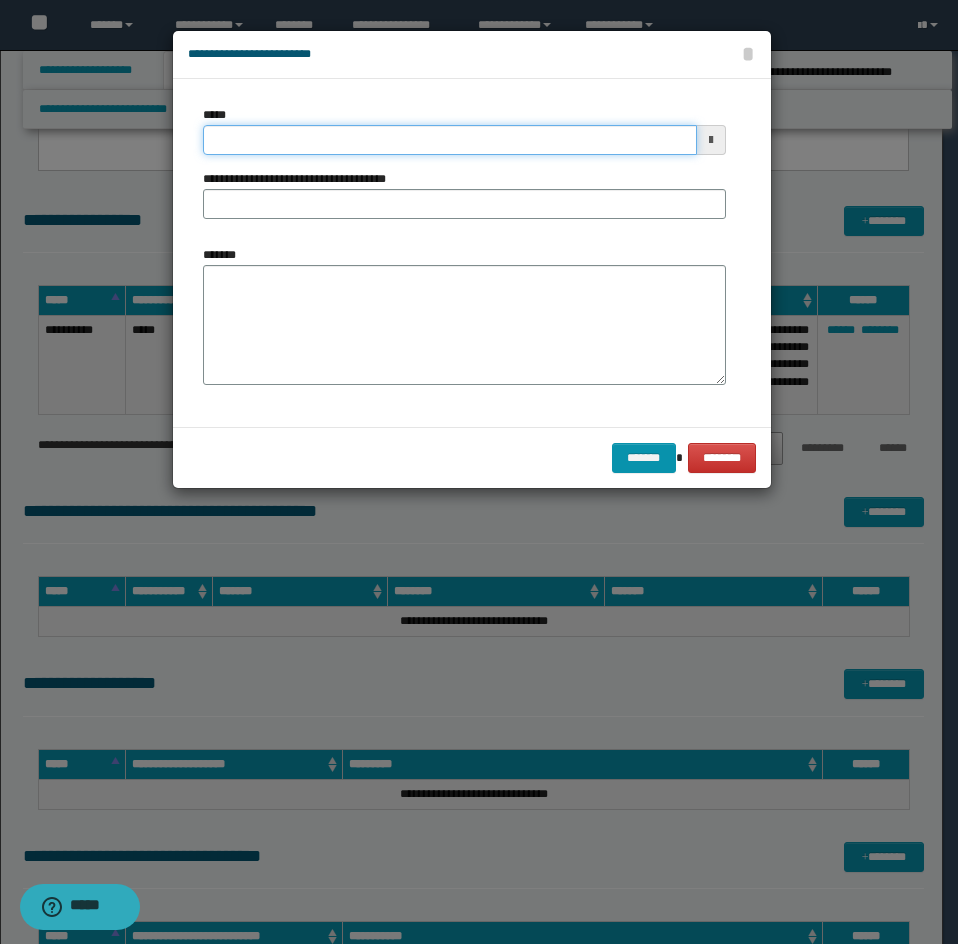 click on "*****" at bounding box center (450, 140) 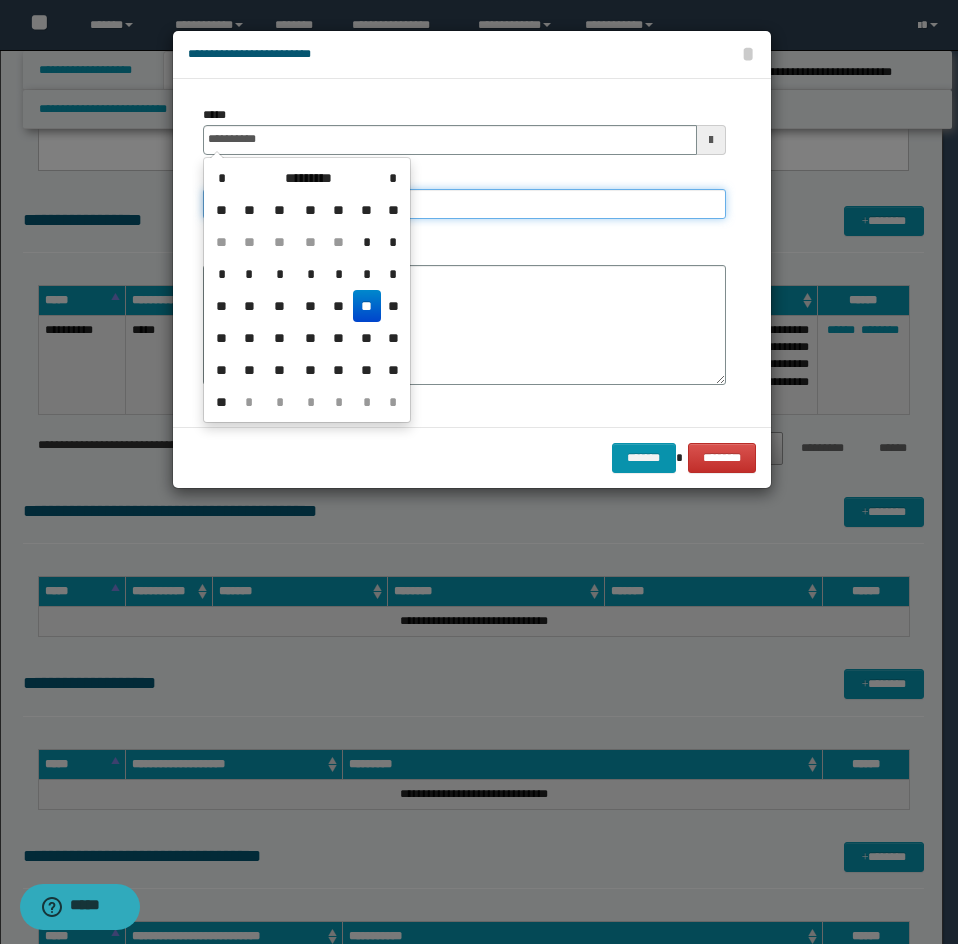 type on "**********" 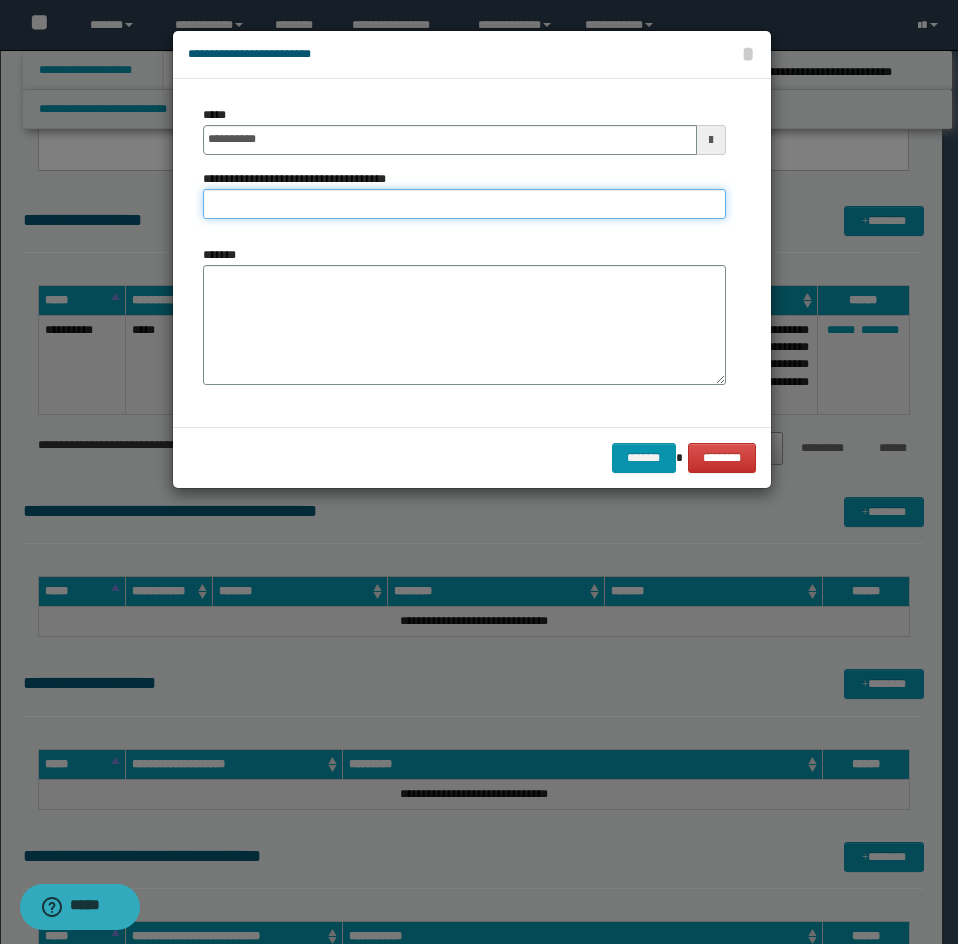 click on "**********" at bounding box center (464, 204) 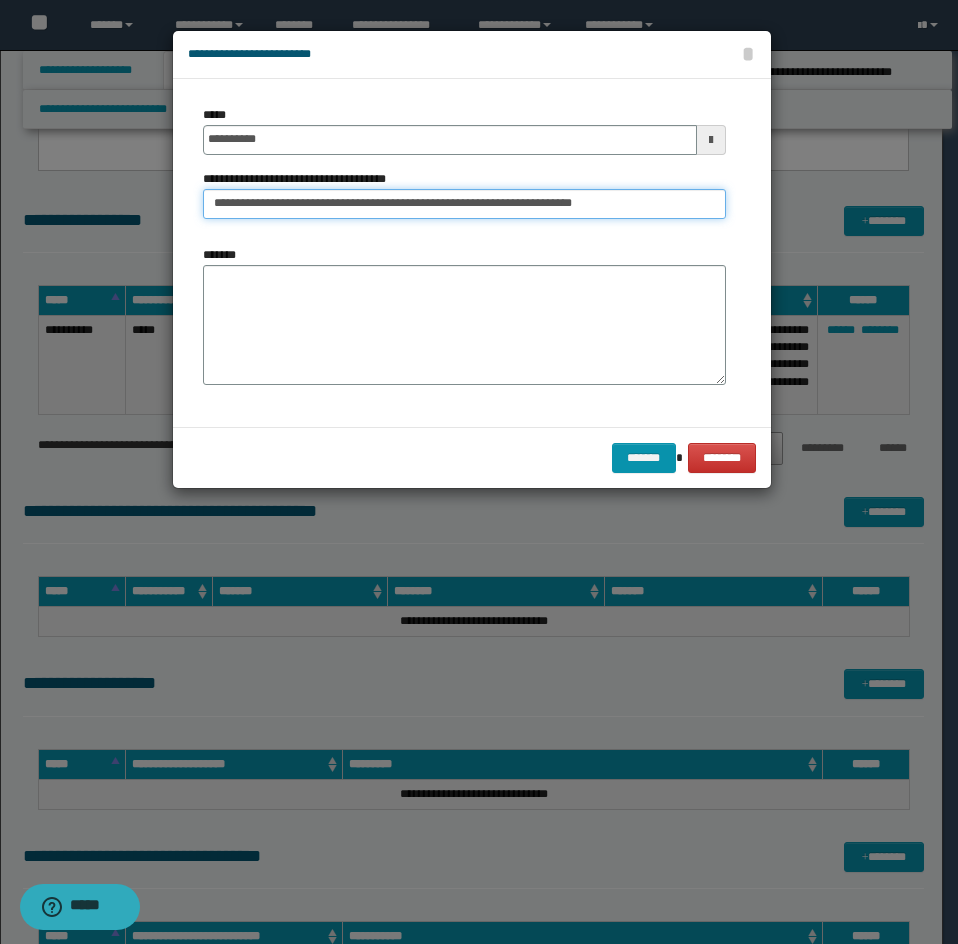type on "**********" 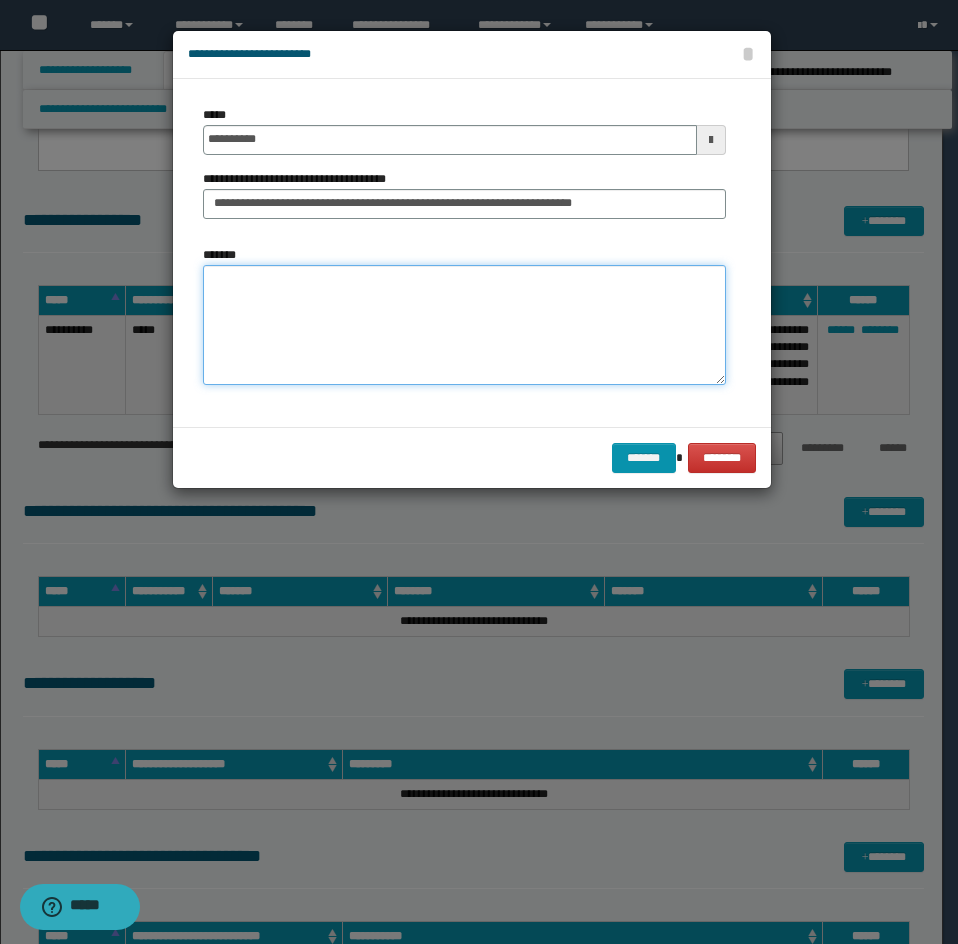 click on "*******" at bounding box center (464, 325) 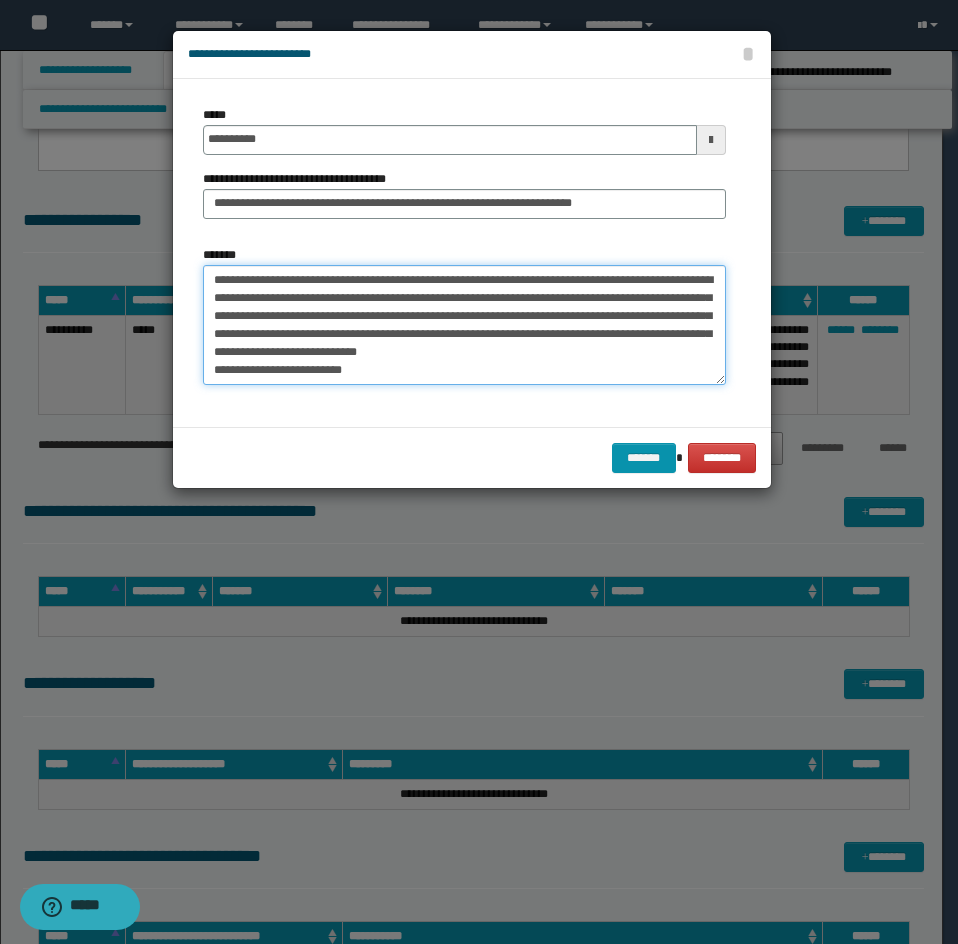 scroll, scrollTop: 372, scrollLeft: 0, axis: vertical 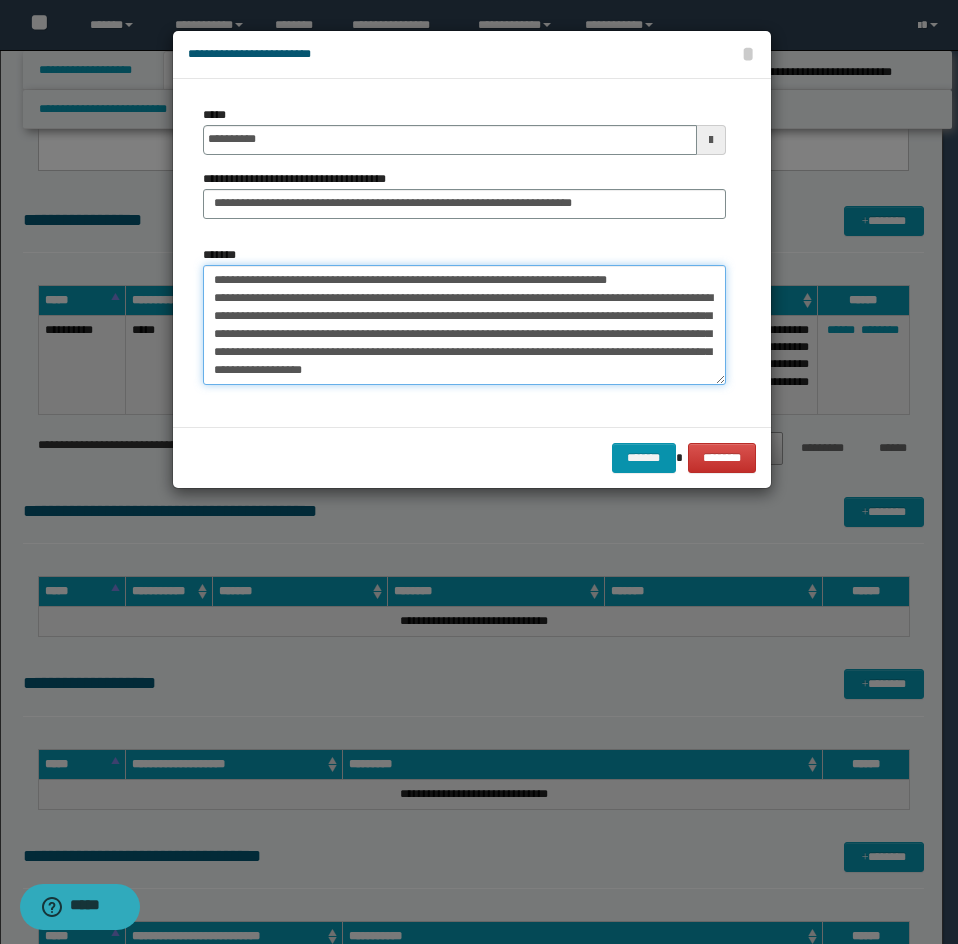 click on "*******" at bounding box center [464, 325] 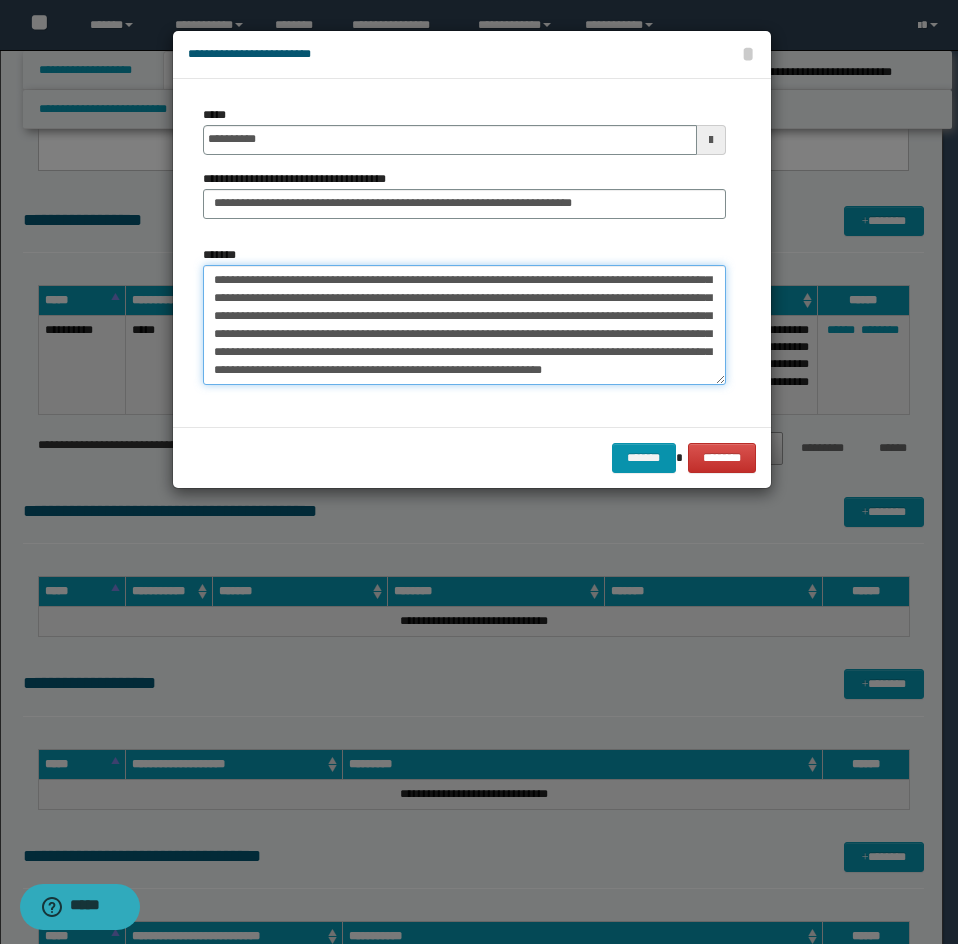 scroll, scrollTop: 768, scrollLeft: 0, axis: vertical 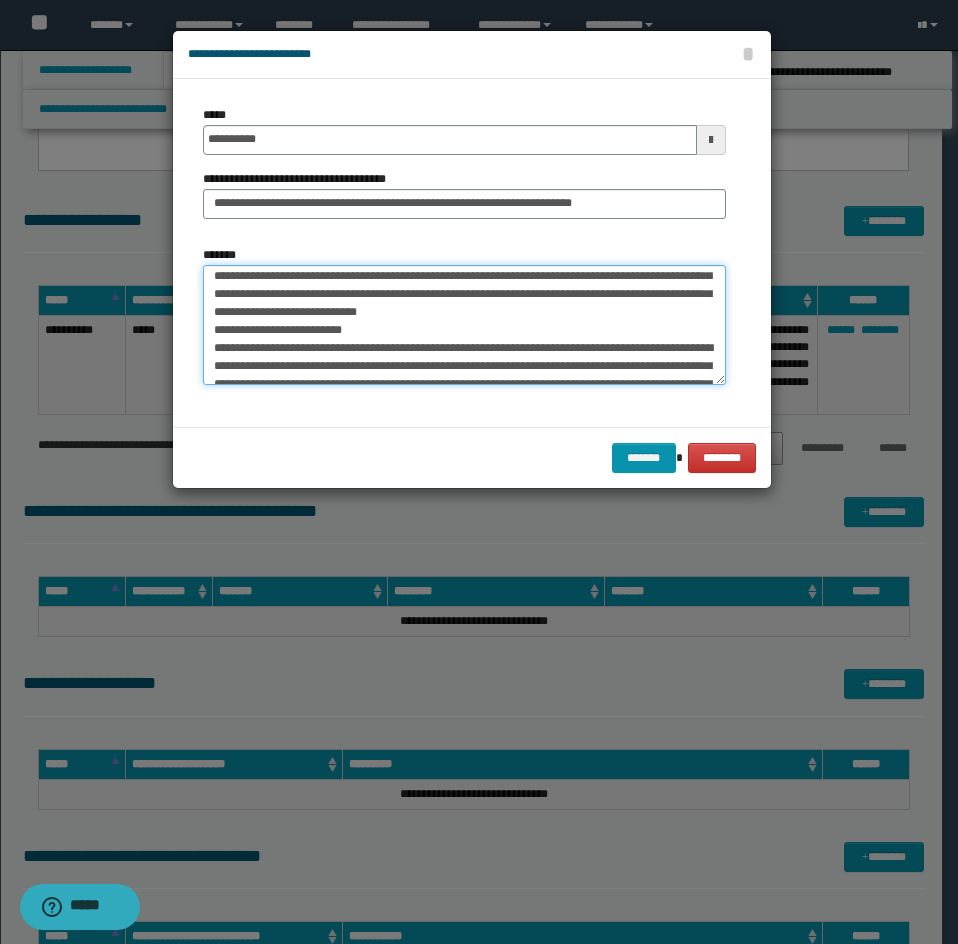 click on "*******" at bounding box center [464, 325] 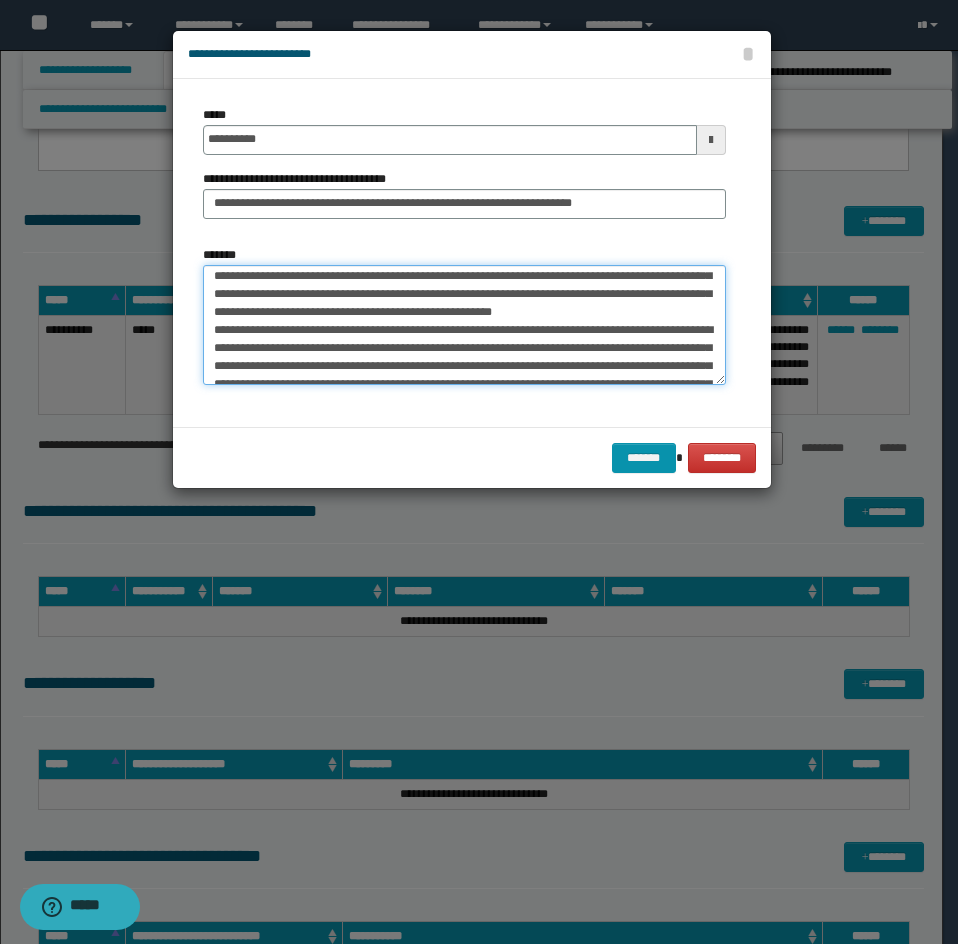 scroll, scrollTop: 22, scrollLeft: 0, axis: vertical 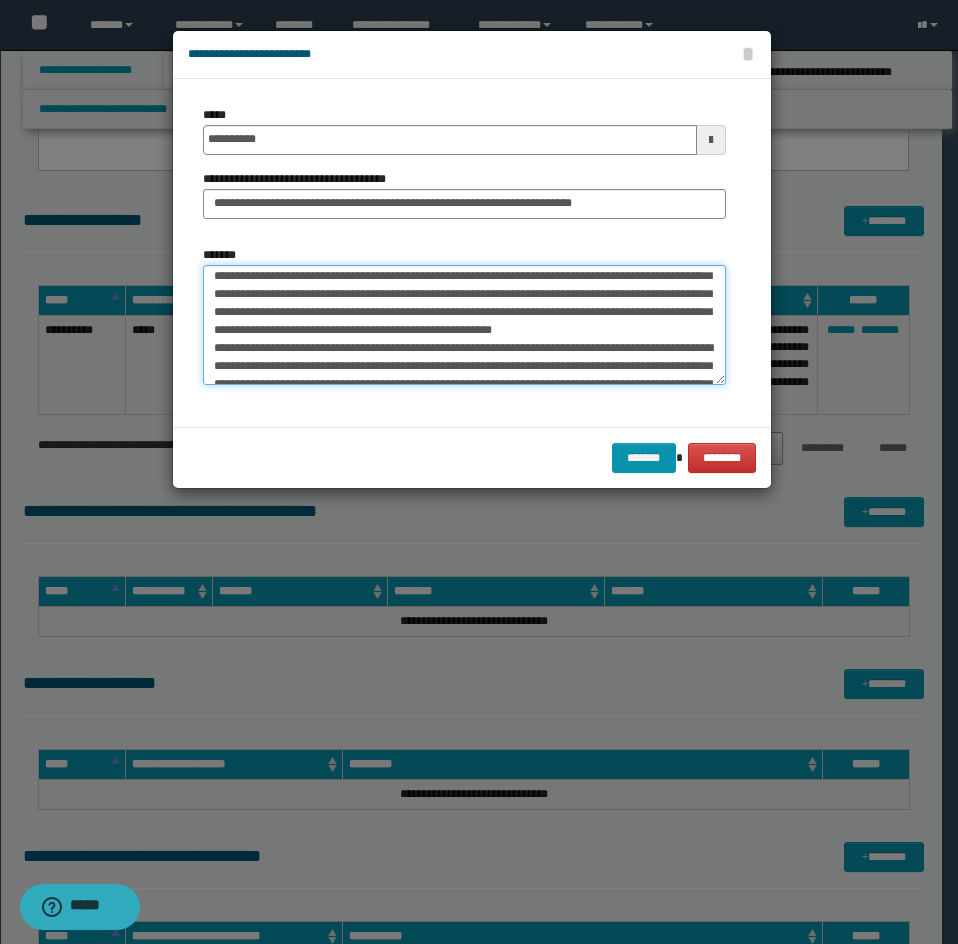 click on "*******" at bounding box center (464, 325) 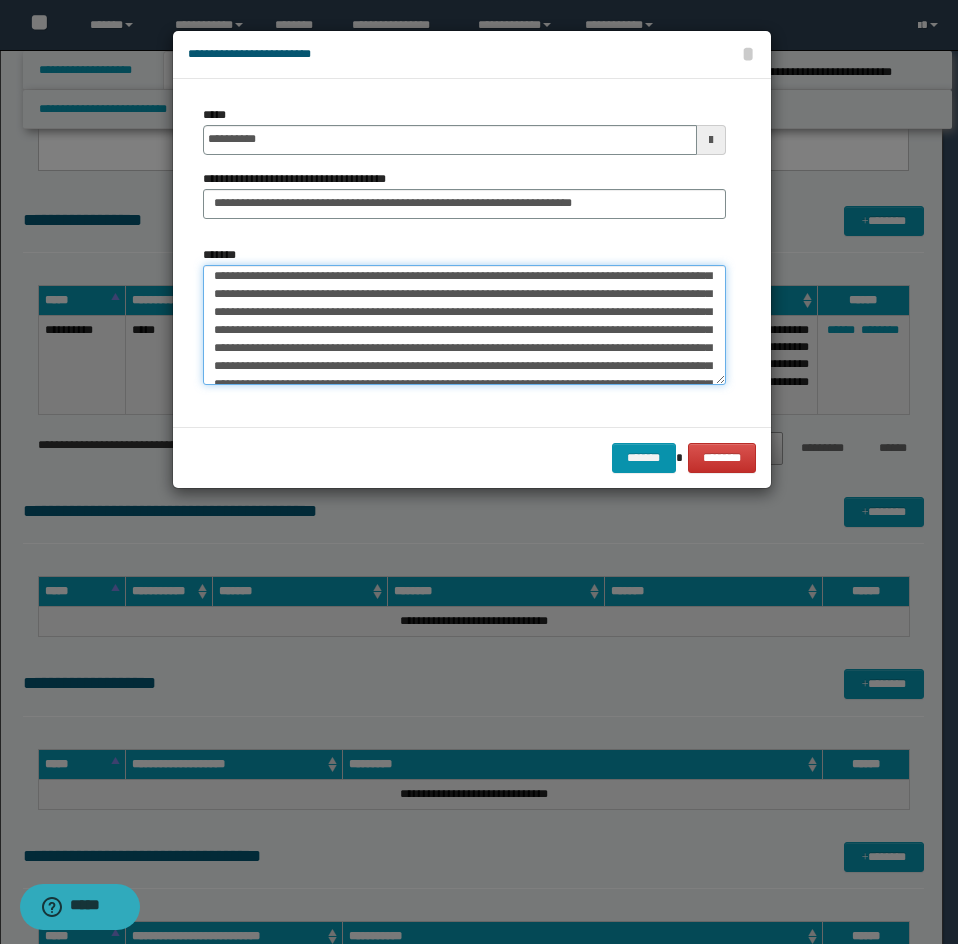 scroll, scrollTop: 4, scrollLeft: 0, axis: vertical 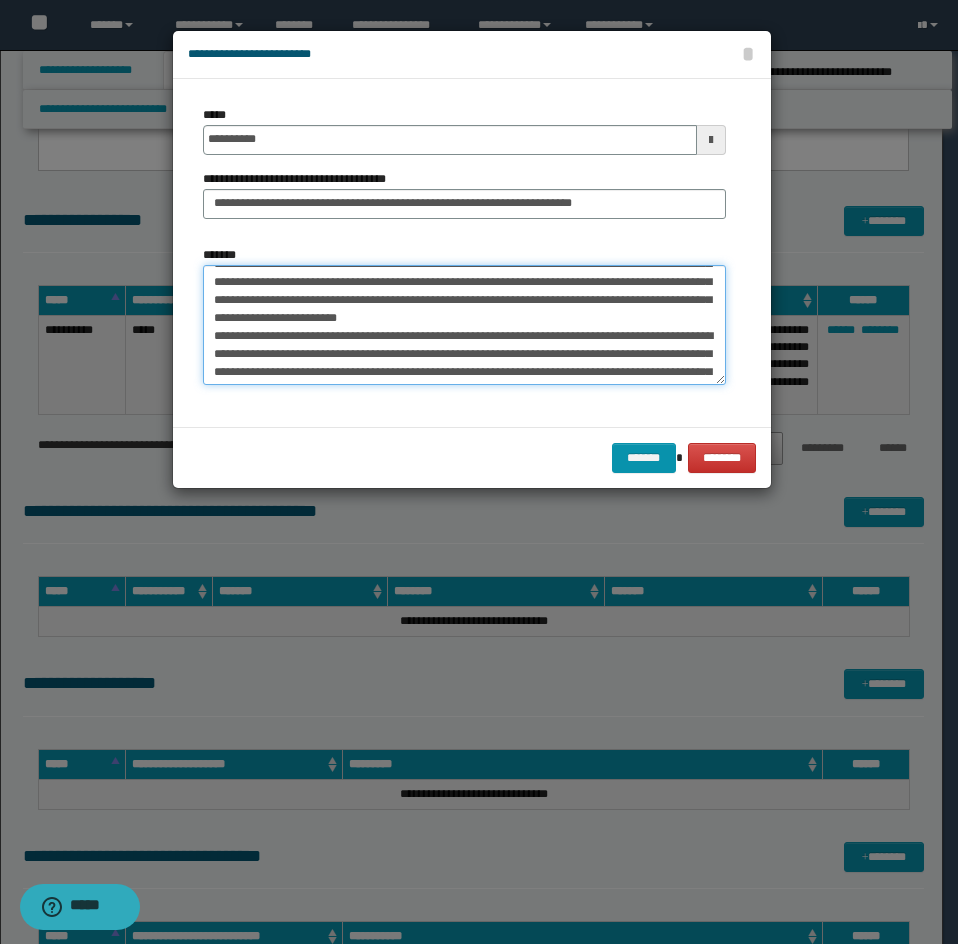click on "*******" at bounding box center [464, 325] 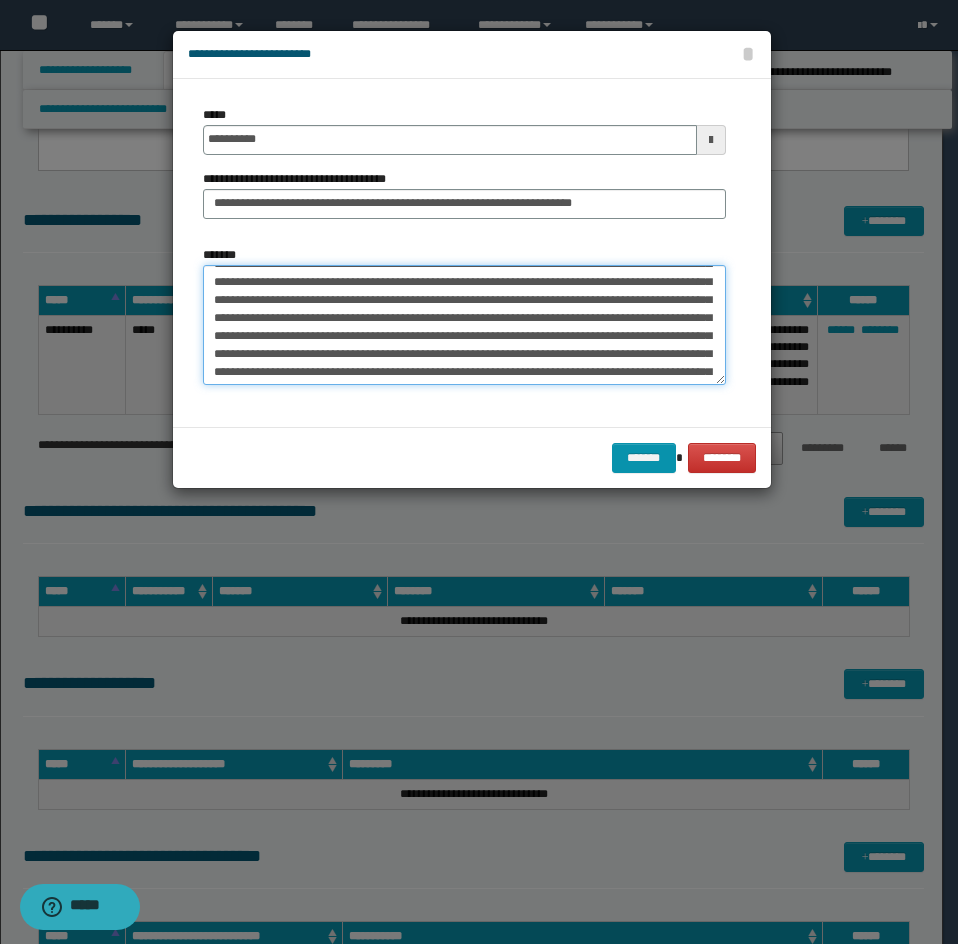 scroll, scrollTop: 106, scrollLeft: 0, axis: vertical 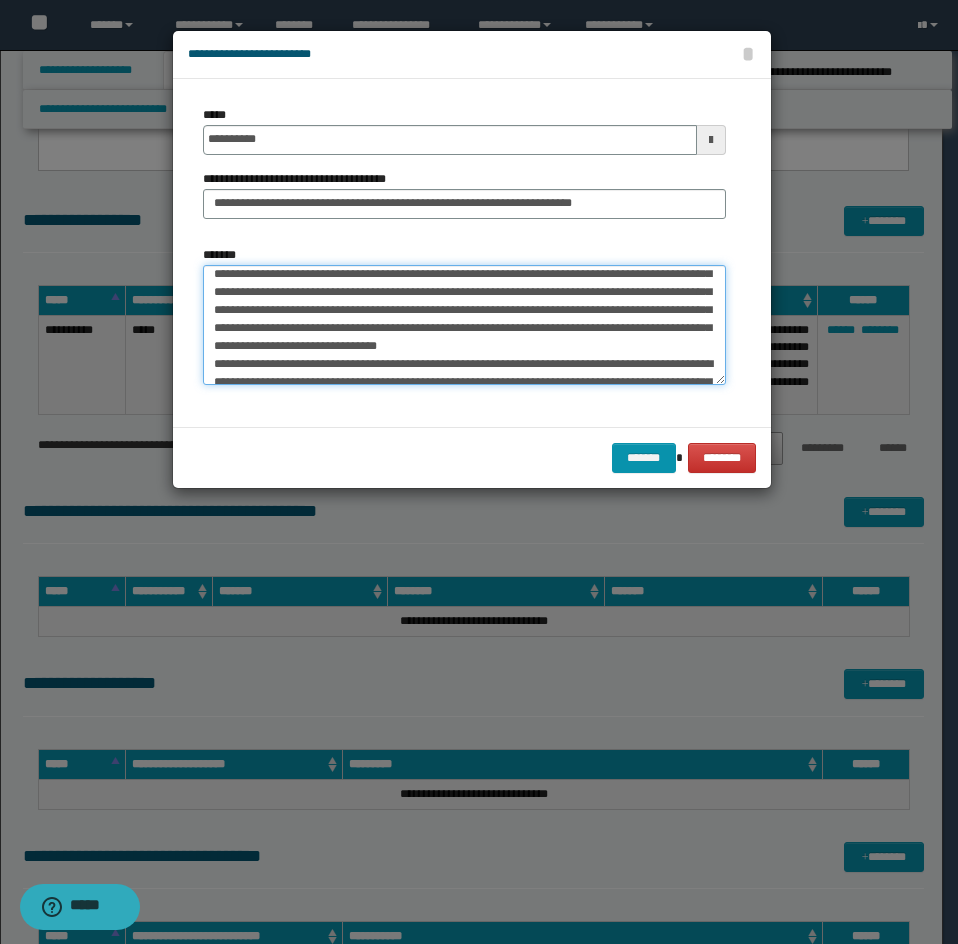 click on "*******" at bounding box center [464, 325] 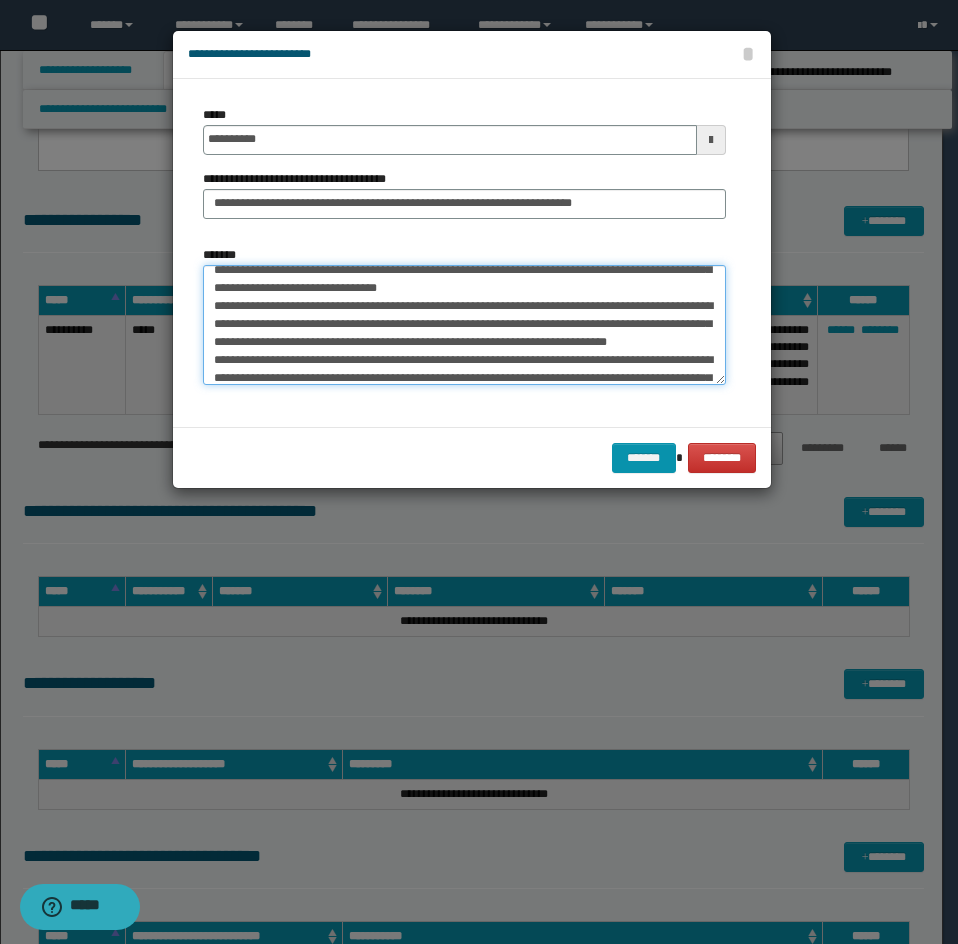 scroll, scrollTop: 266, scrollLeft: 0, axis: vertical 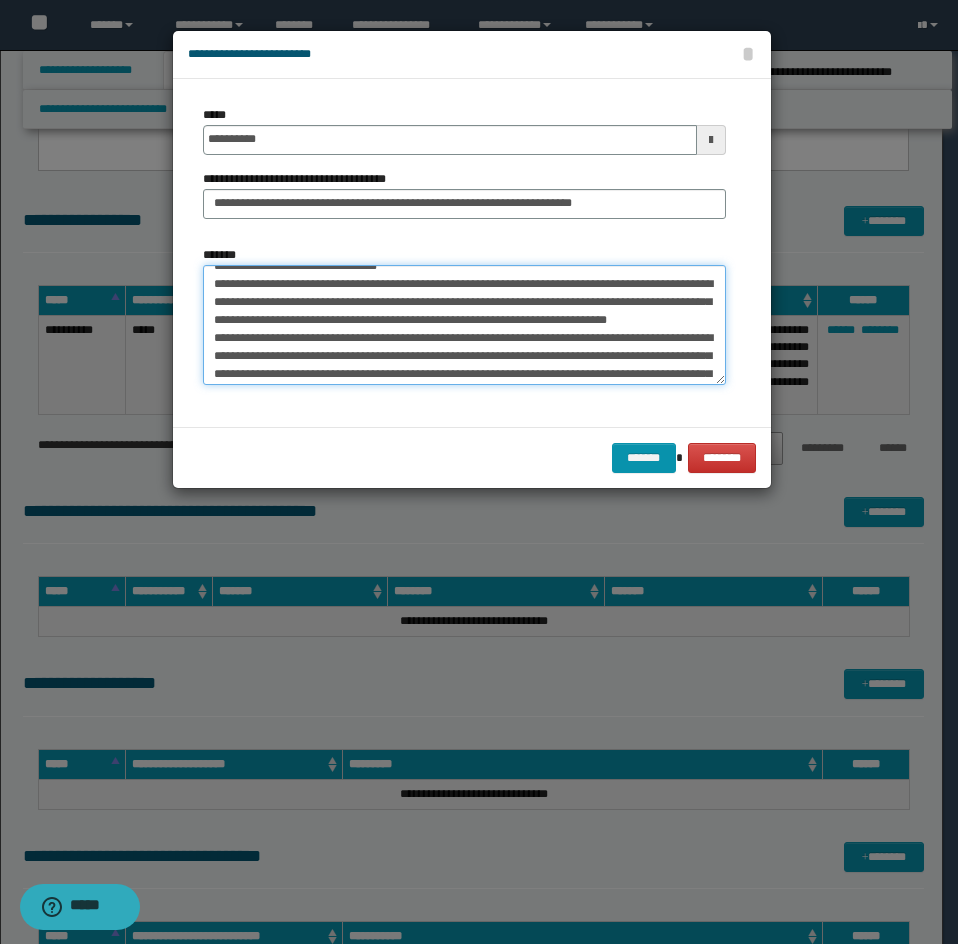click on "*******" at bounding box center [464, 325] 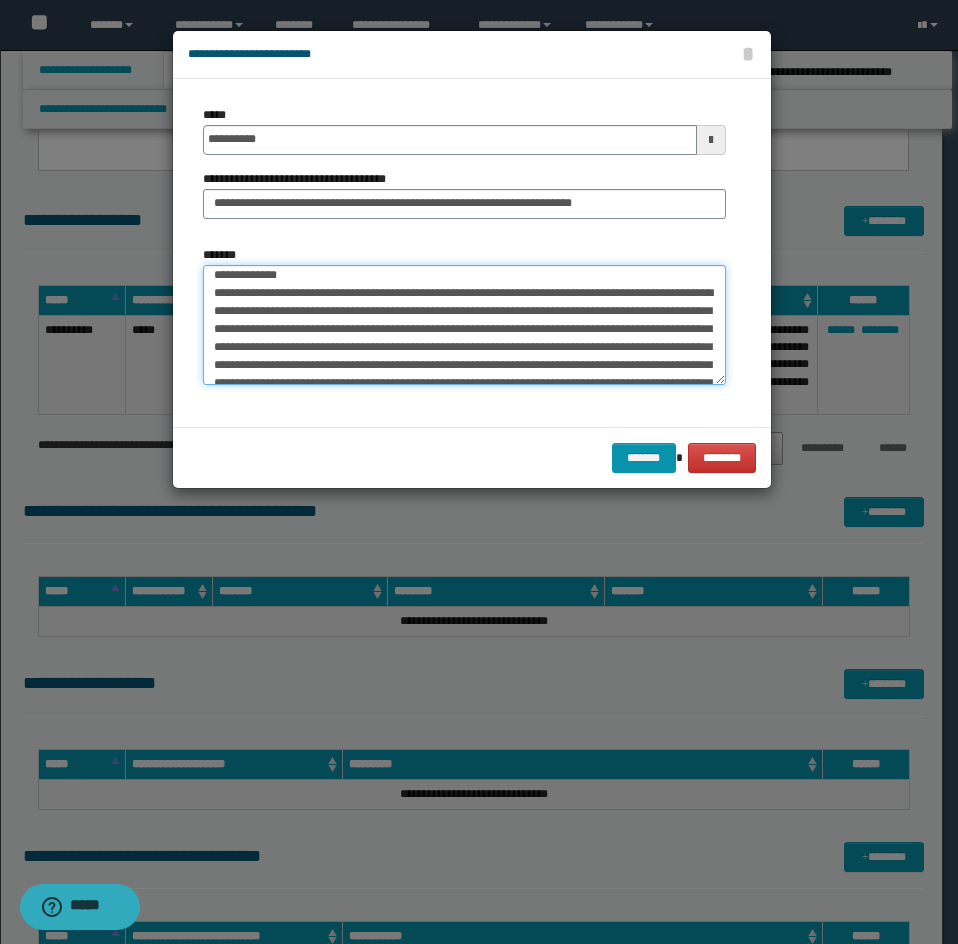 scroll, scrollTop: 328, scrollLeft: 0, axis: vertical 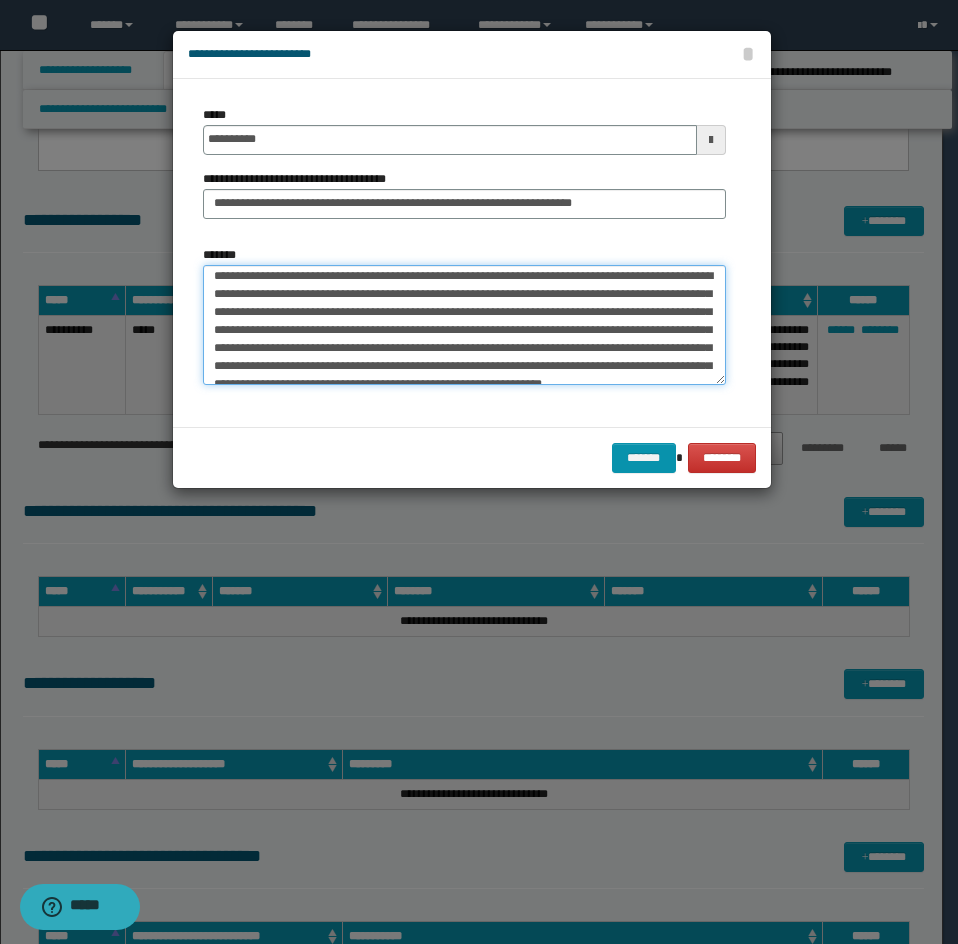 click on "*******" at bounding box center [464, 325] 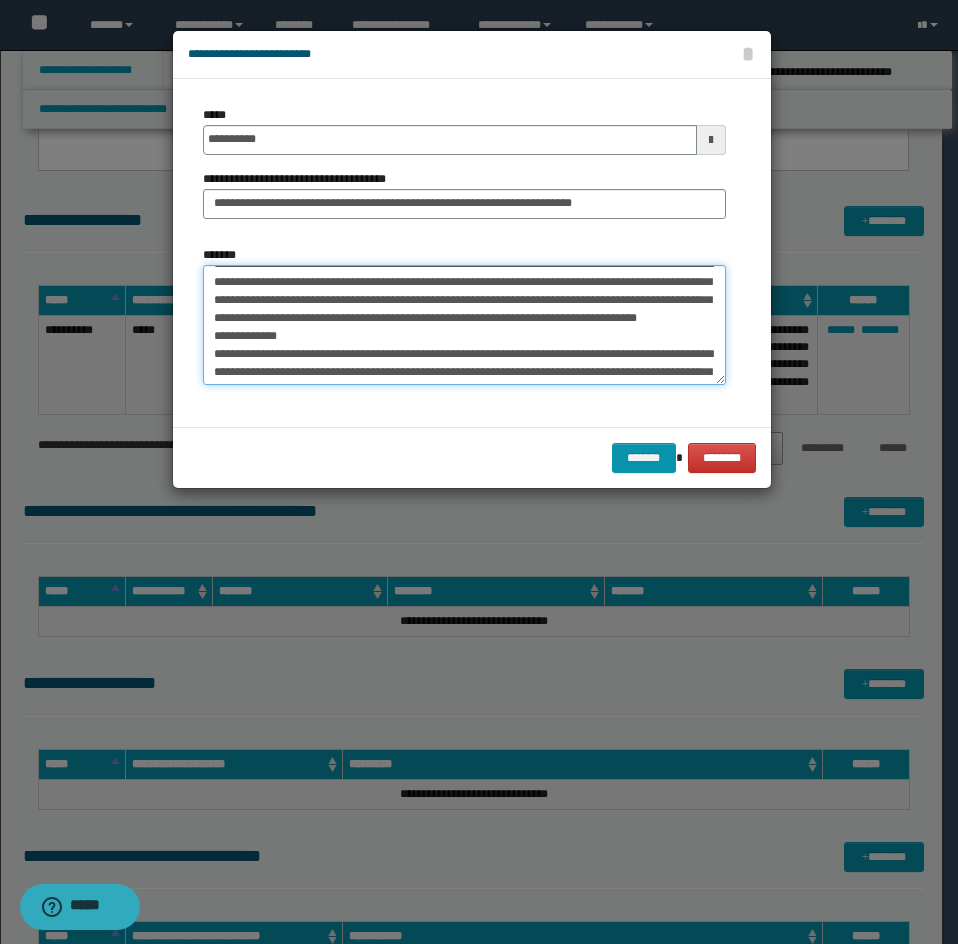 scroll, scrollTop: 470, scrollLeft: 0, axis: vertical 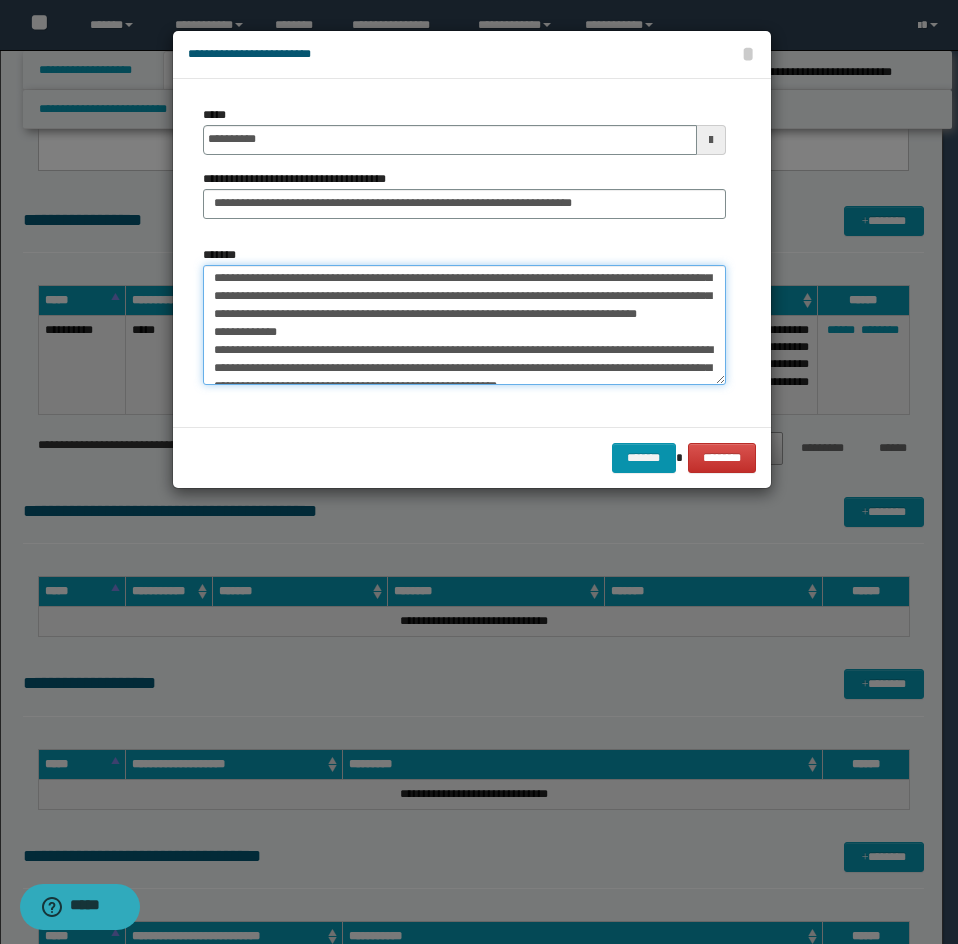 click on "*******" at bounding box center (464, 325) 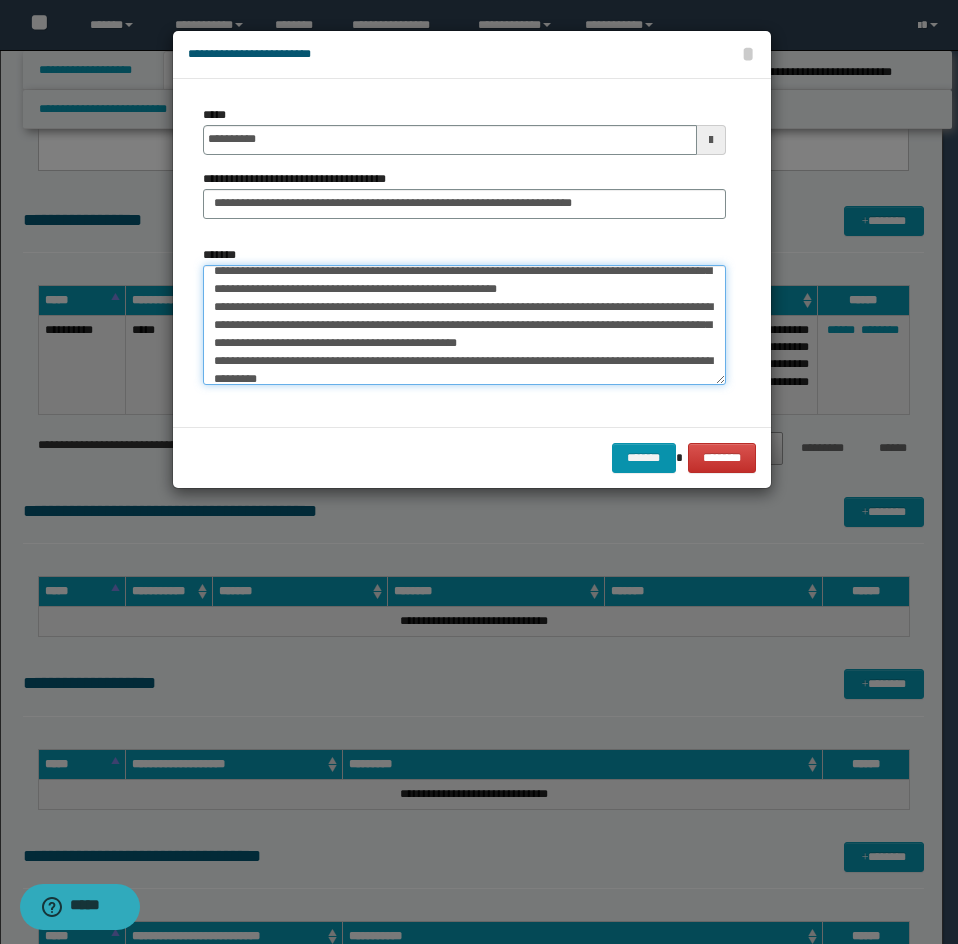 scroll, scrollTop: 550, scrollLeft: 0, axis: vertical 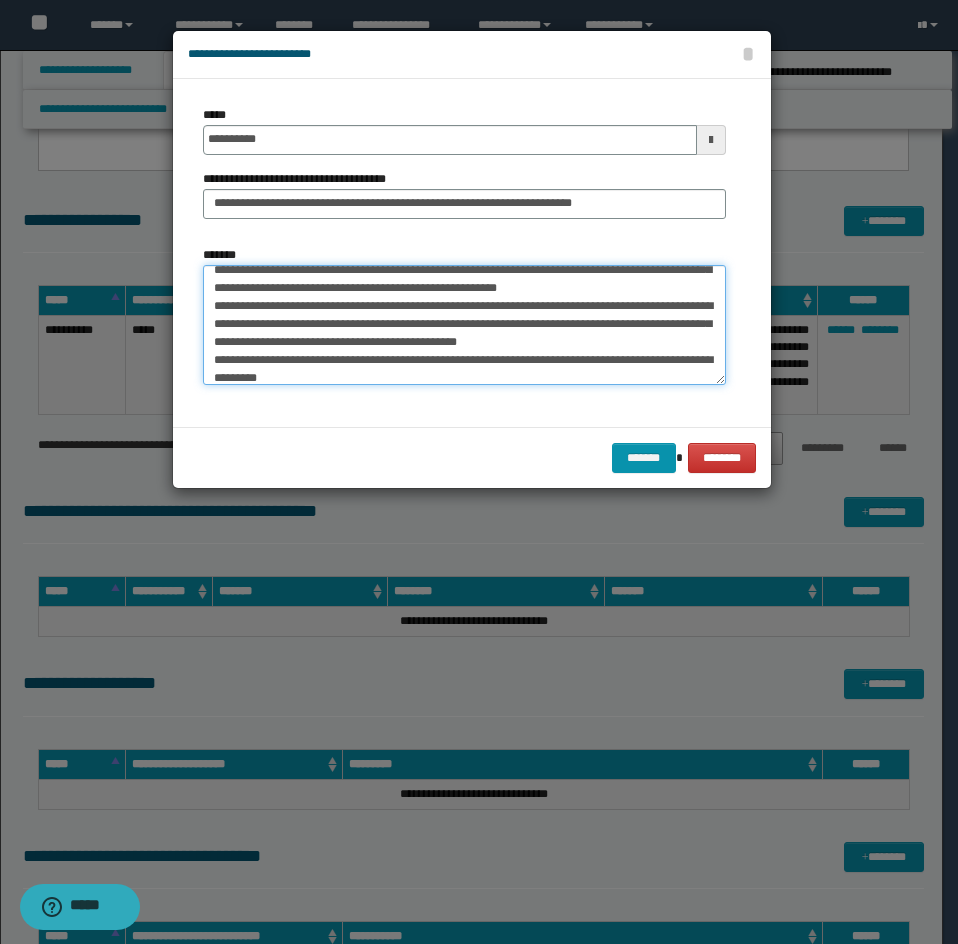 click on "*******" at bounding box center (464, 325) 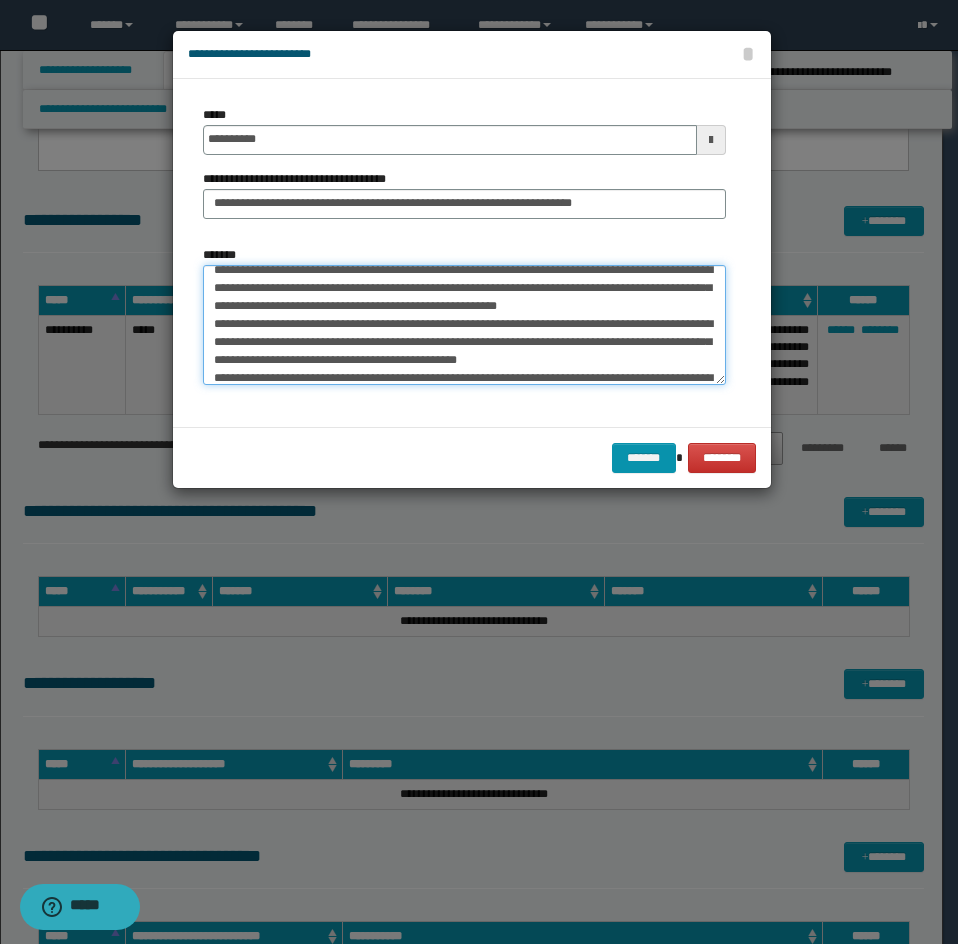 click on "*******" at bounding box center [464, 325] 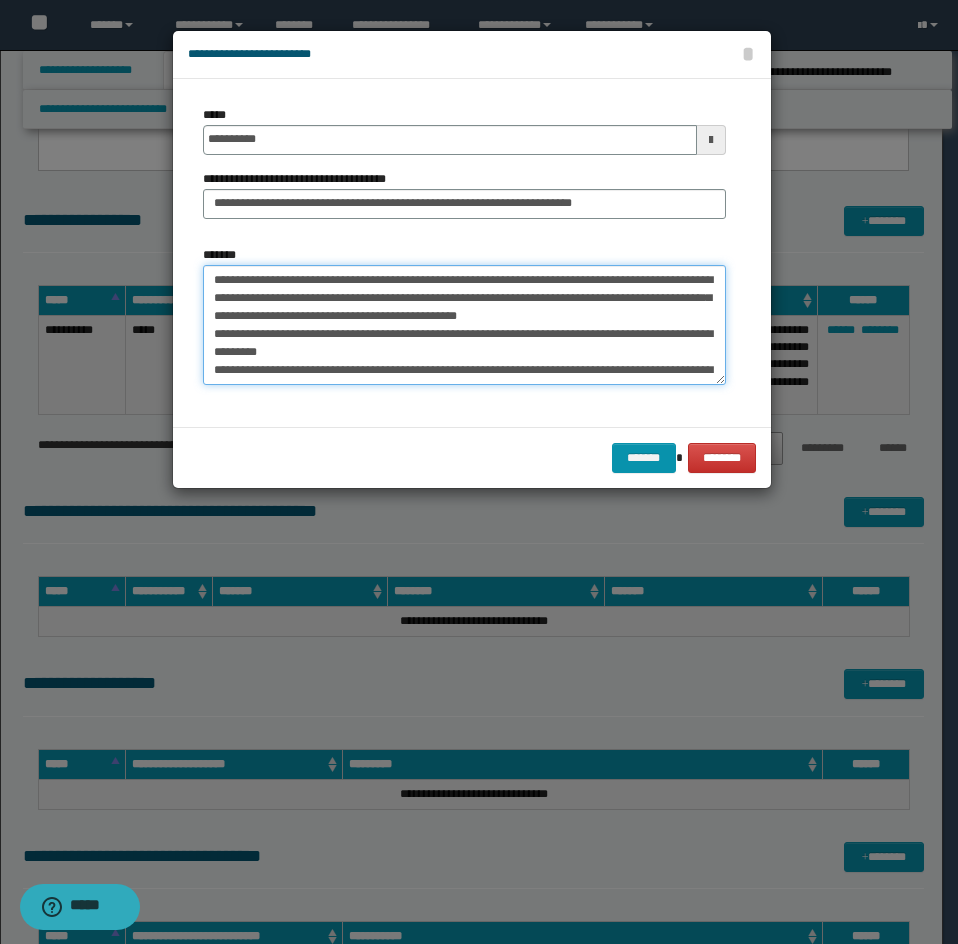 scroll, scrollTop: 594, scrollLeft: 0, axis: vertical 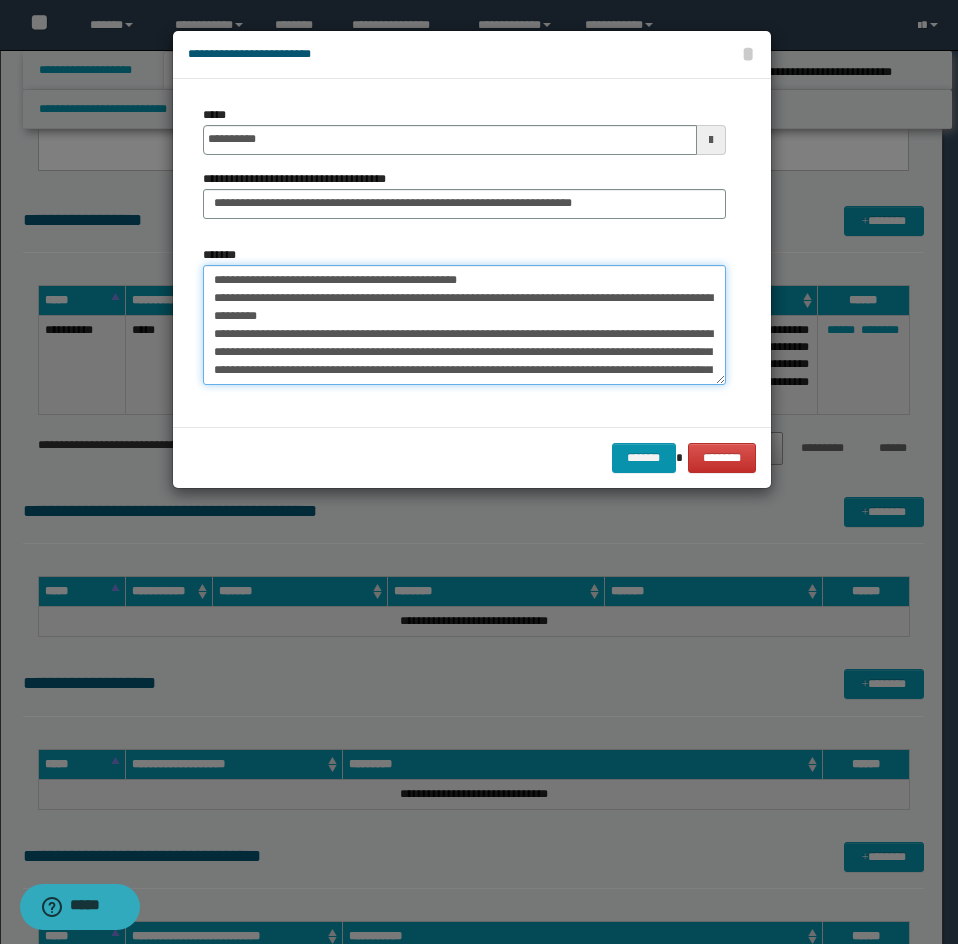 click on "*******" at bounding box center [464, 325] 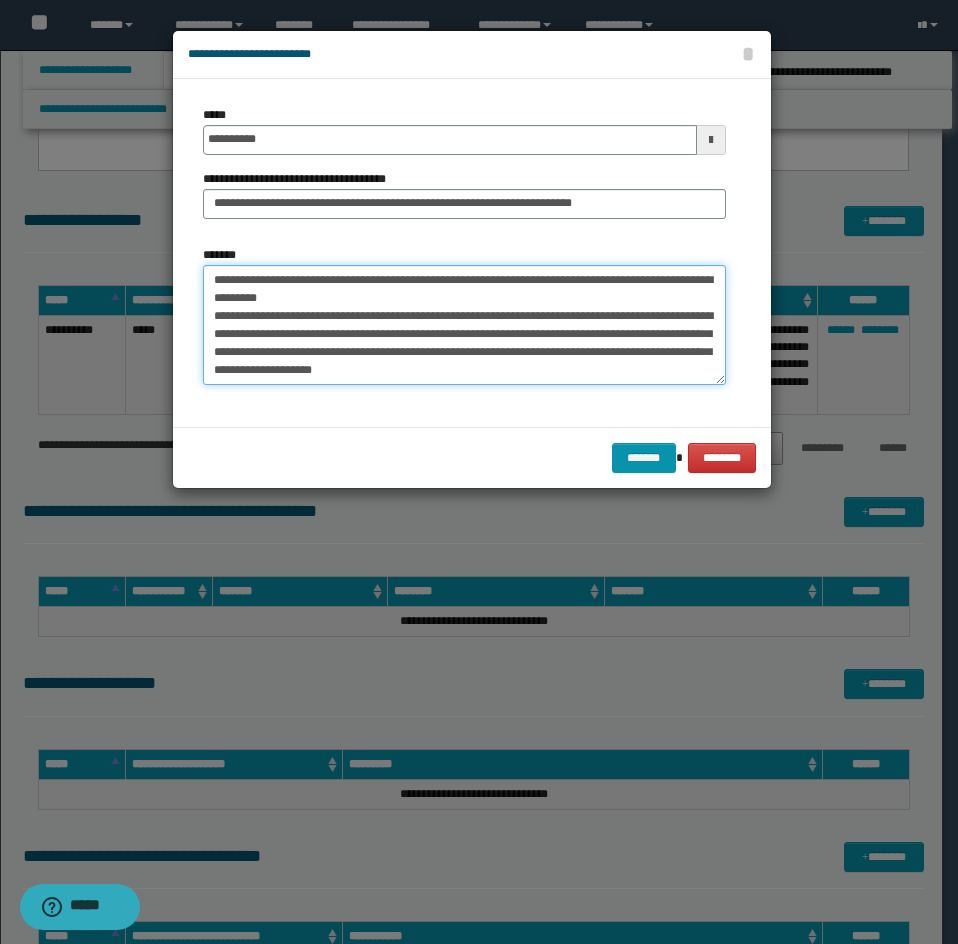scroll, scrollTop: 656, scrollLeft: 0, axis: vertical 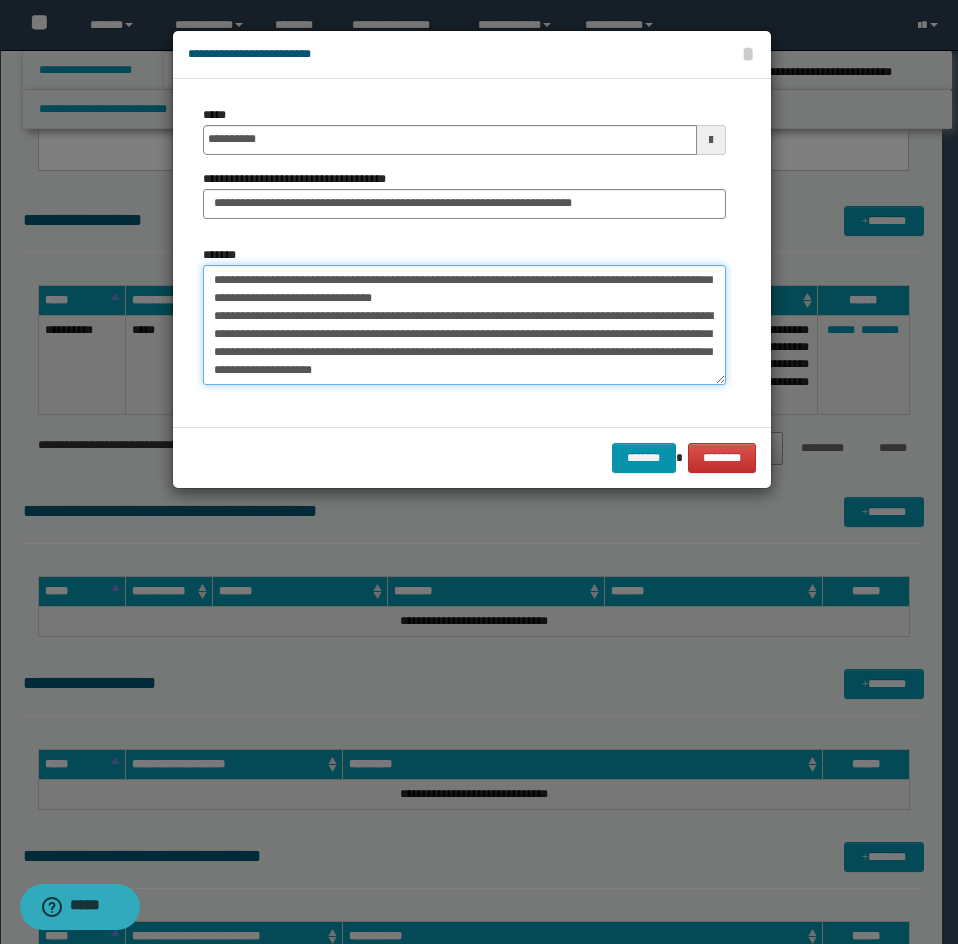 click on "*******" at bounding box center [464, 325] 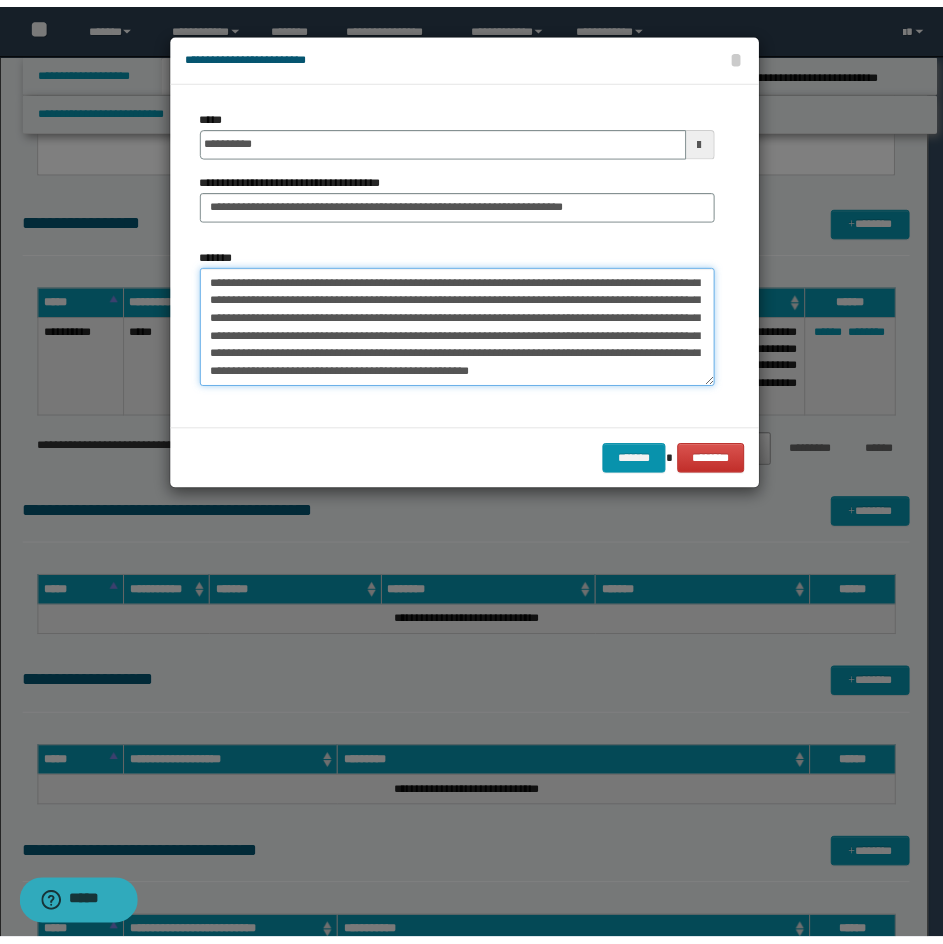 scroll, scrollTop: 666, scrollLeft: 0, axis: vertical 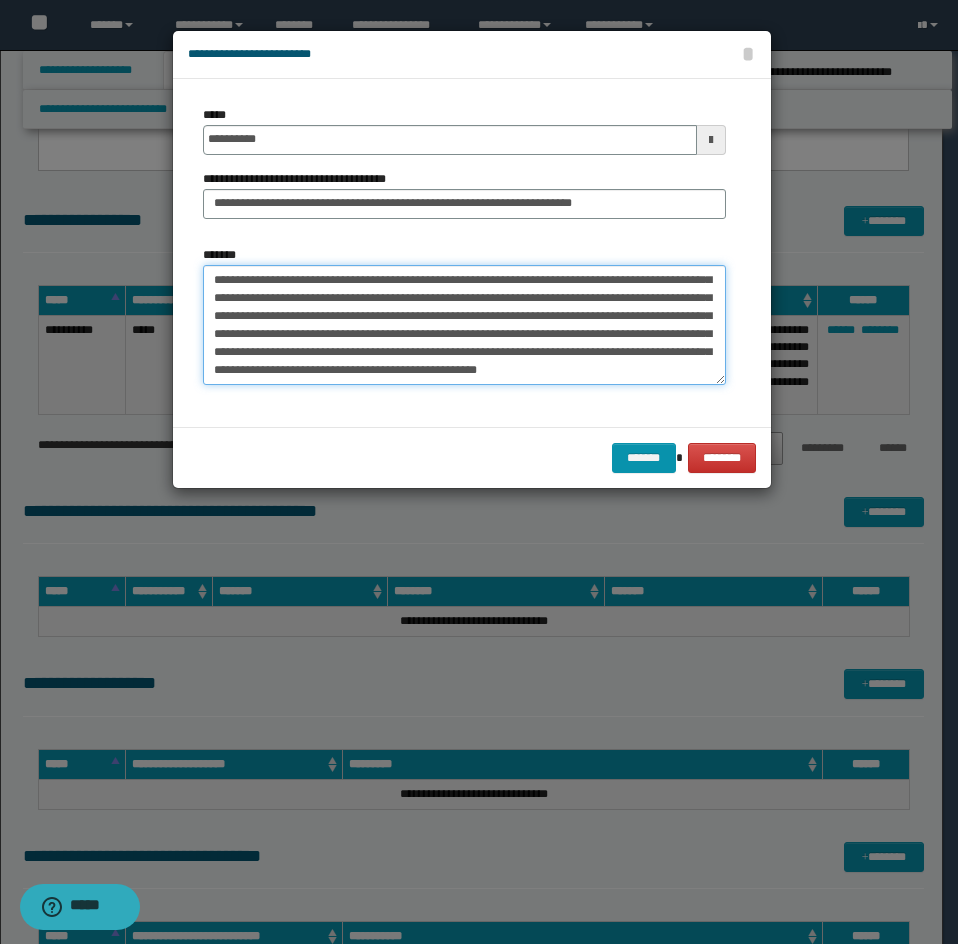 click on "*******" at bounding box center [464, 325] 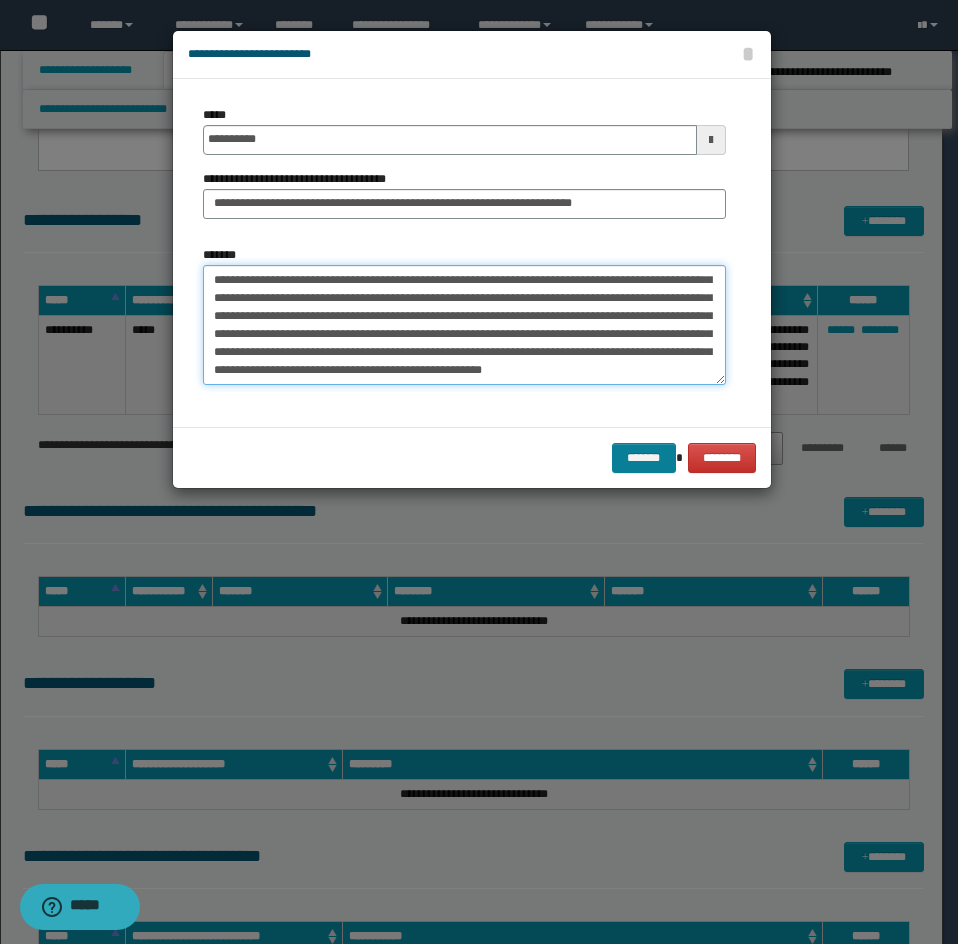 type on "**********" 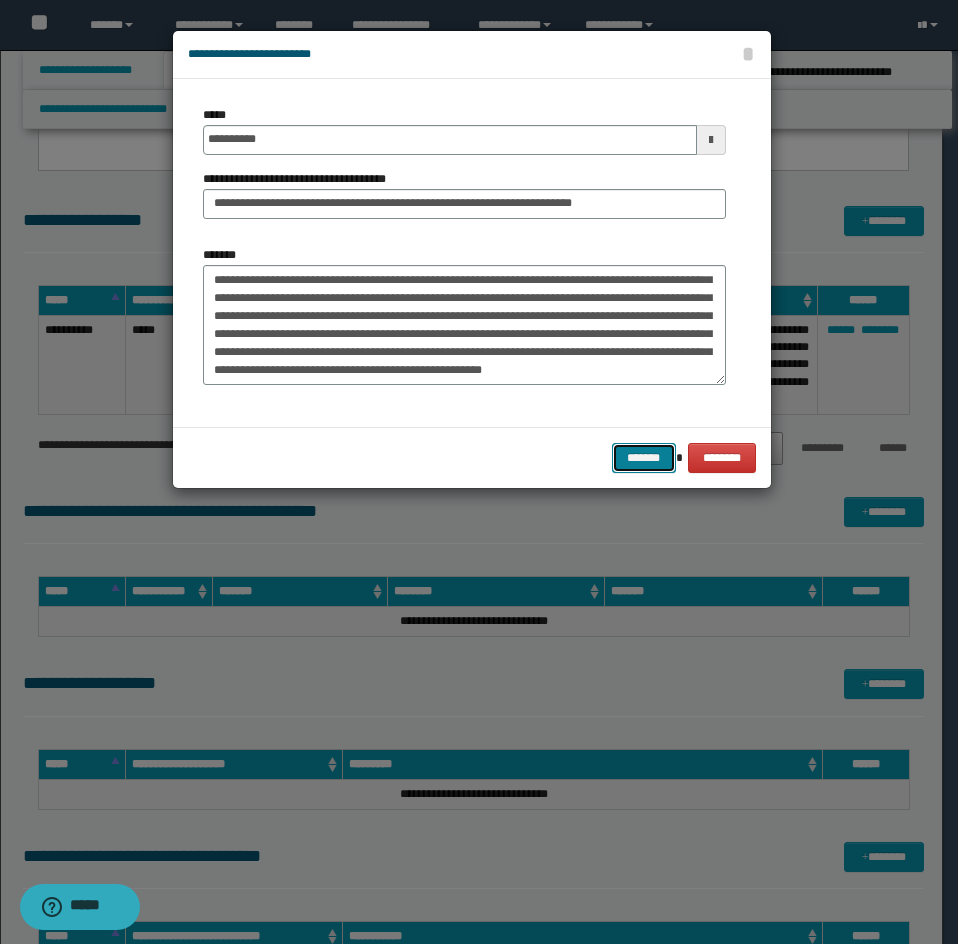 drag, startPoint x: 646, startPoint y: 465, endPoint x: 933, endPoint y: 416, distance: 291.1529 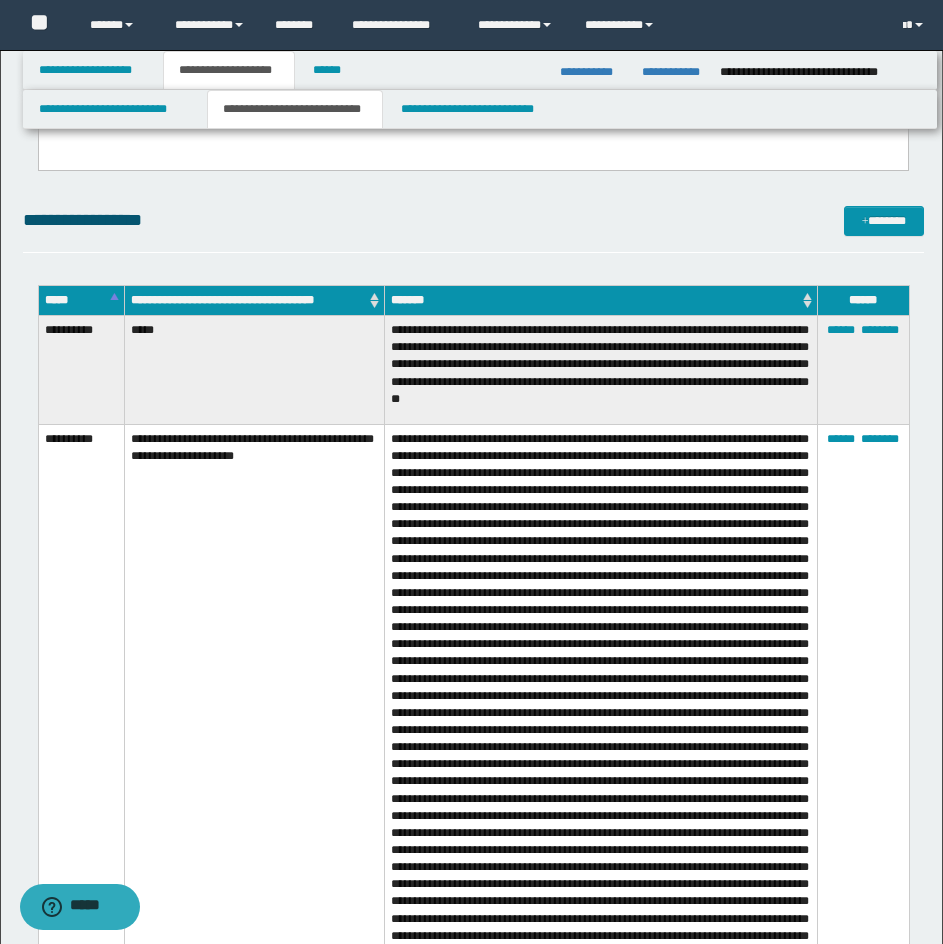 drag, startPoint x: 424, startPoint y: 148, endPoint x: 454, endPoint y: 140, distance: 31.04835 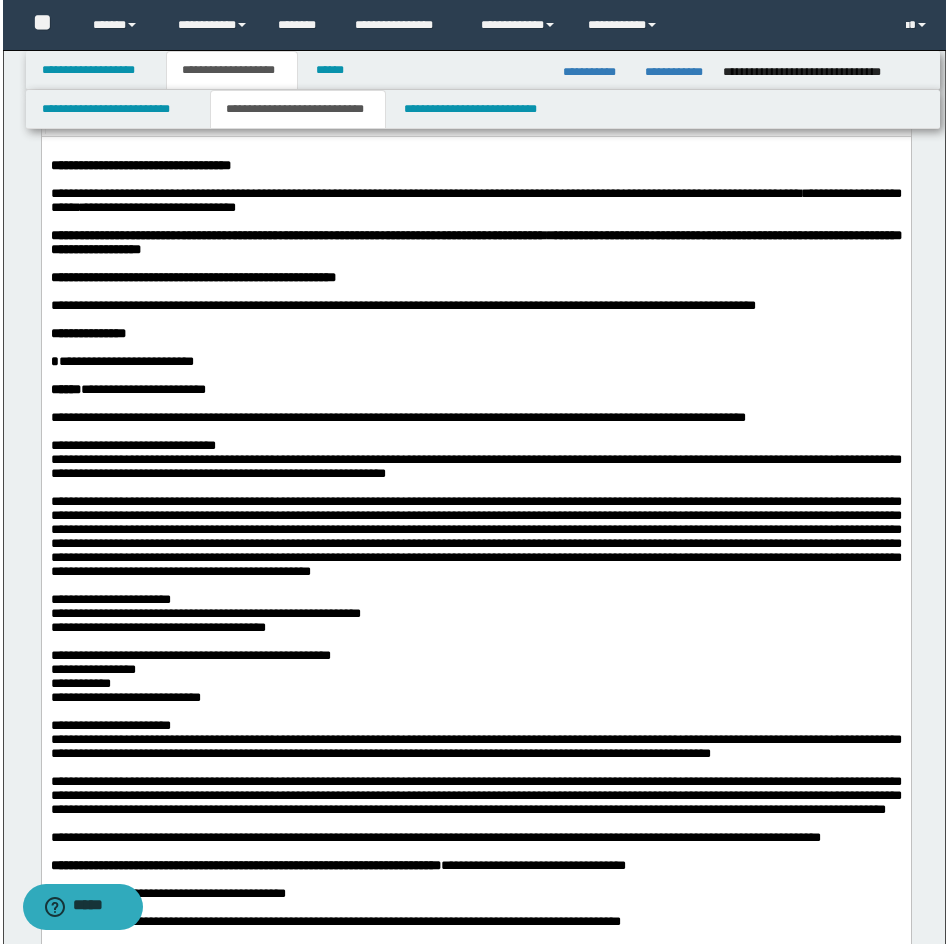 scroll, scrollTop: 120, scrollLeft: 0, axis: vertical 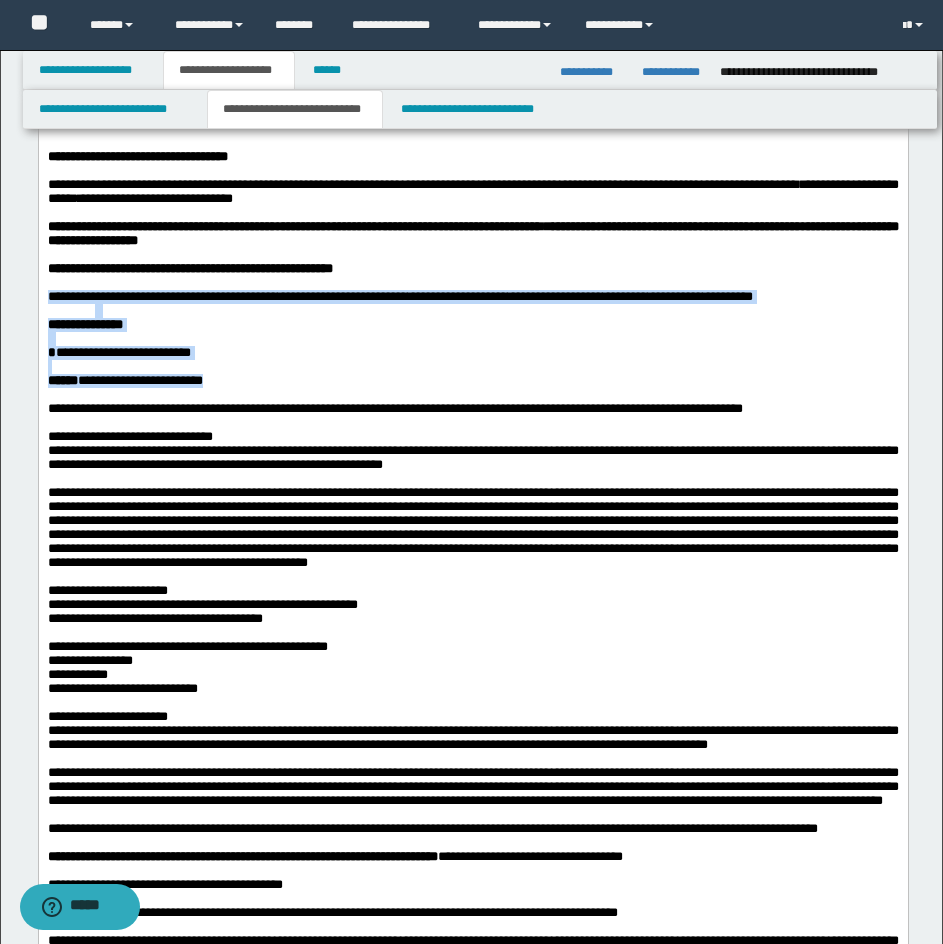 drag, startPoint x: 47, startPoint y: 312, endPoint x: 240, endPoint y: 428, distance: 225.1777 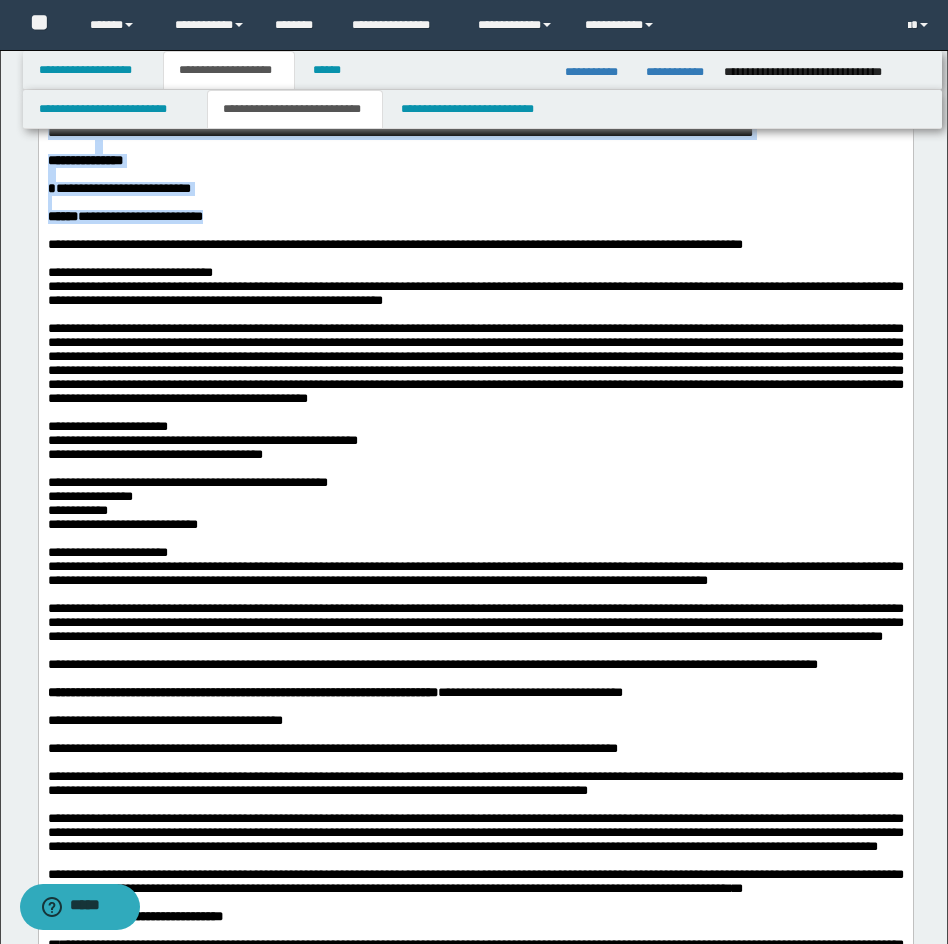scroll, scrollTop: 338, scrollLeft: 0, axis: vertical 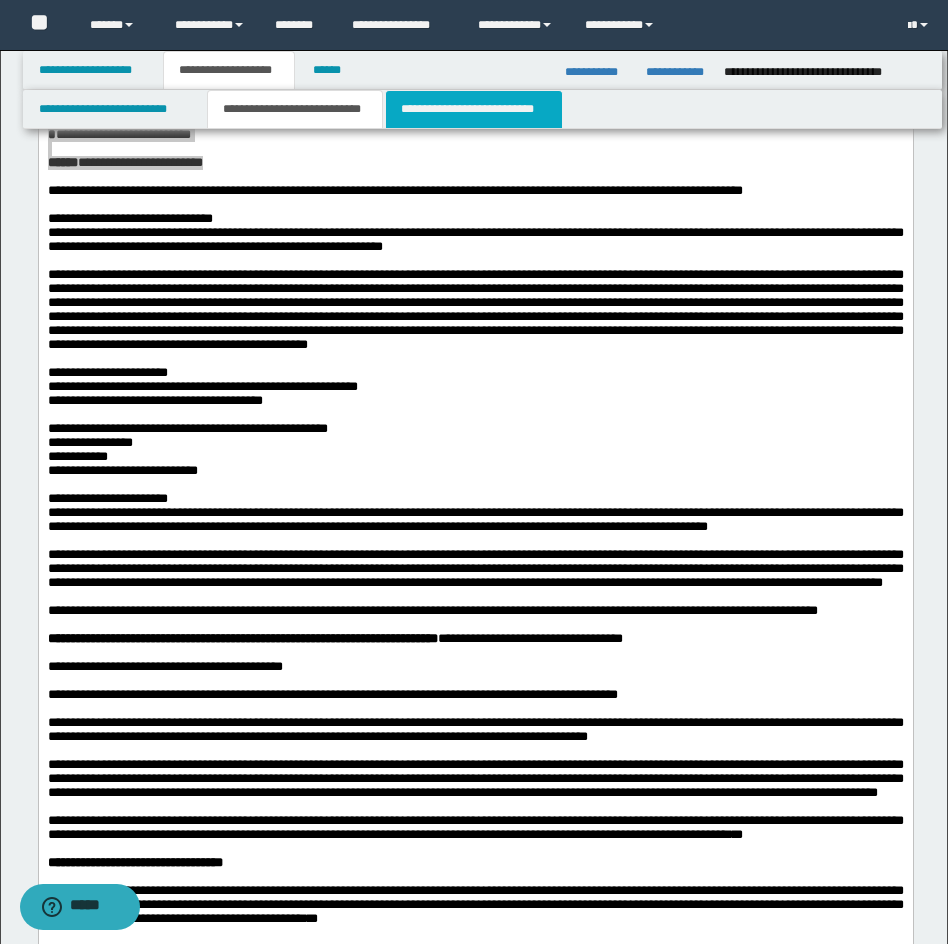 click on "**********" at bounding box center [474, 109] 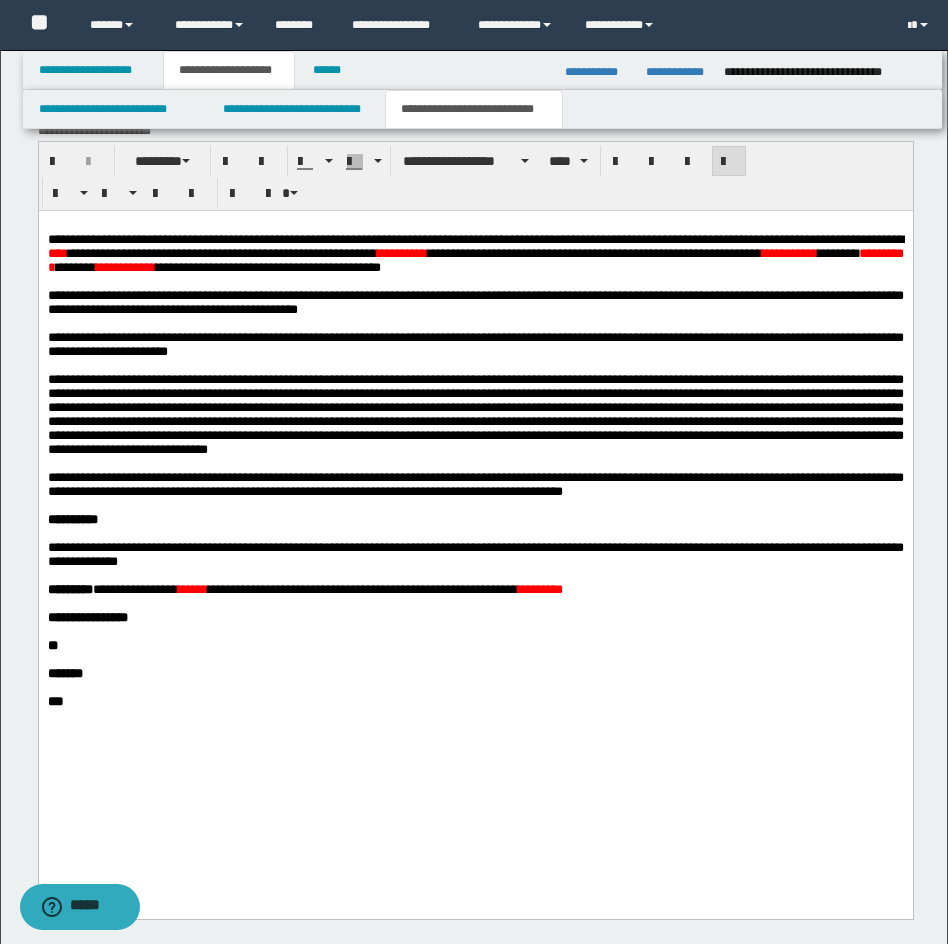 scroll, scrollTop: 1278, scrollLeft: 0, axis: vertical 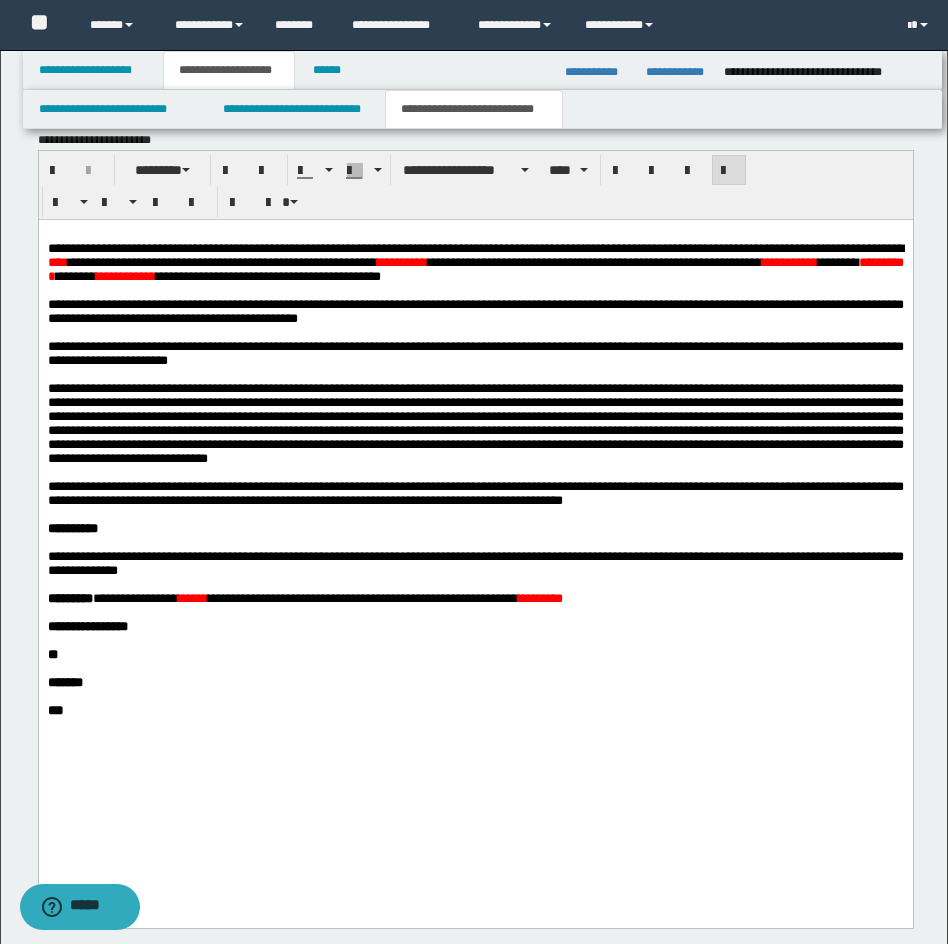 click on "****" at bounding box center [57, 261] 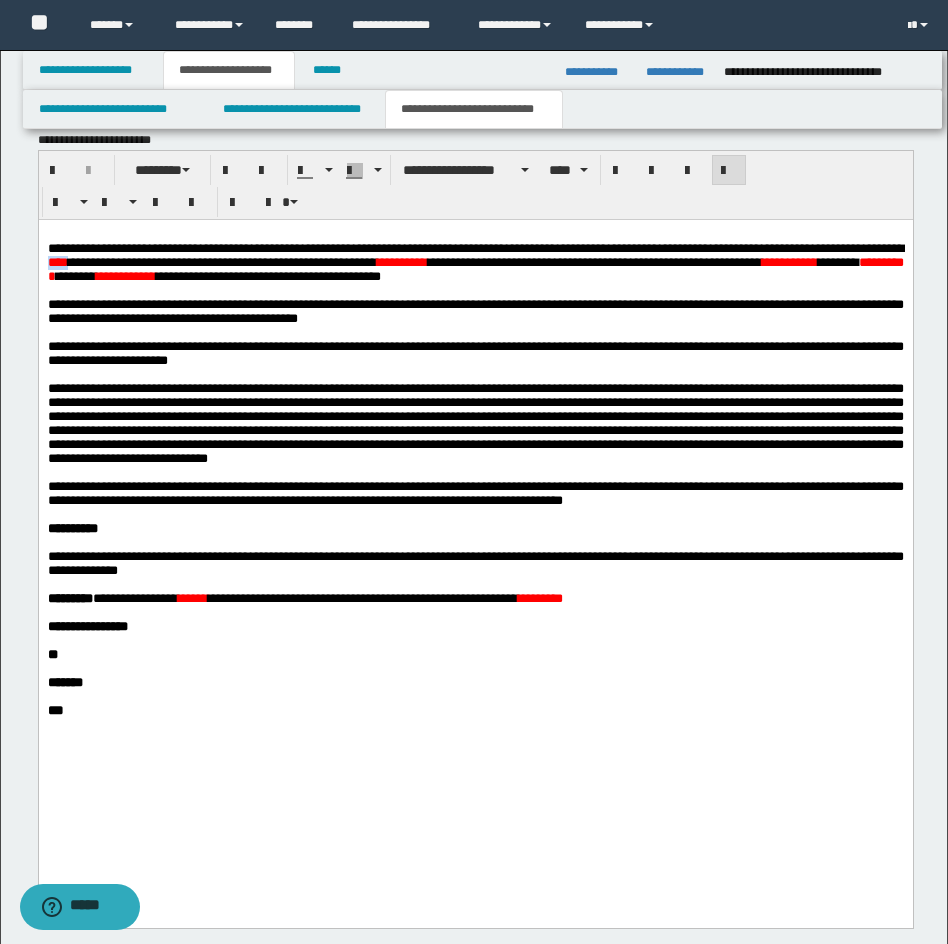 click on "****" at bounding box center (57, 261) 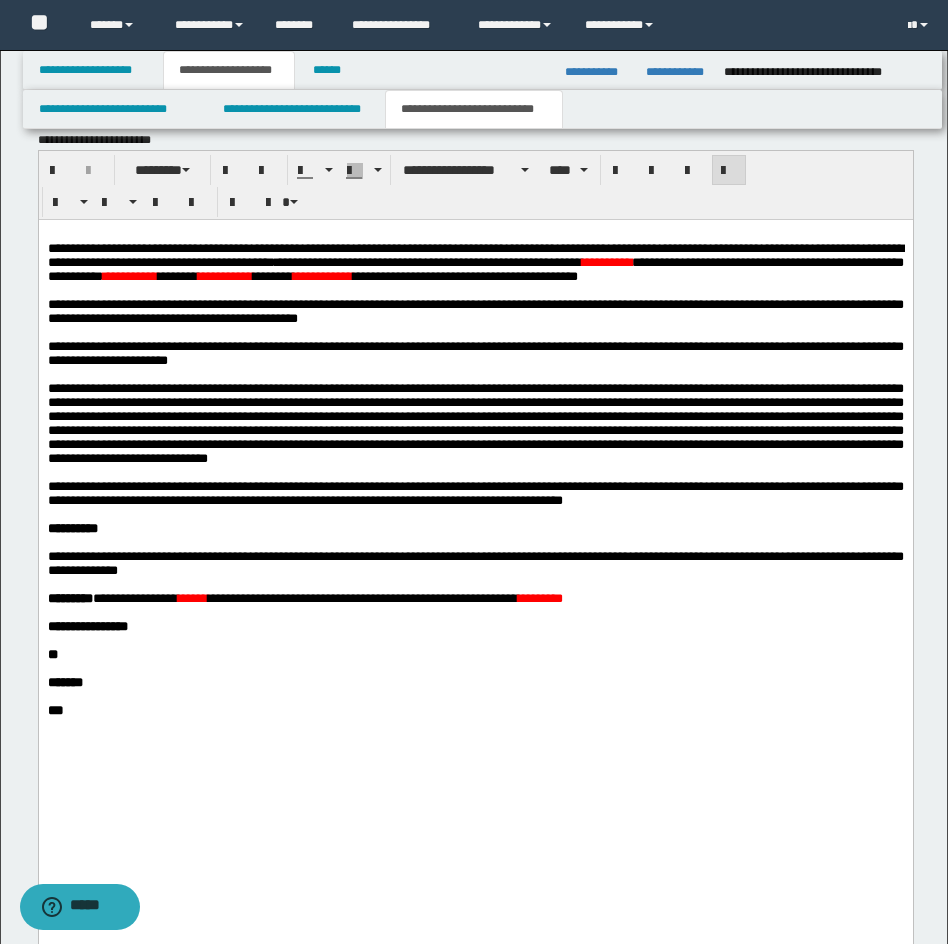 click on "**********" at bounding box center [322, 275] 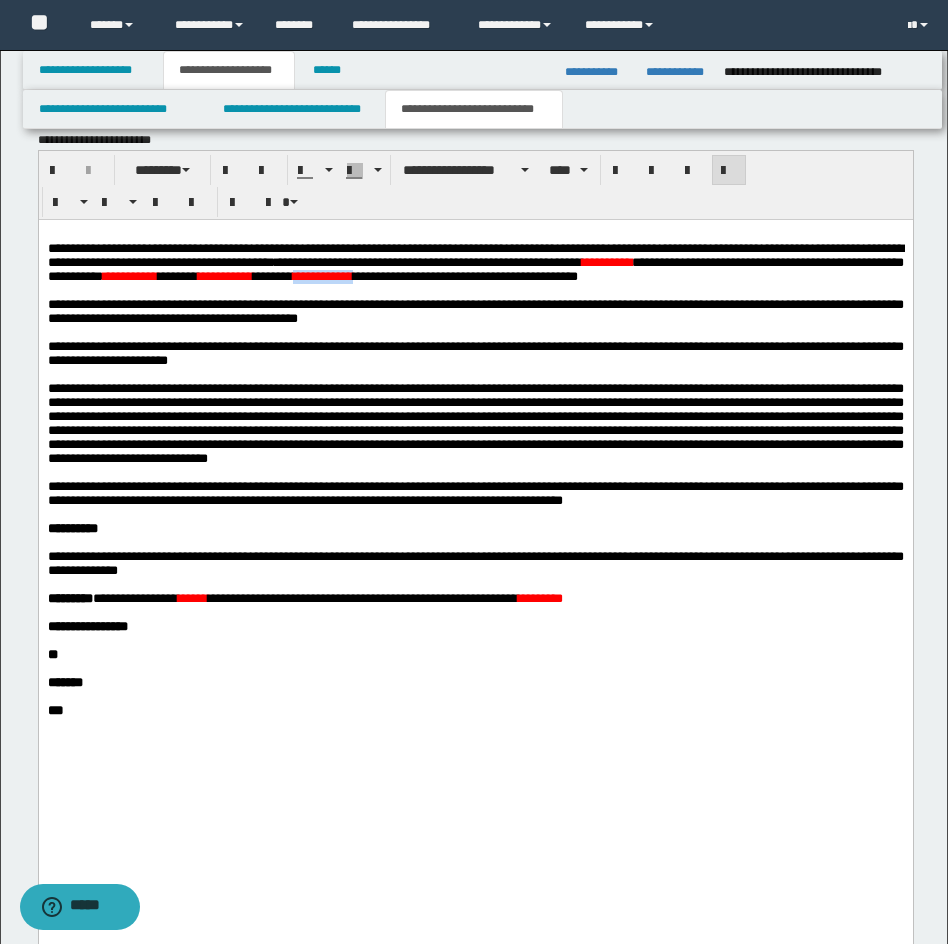 click on "**********" at bounding box center [322, 275] 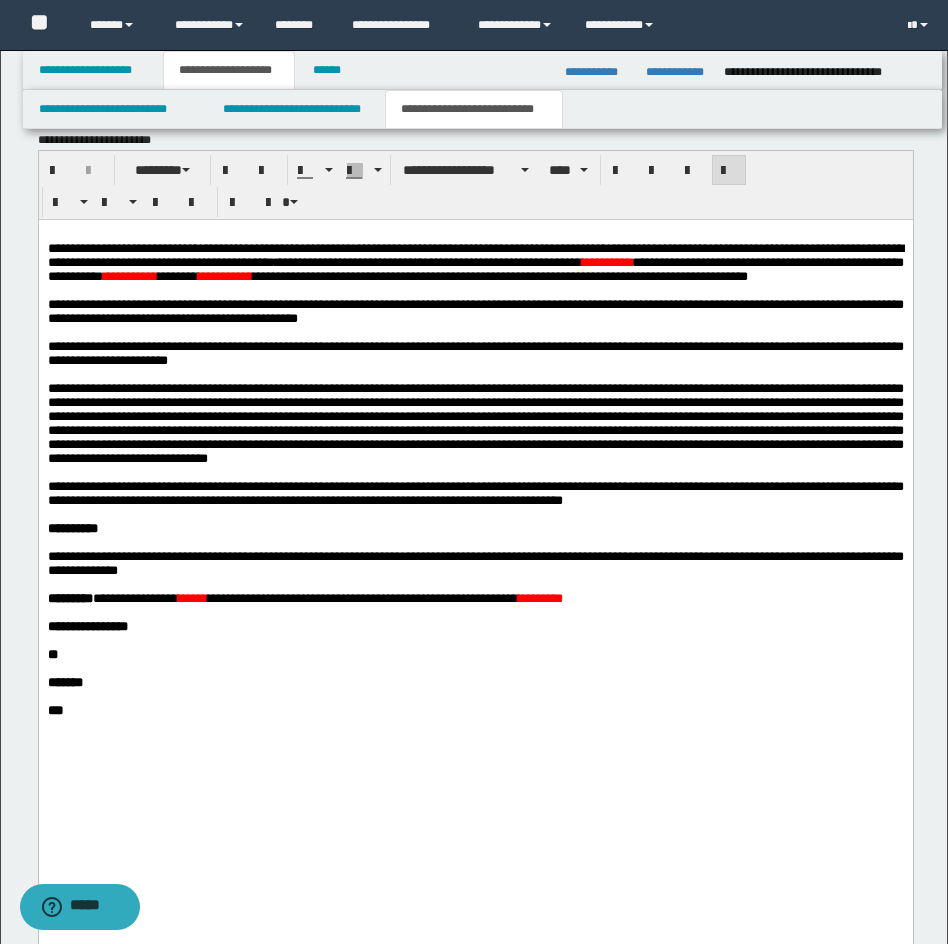 click on "*********" at bounding box center (606, 261) 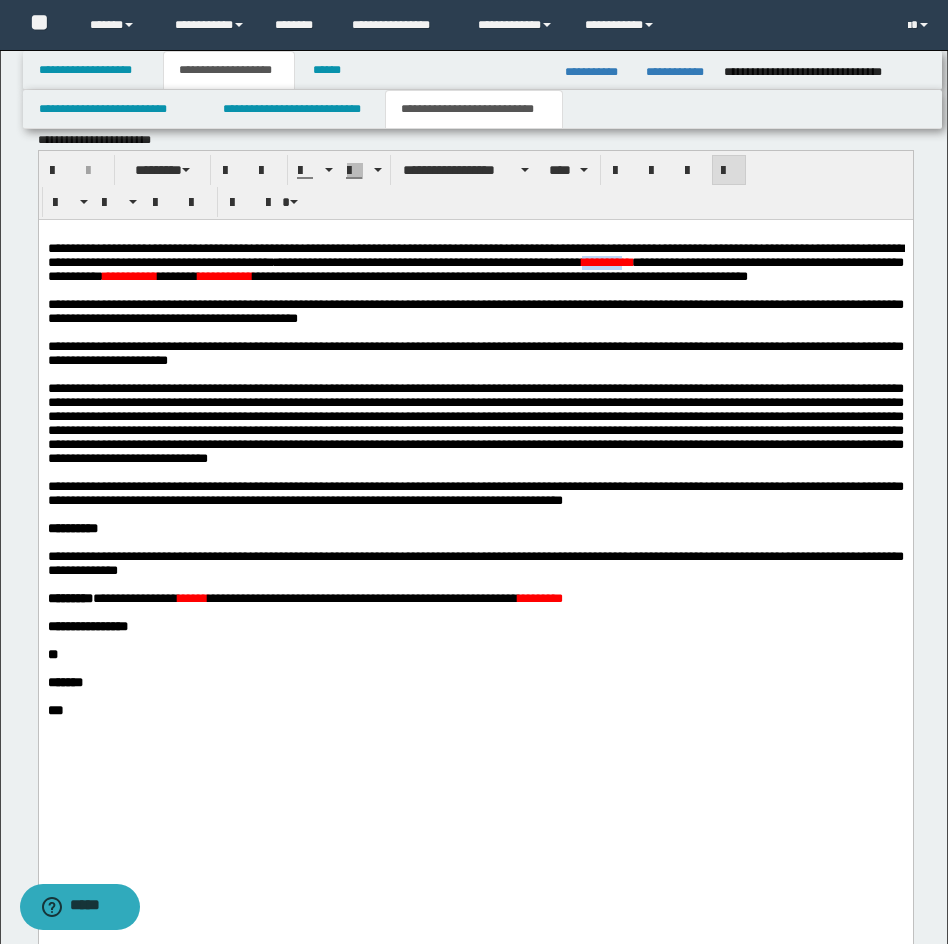 click on "*********" at bounding box center [606, 261] 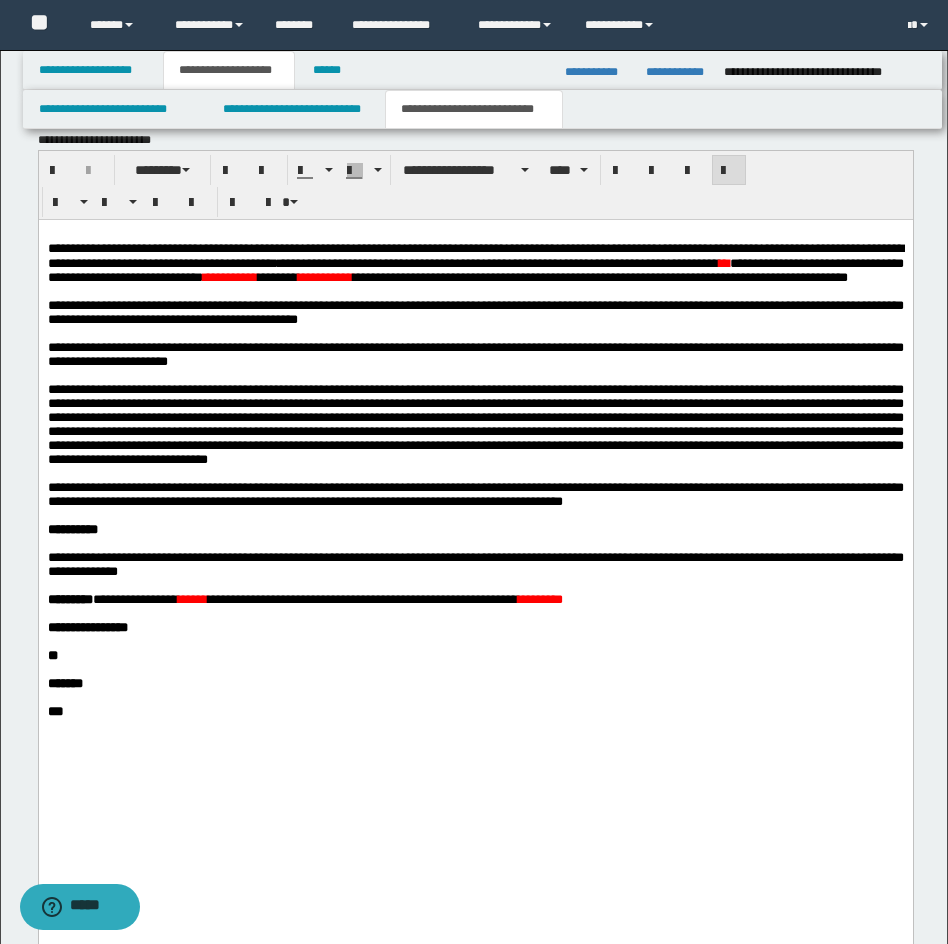 click on "**********" at bounding box center [229, 276] 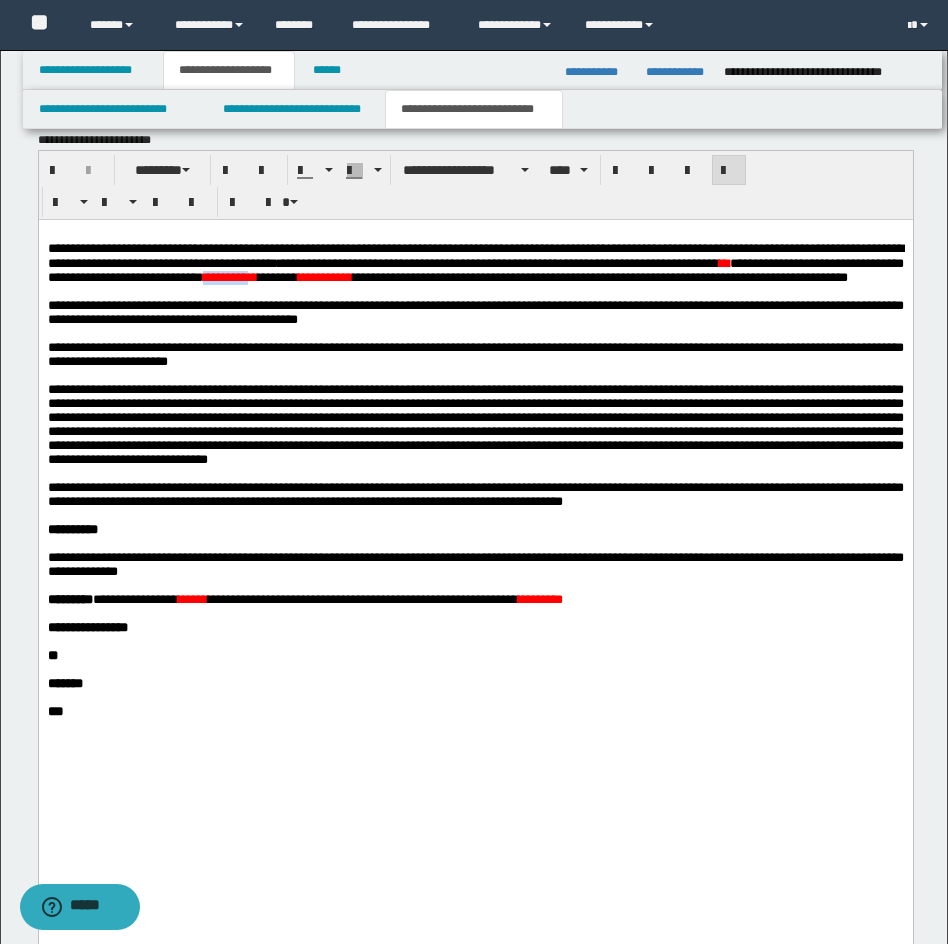 click on "**********" at bounding box center [229, 276] 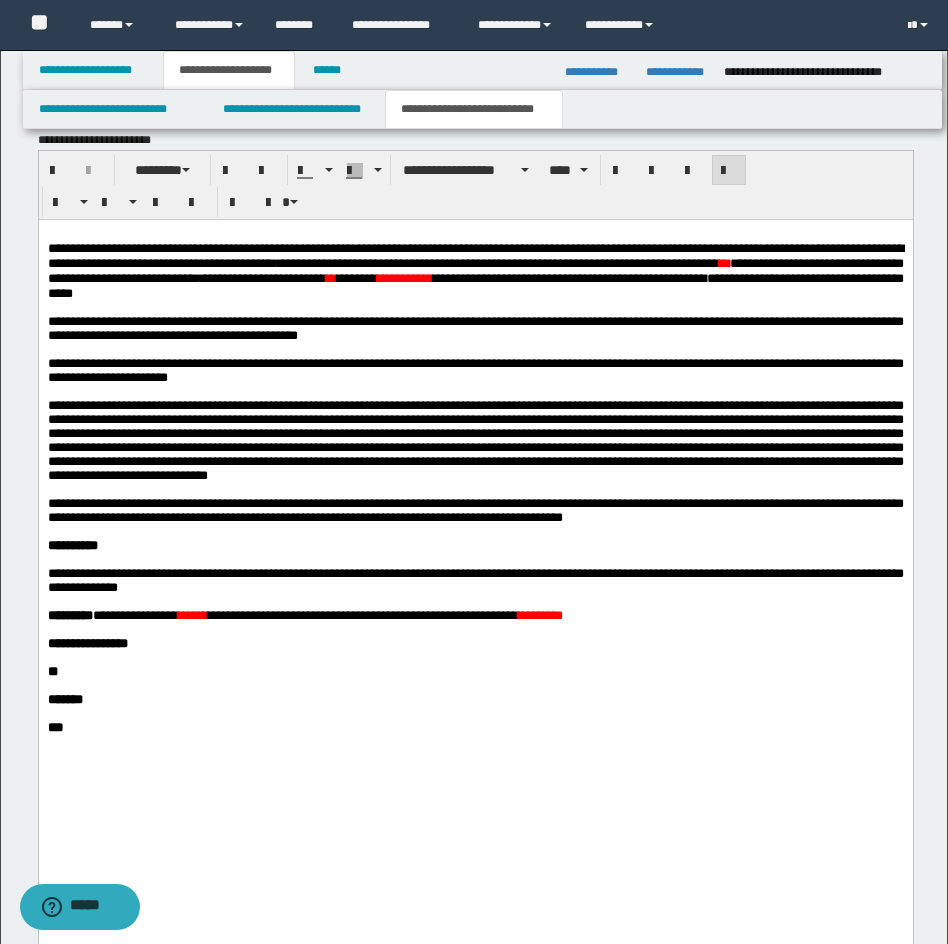 click on "********" at bounding box center [539, 614] 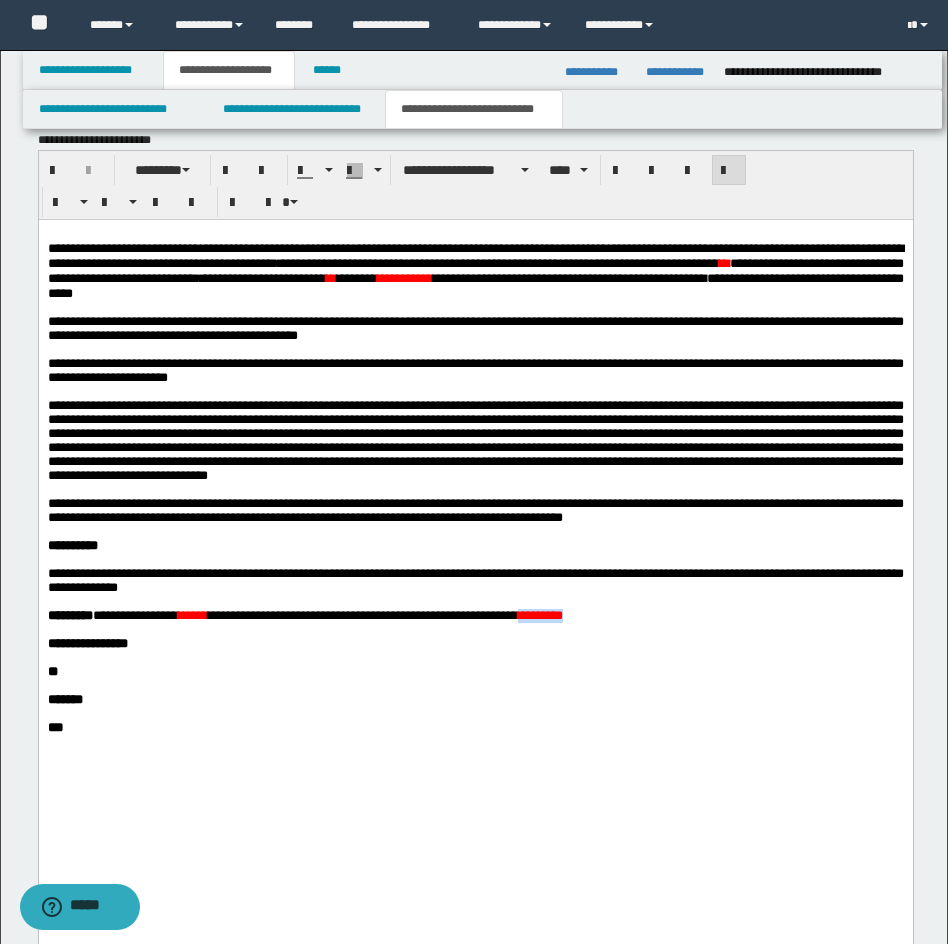 click on "********" at bounding box center (539, 614) 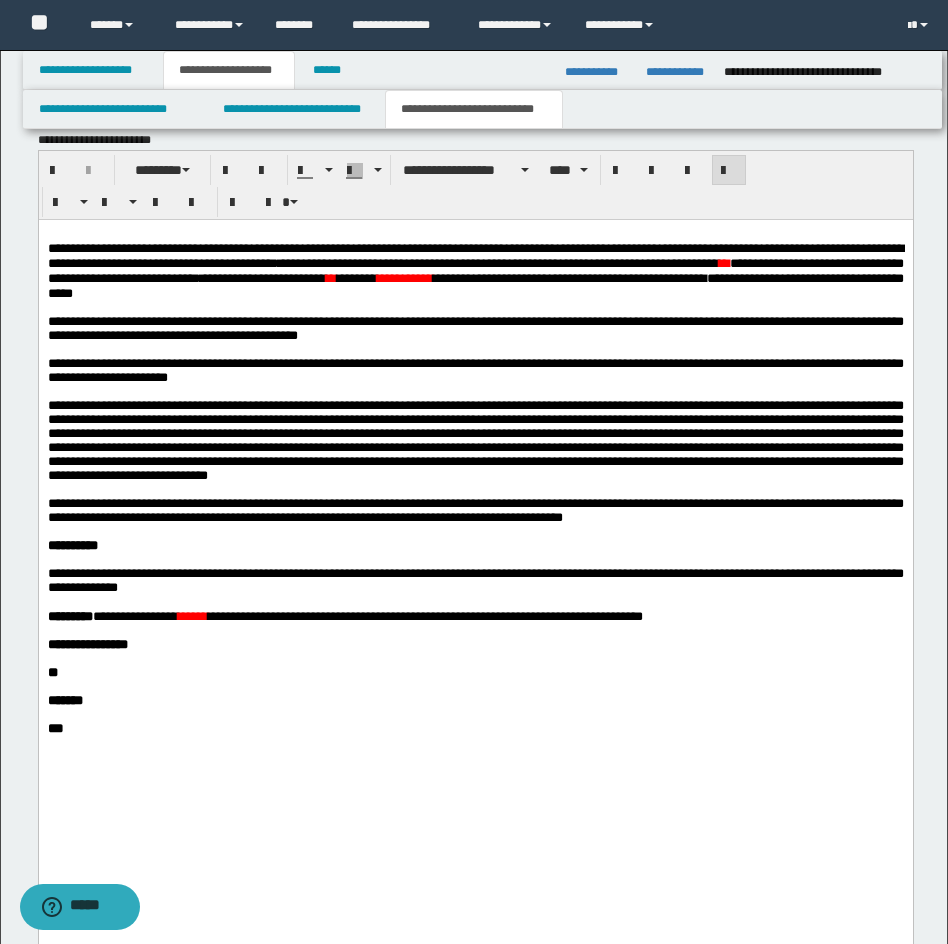 click on "**********" at bounding box center (404, 277) 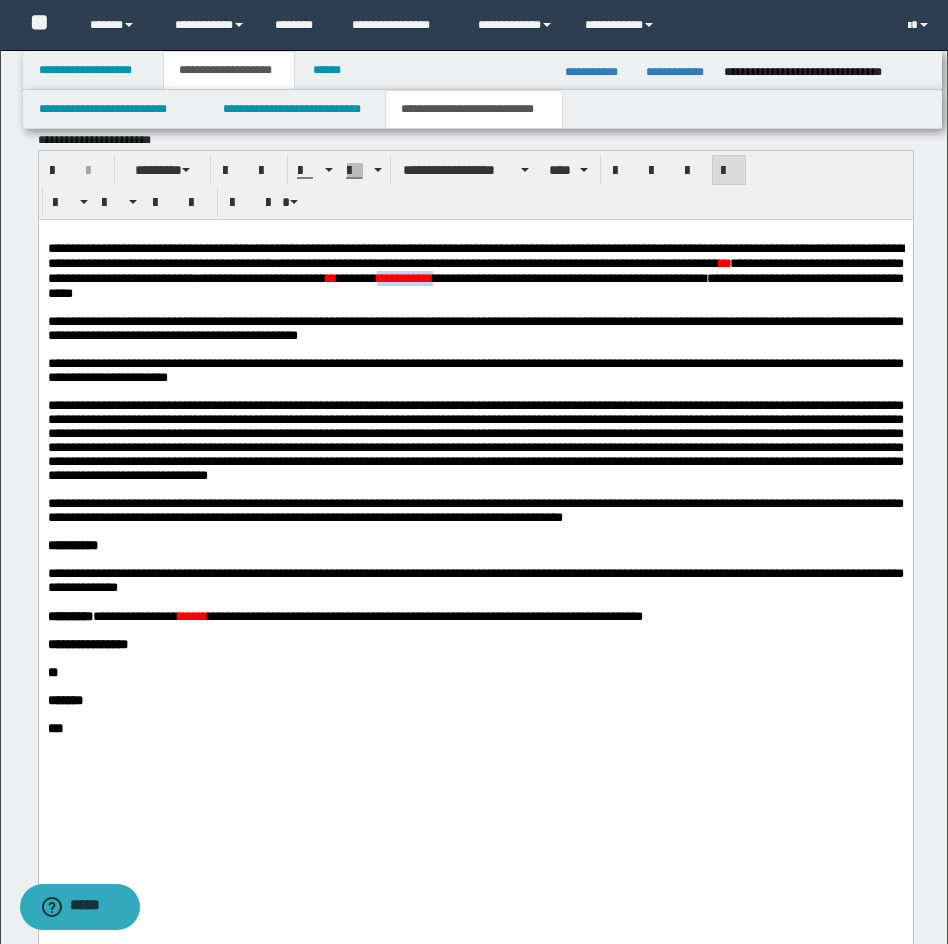 click on "**********" at bounding box center [404, 277] 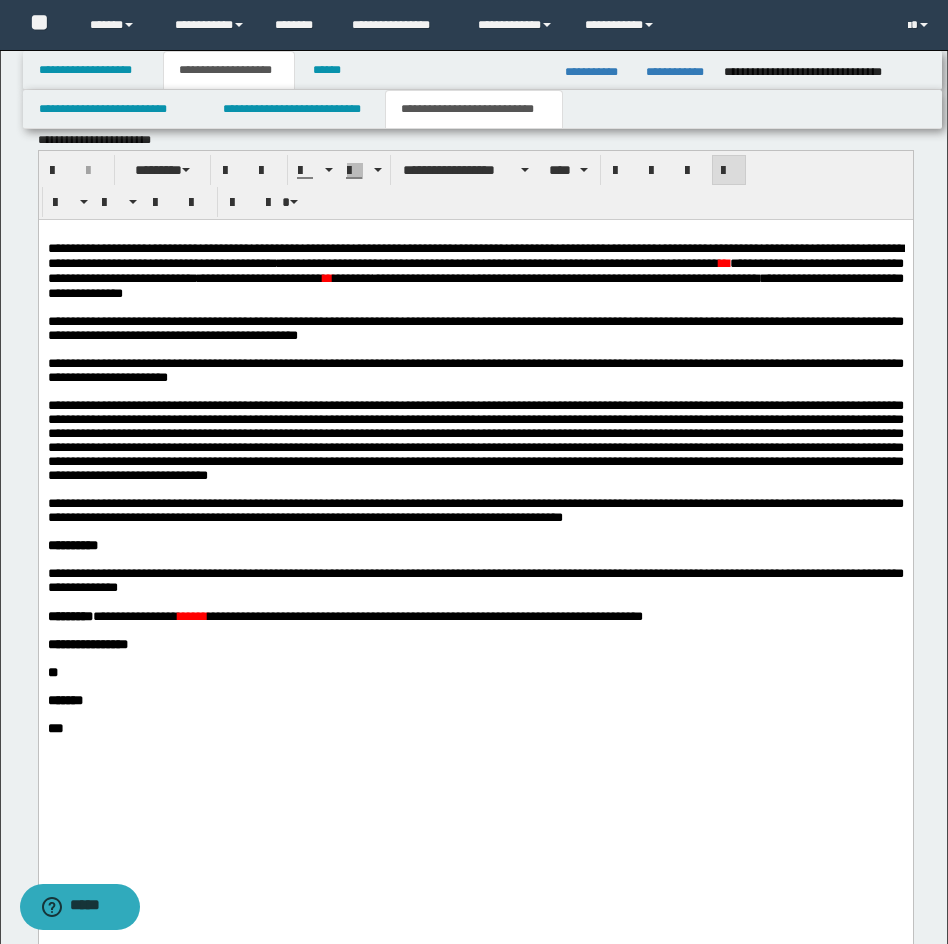 click on "******" at bounding box center [192, 615] 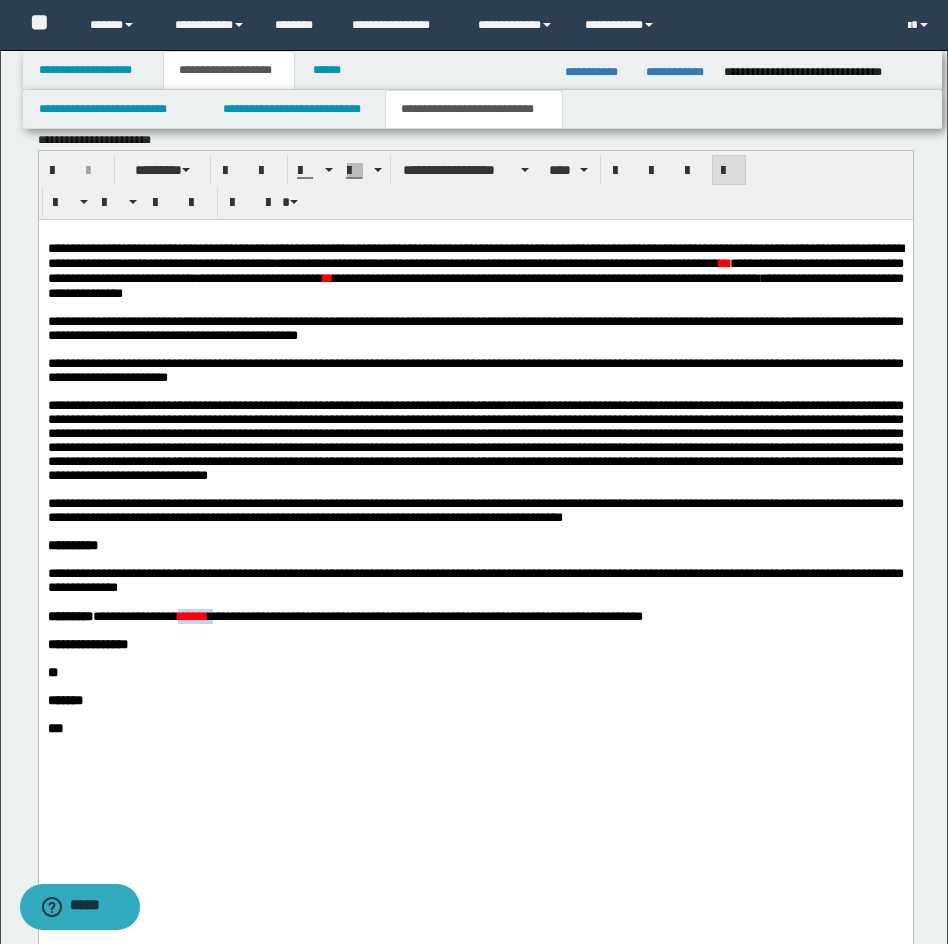 click on "******" at bounding box center [192, 615] 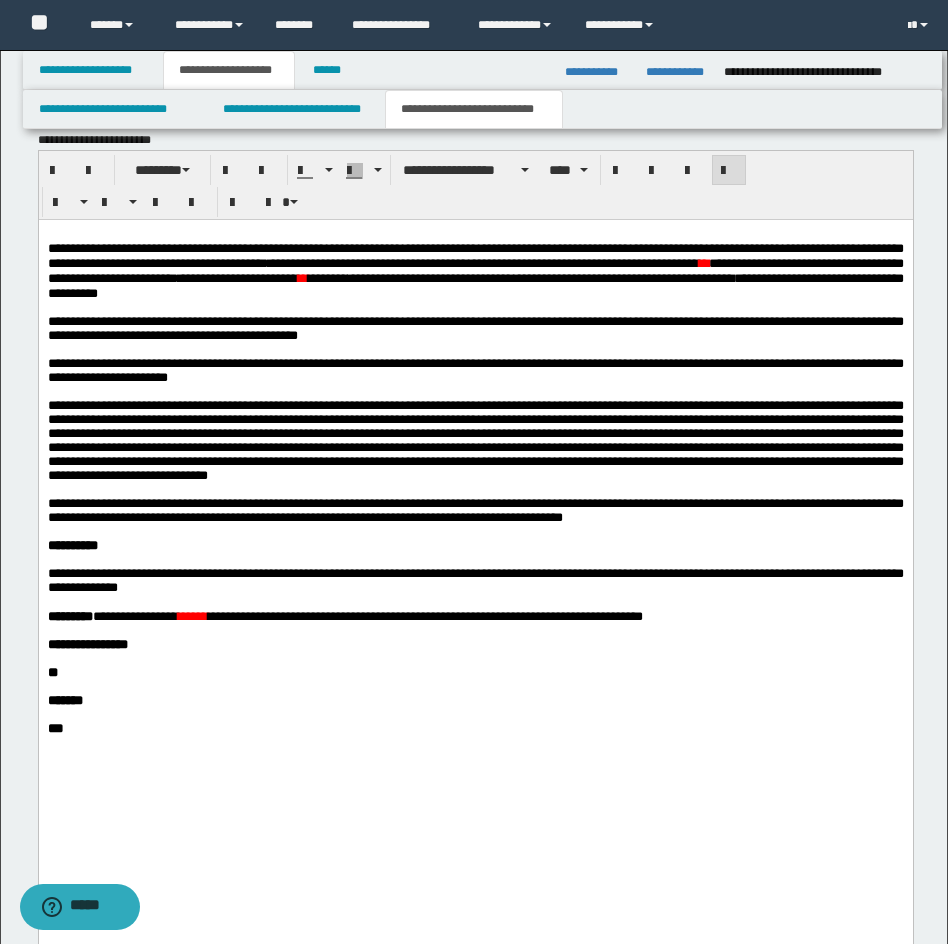 drag, startPoint x: 704, startPoint y: 500, endPoint x: 516, endPoint y: 608, distance: 216.81328 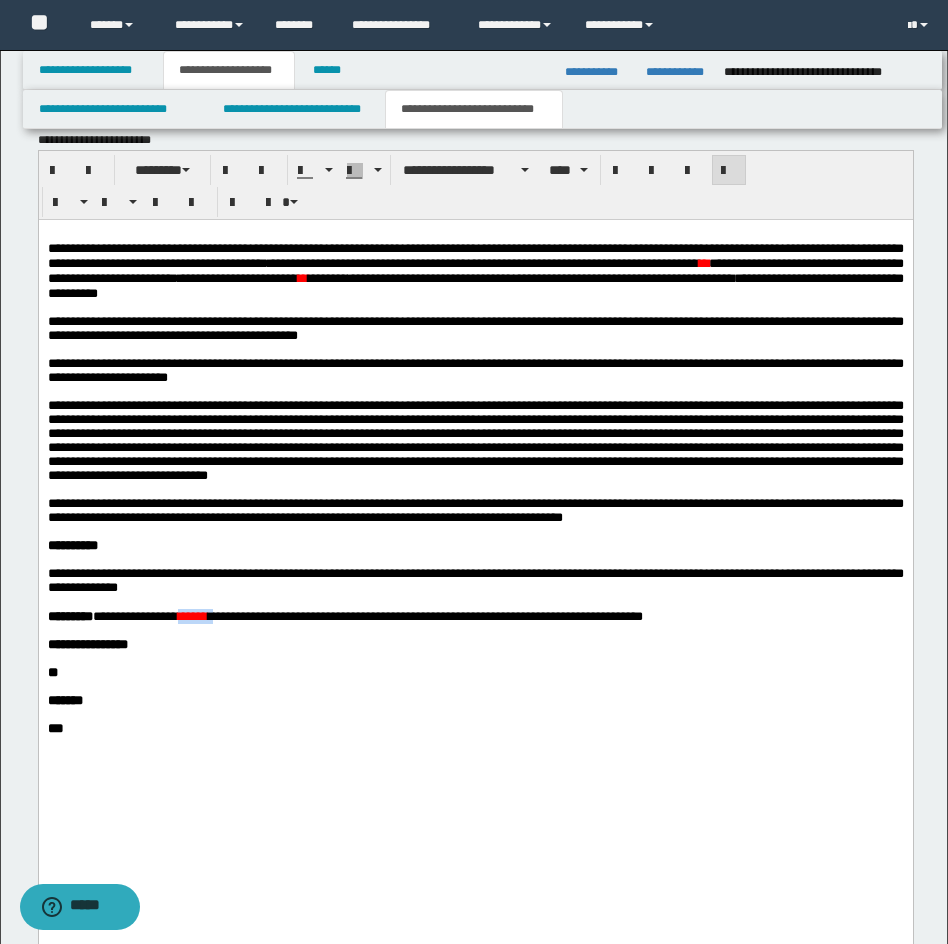click on "******" at bounding box center [192, 615] 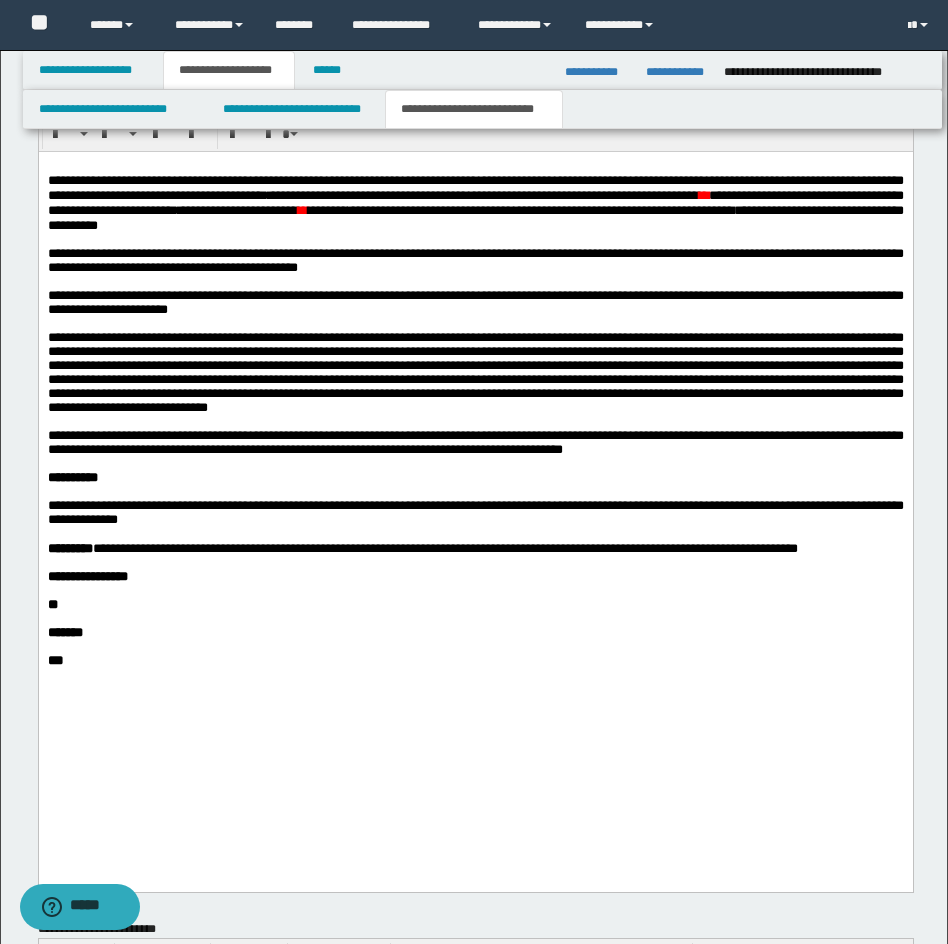 scroll, scrollTop: 1349, scrollLeft: 0, axis: vertical 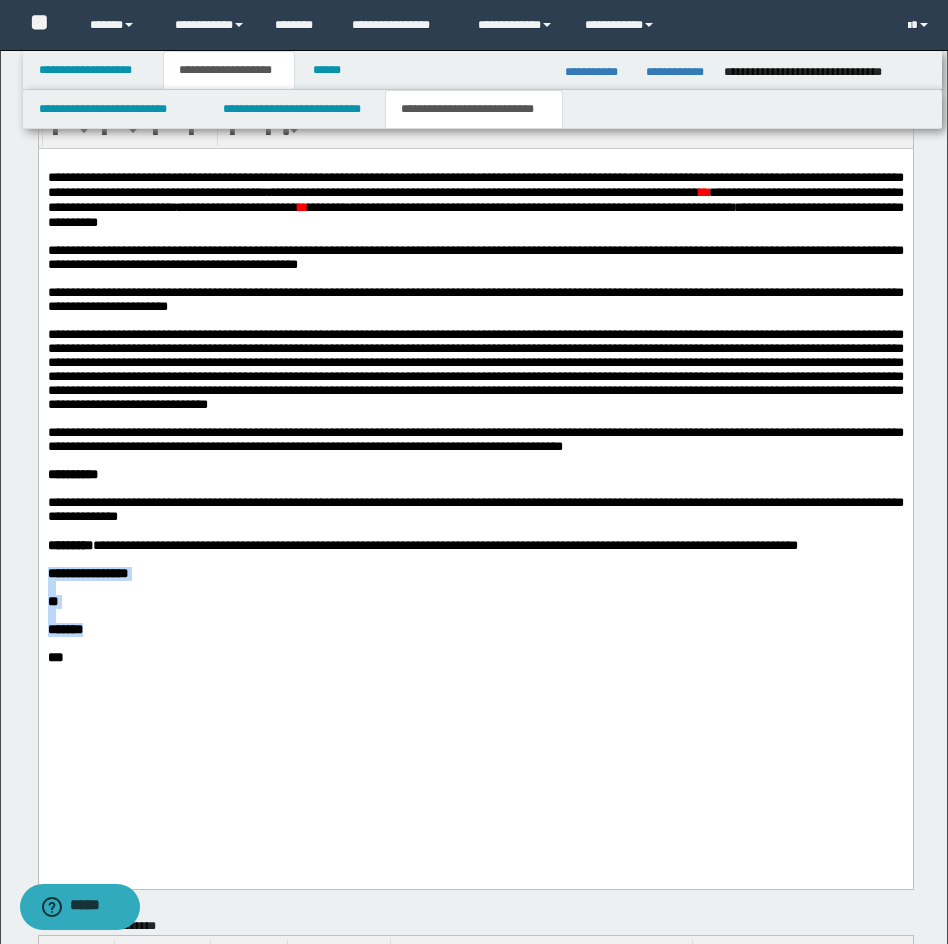 drag, startPoint x: 49, startPoint y: 660, endPoint x: 101, endPoint y: 716, distance: 76.41989 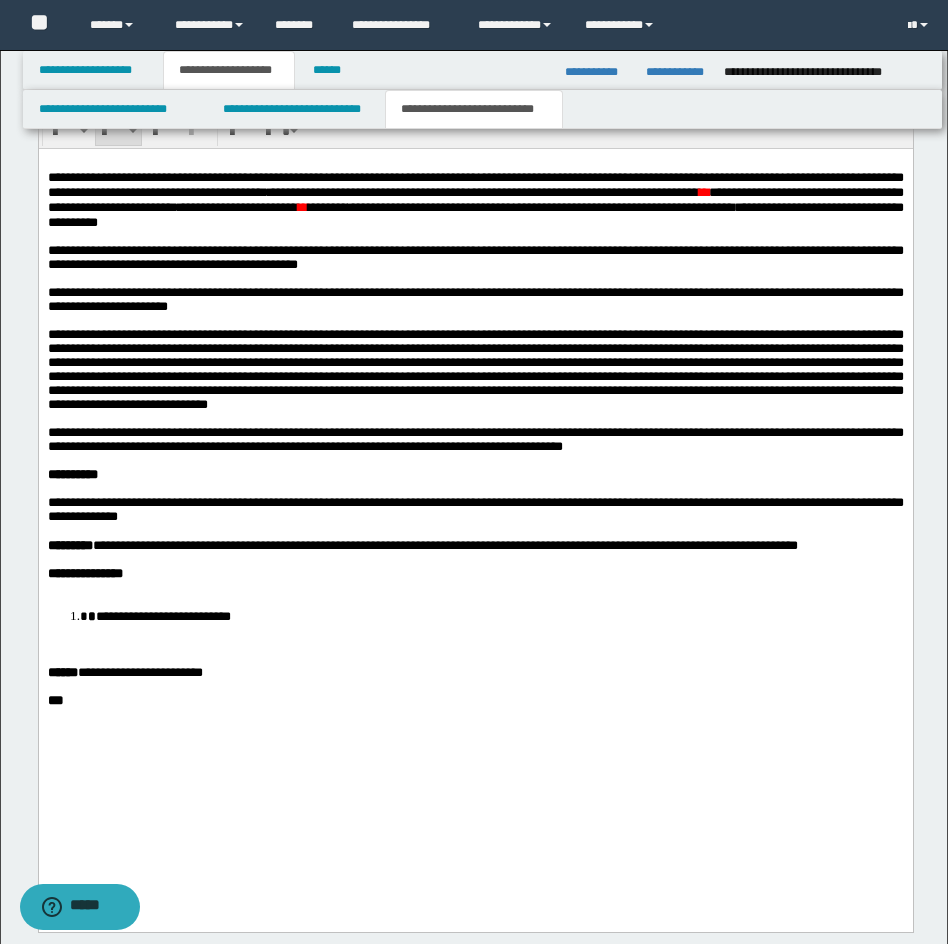 click on "**********" at bounding box center (475, 615) 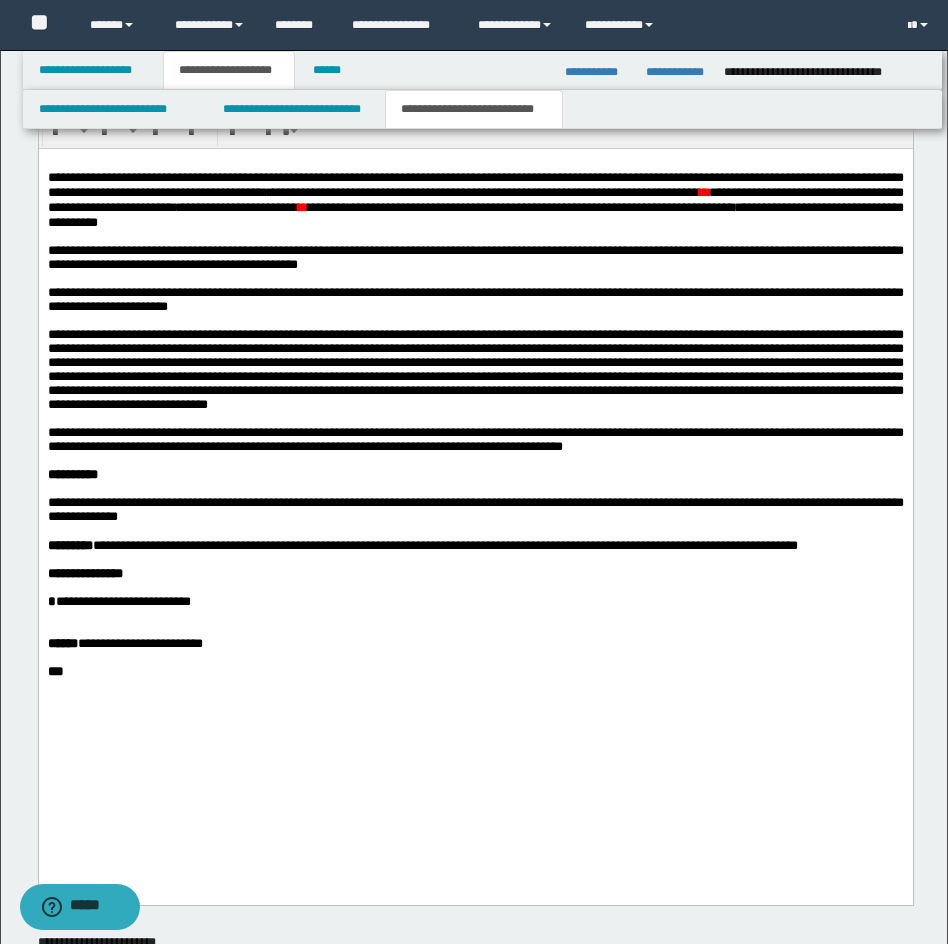 click at bounding box center (475, 622) 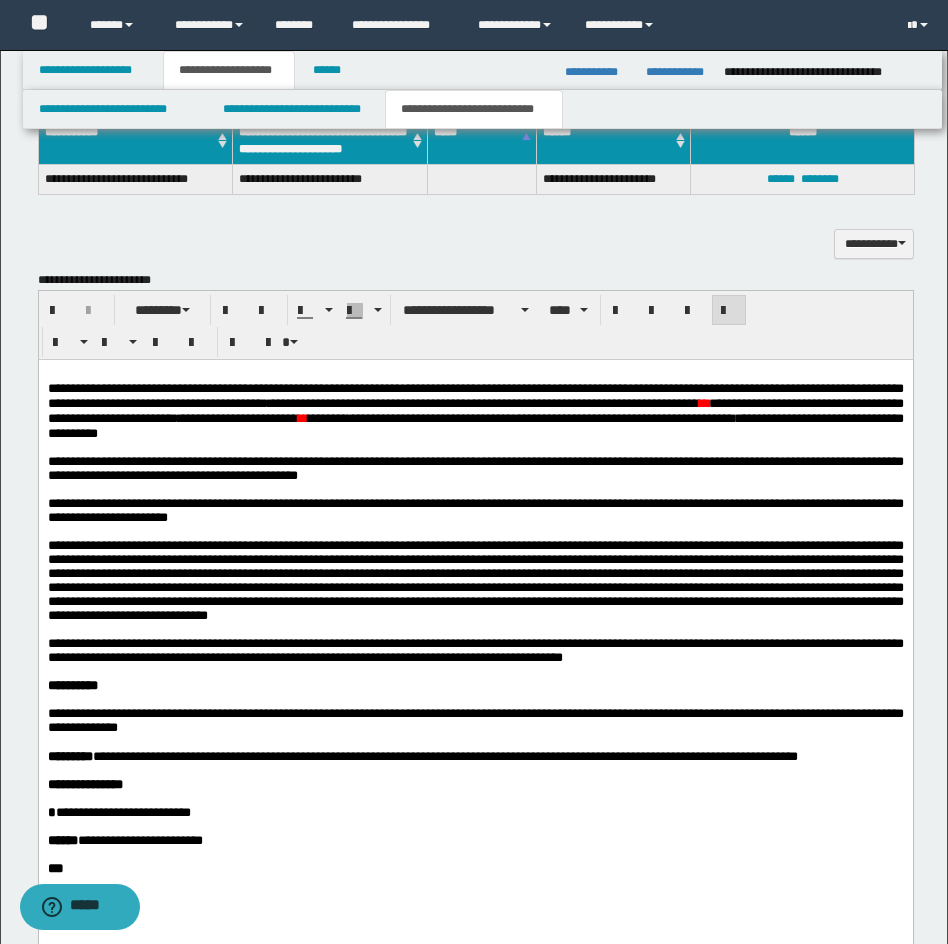 scroll, scrollTop: 1135, scrollLeft: 0, axis: vertical 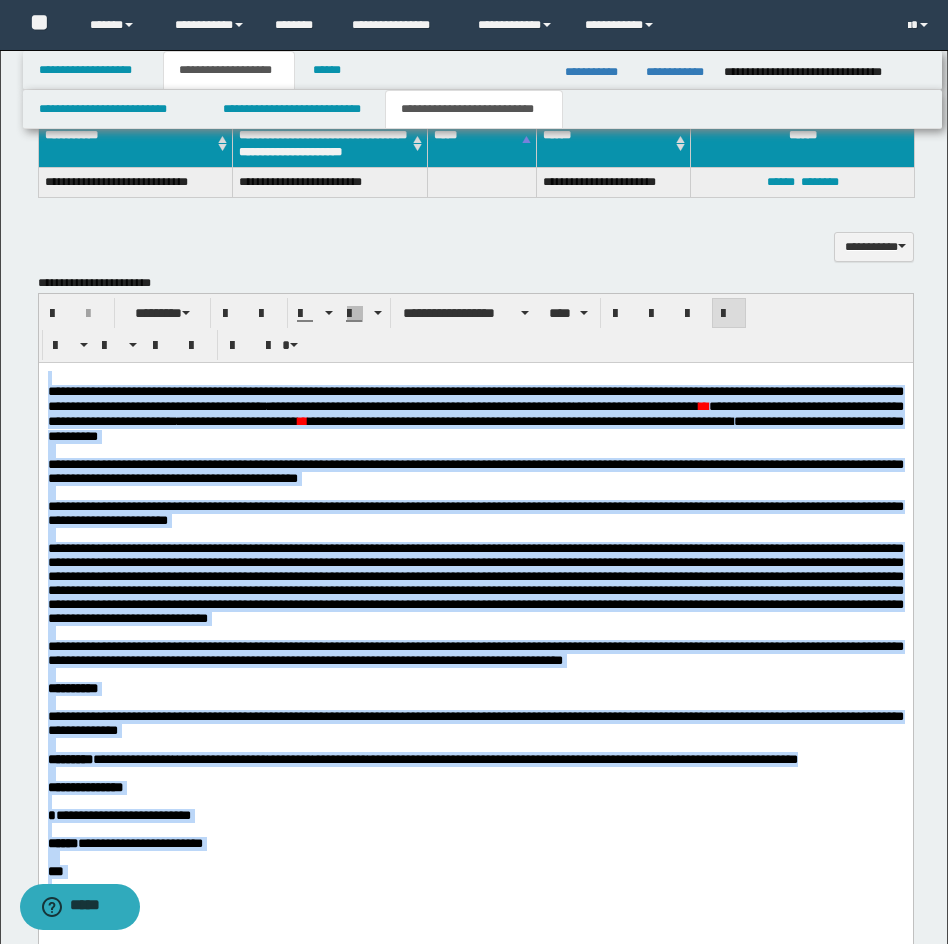 click on "**********" at bounding box center [237, 420] 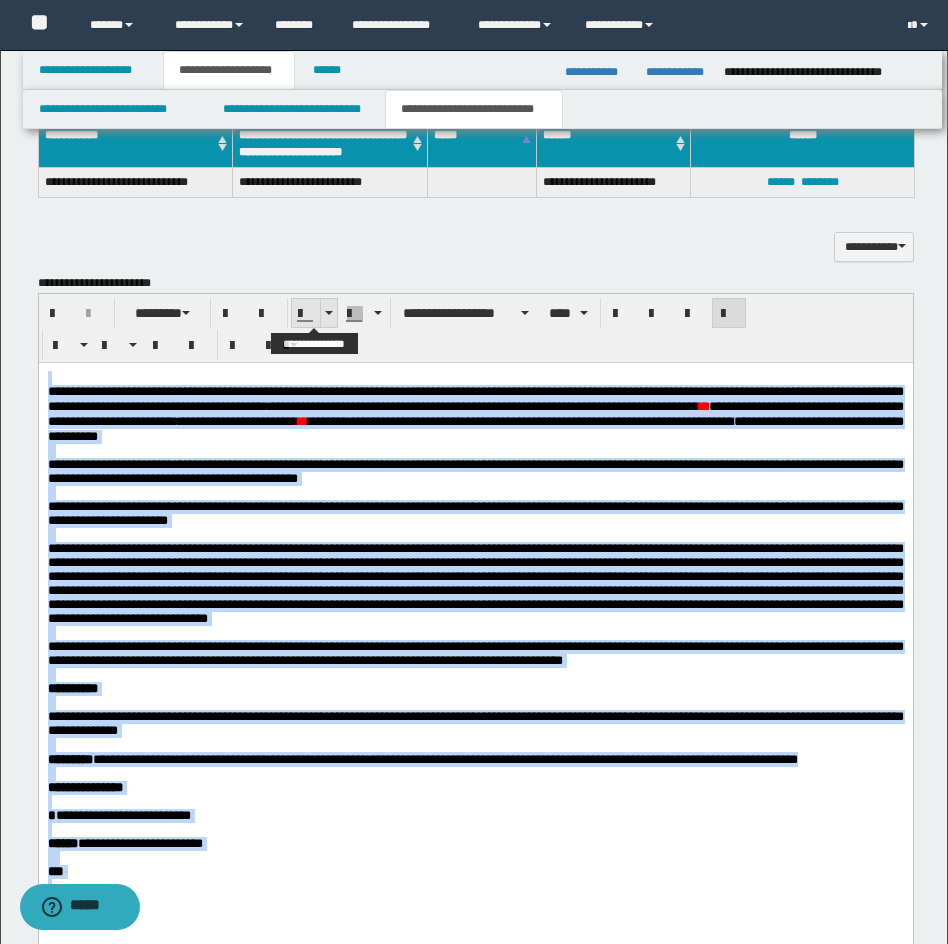 click at bounding box center (328, 313) 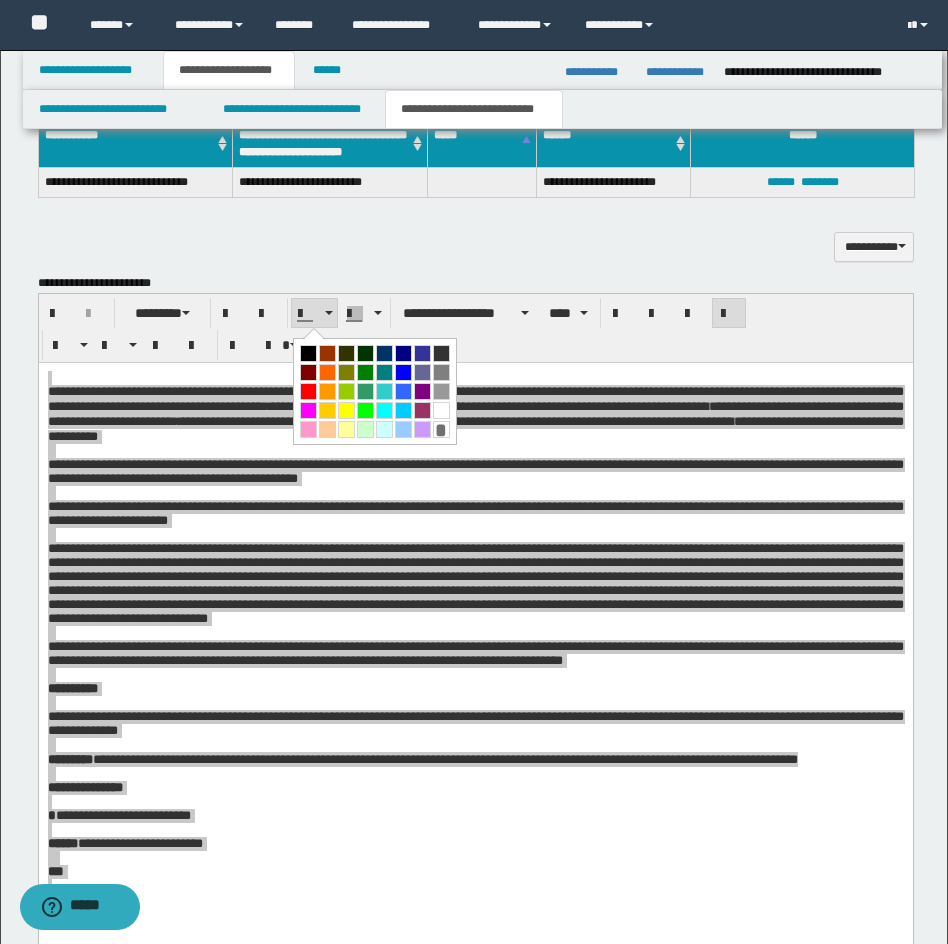 click at bounding box center [308, 353] 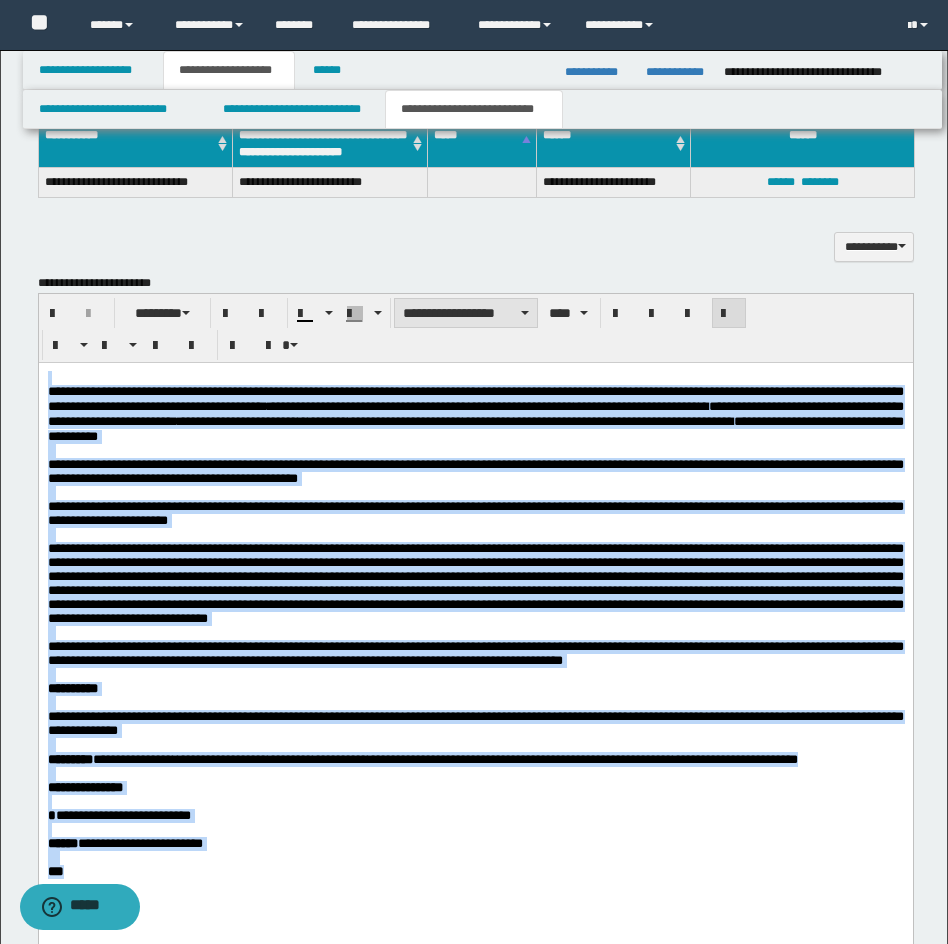 click on "**********" at bounding box center [466, 313] 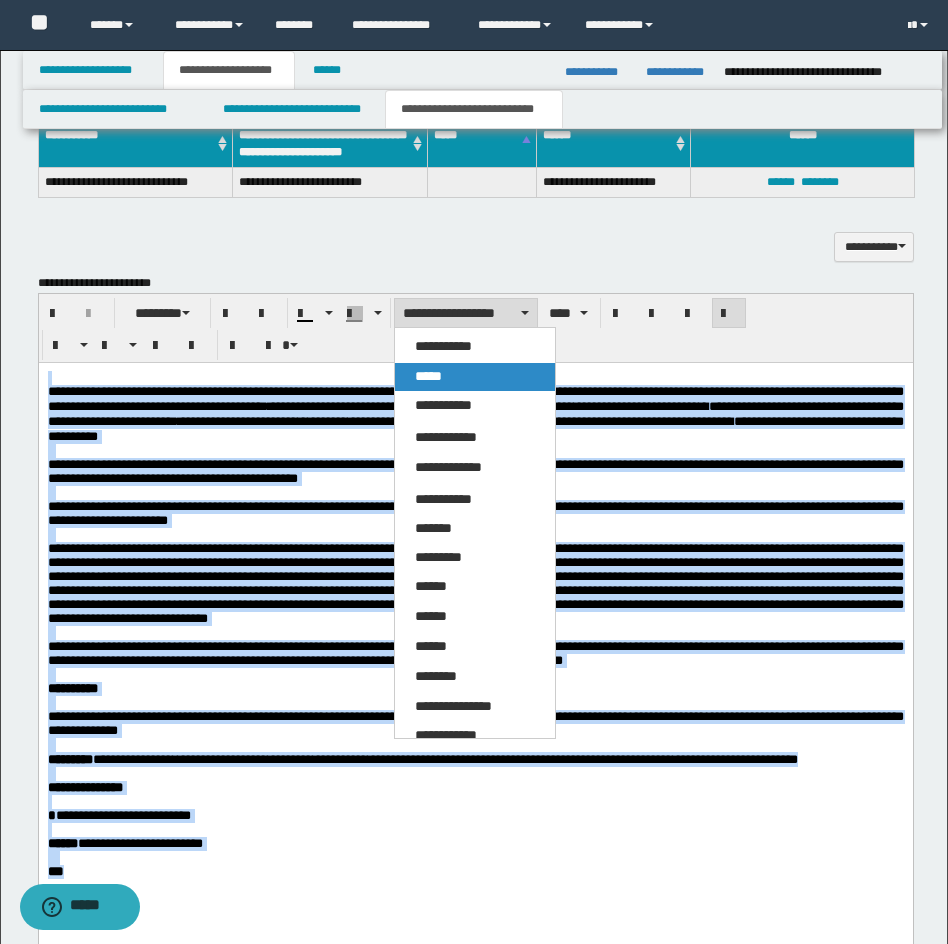 click on "*****" at bounding box center (475, 377) 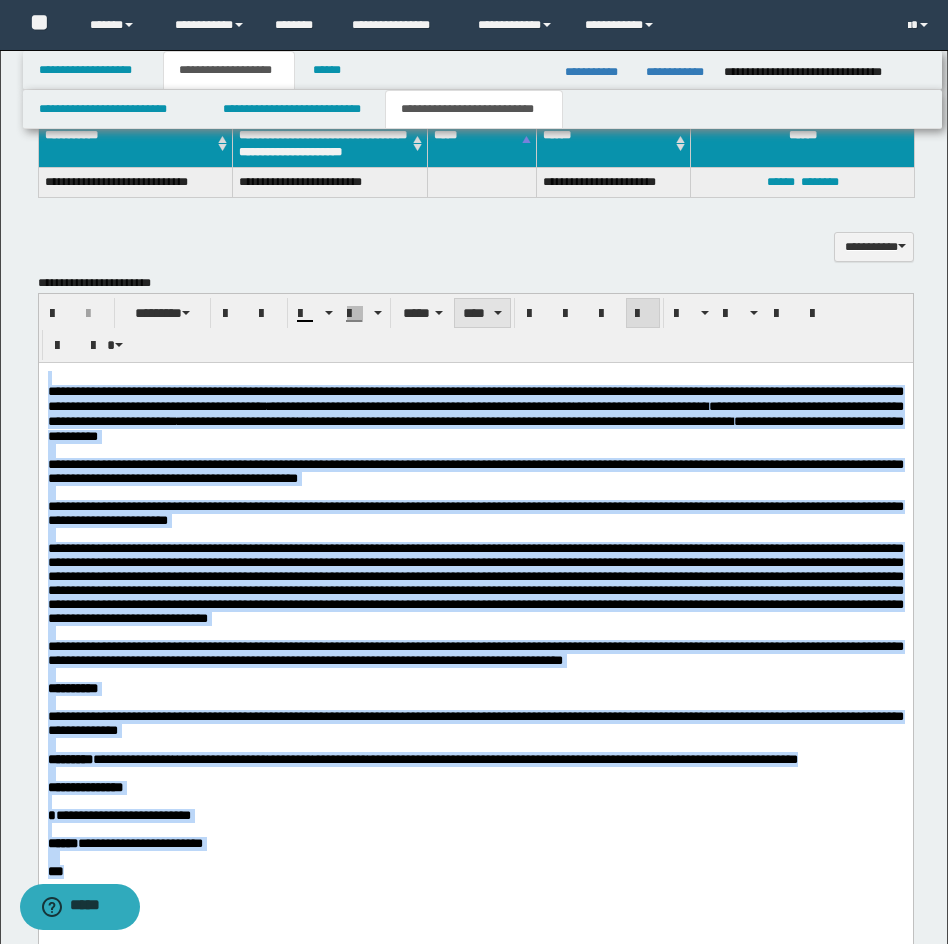 click on "****" at bounding box center [482, 313] 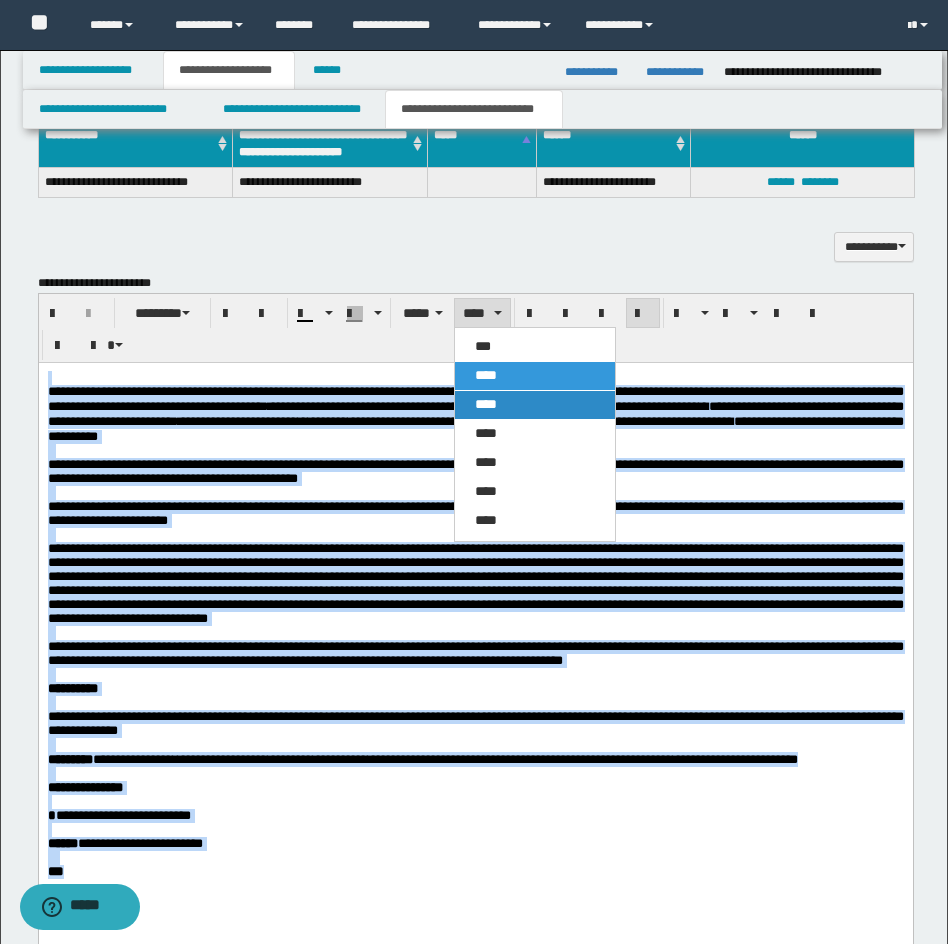 click on "****" at bounding box center (486, 404) 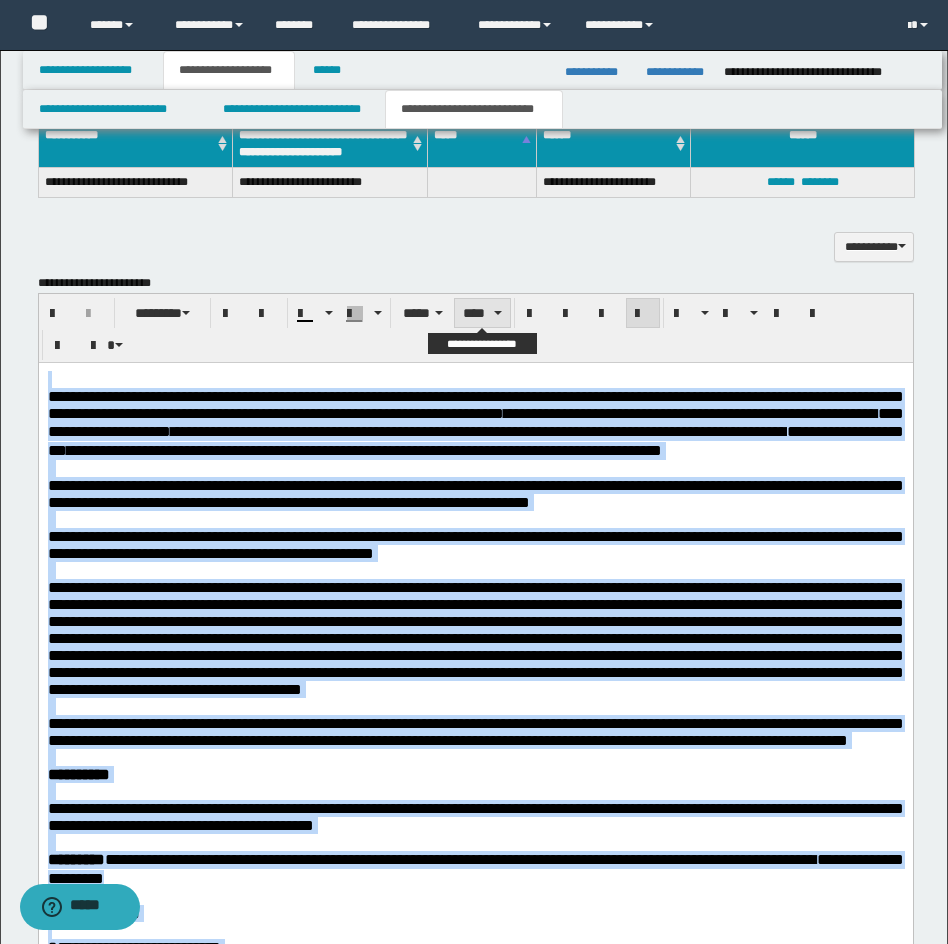drag, startPoint x: 483, startPoint y: 307, endPoint x: 497, endPoint y: 334, distance: 30.413813 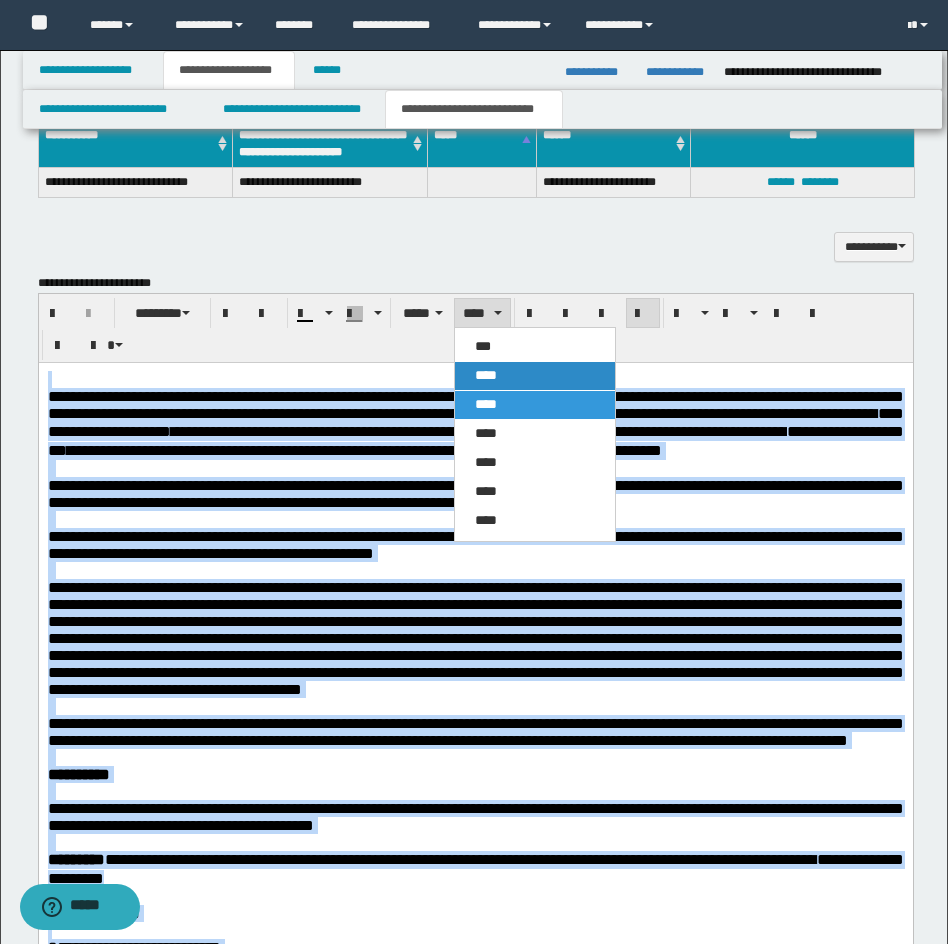 click on "****" at bounding box center [535, 376] 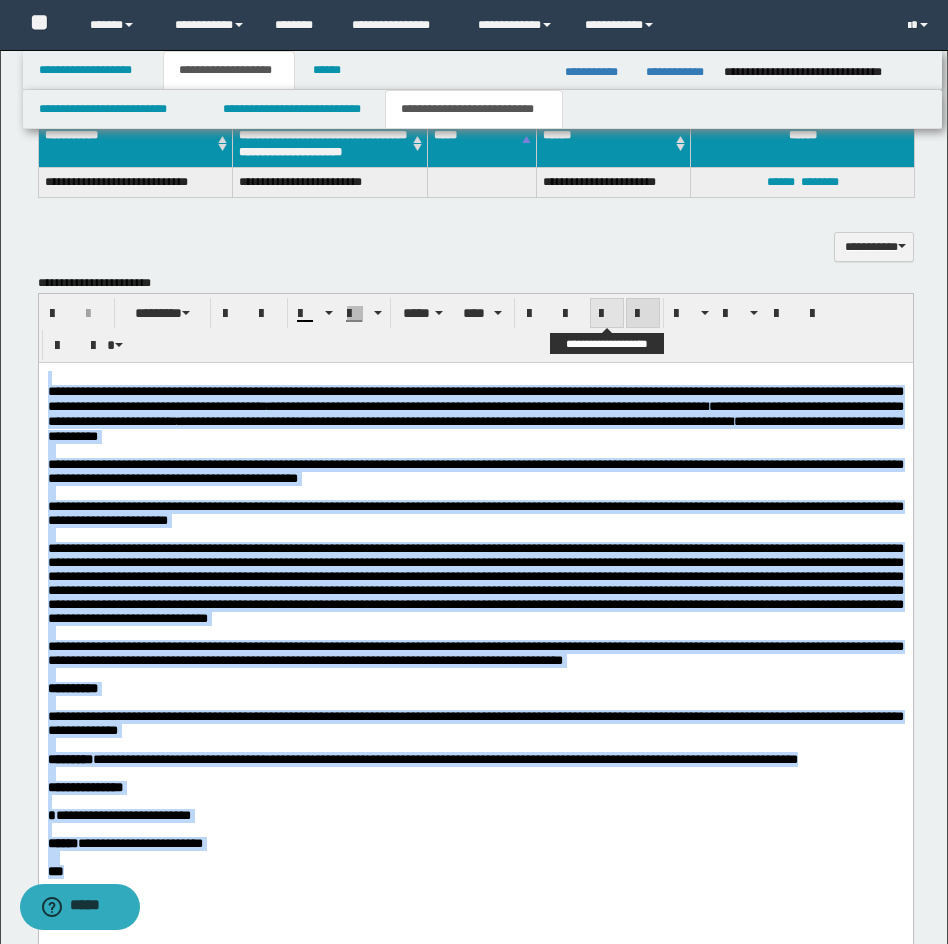 click at bounding box center [607, 314] 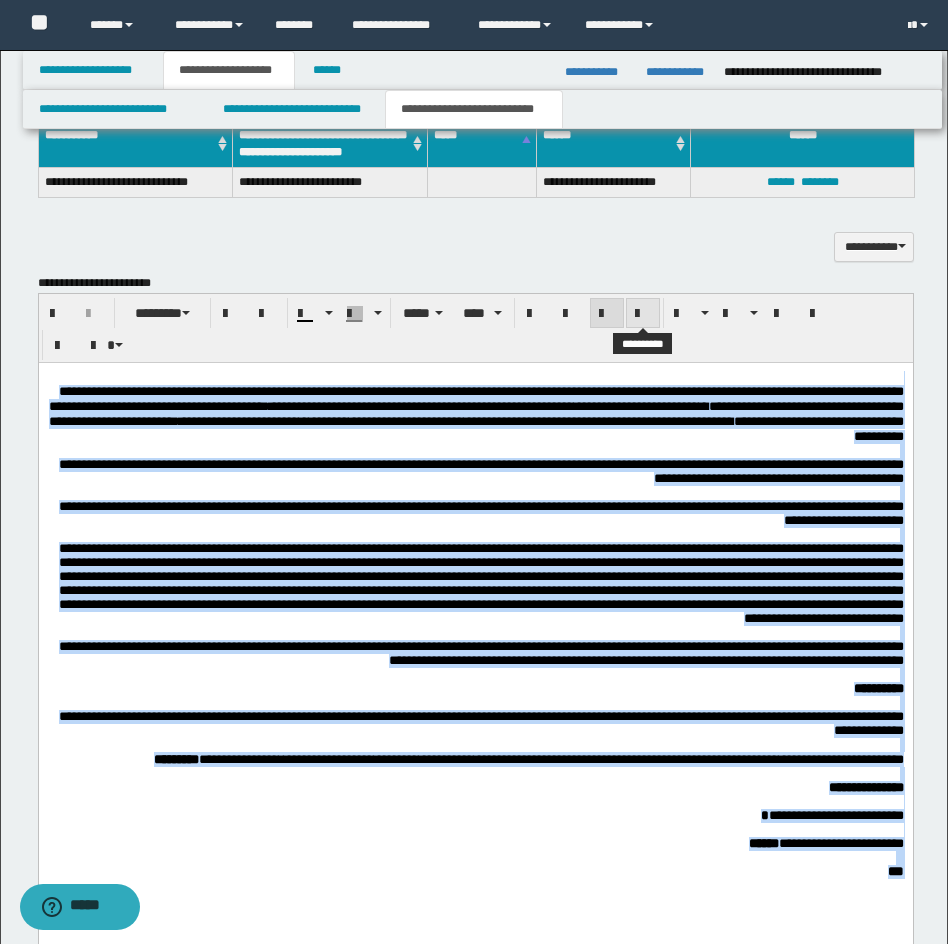 click at bounding box center (643, 314) 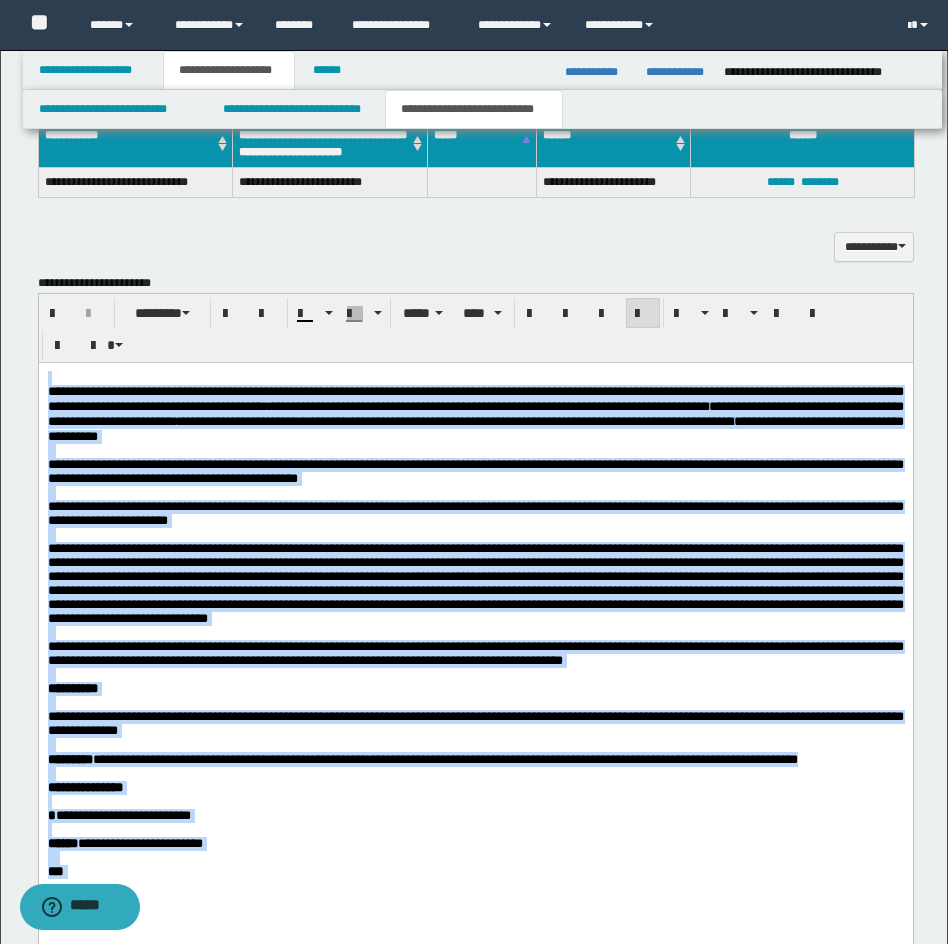 click on "**********" at bounding box center [475, 413] 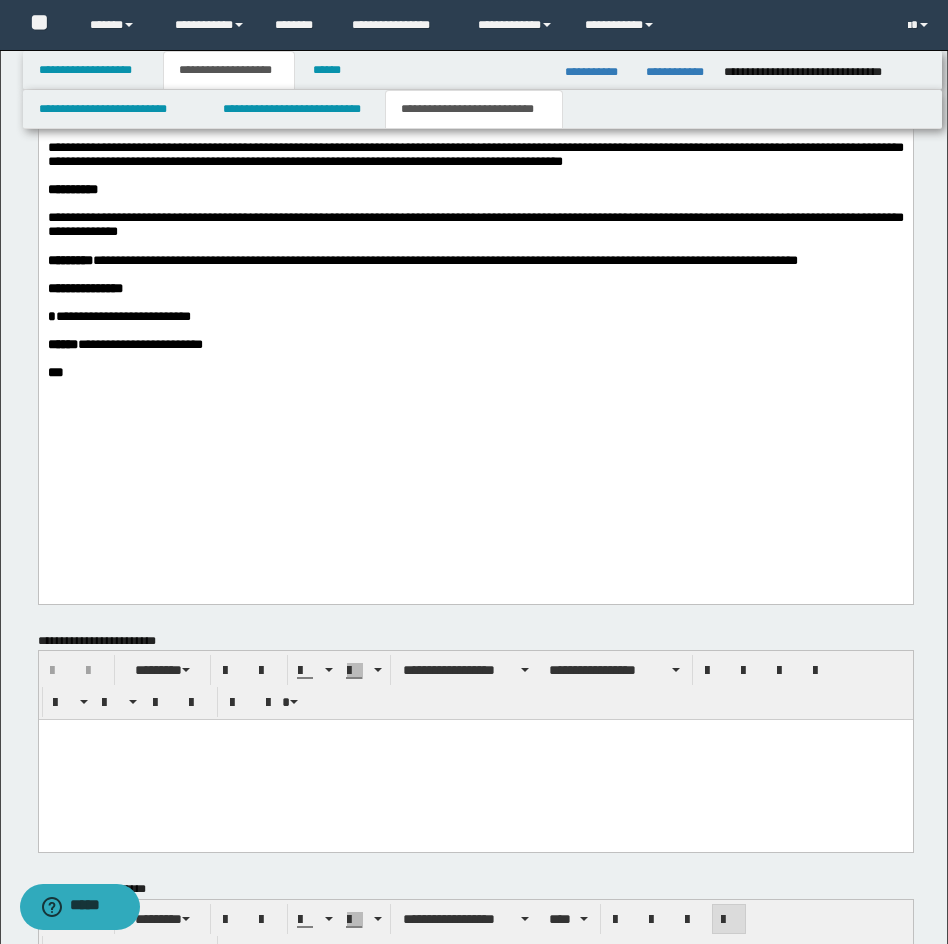 scroll, scrollTop: 1868, scrollLeft: 0, axis: vertical 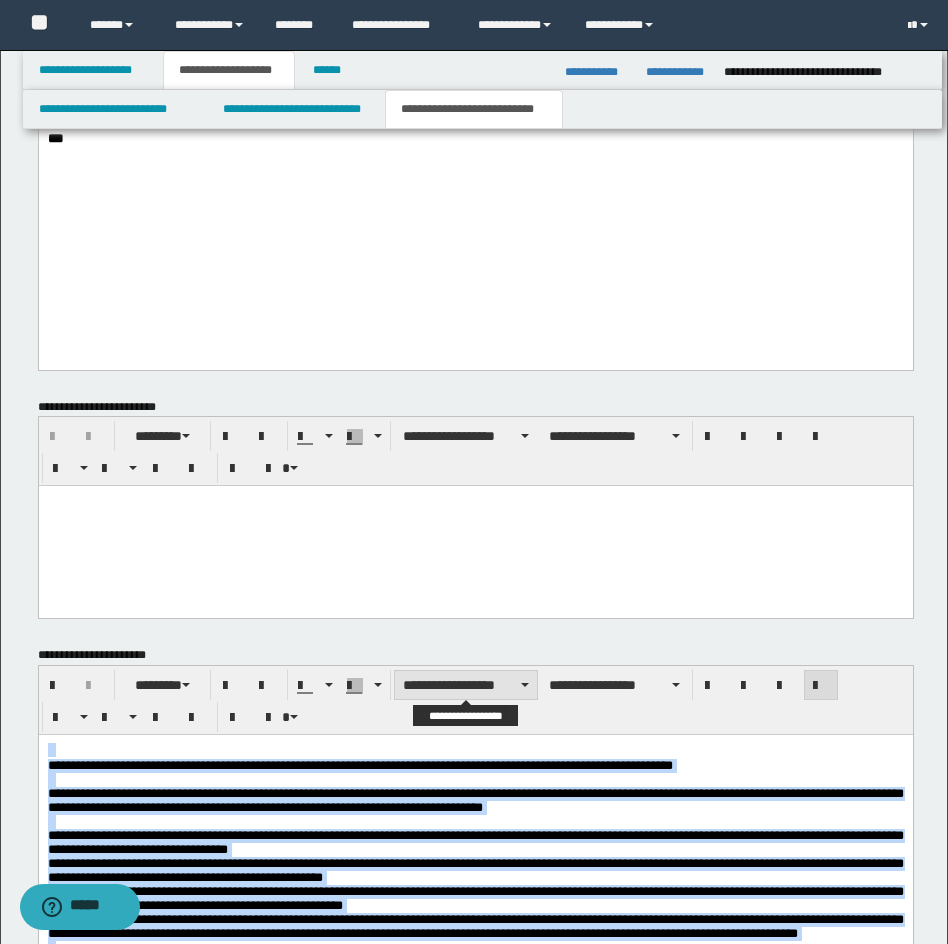 click on "**********" at bounding box center (466, 685) 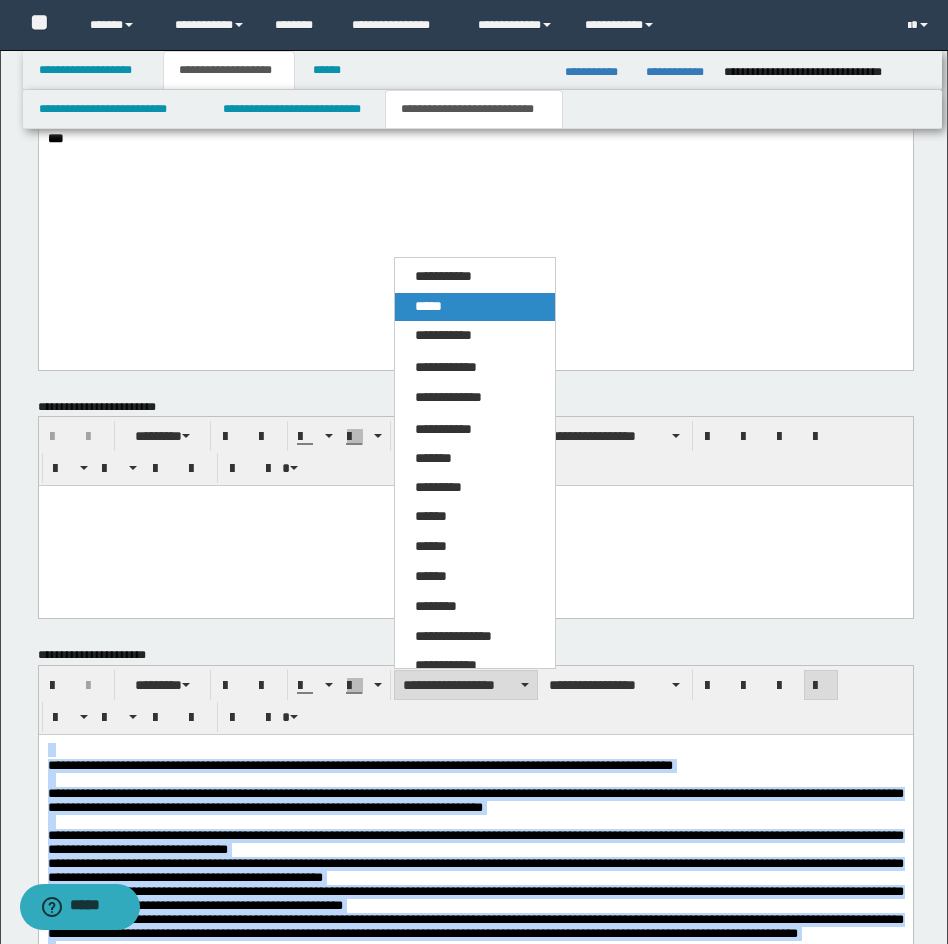 click on "*****" at bounding box center [475, 307] 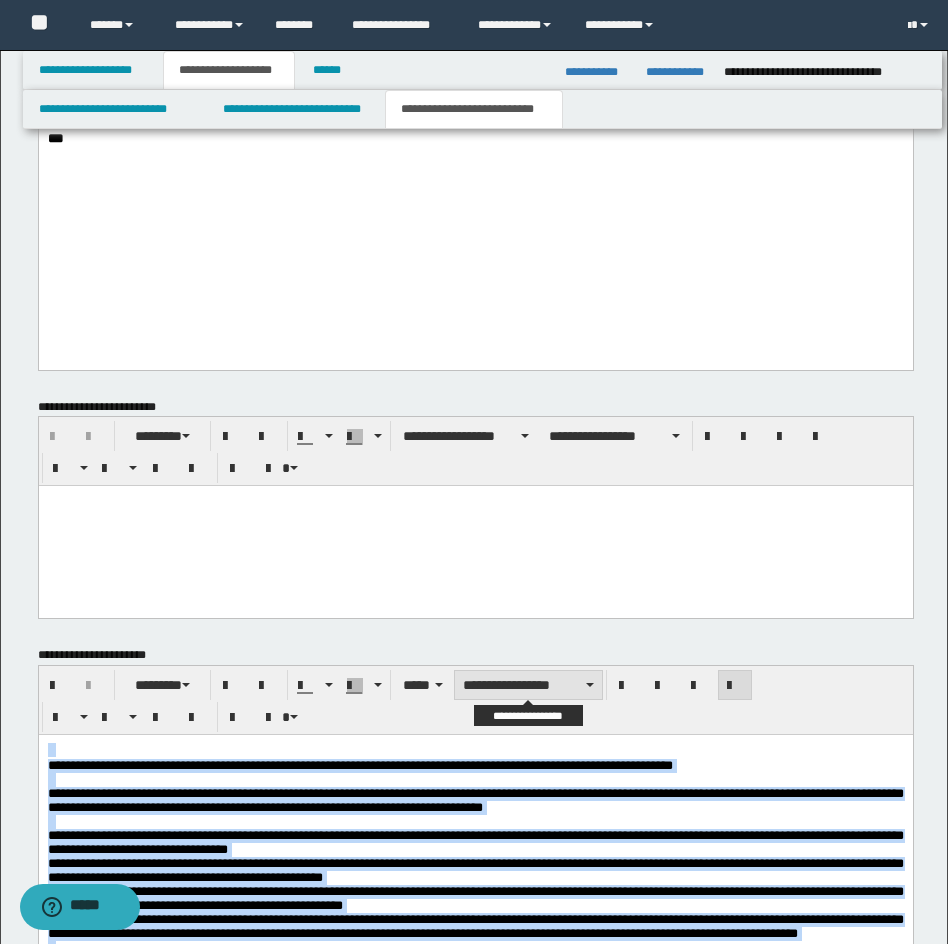 click on "**********" at bounding box center [528, 685] 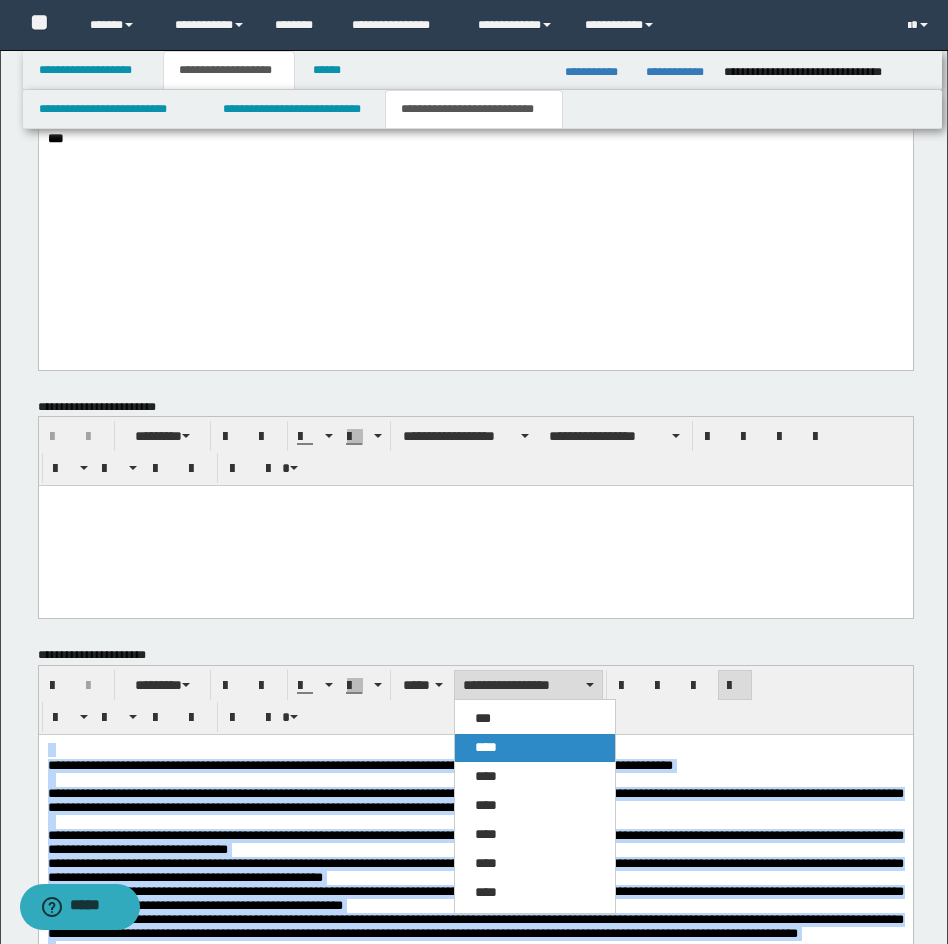 drag, startPoint x: 501, startPoint y: 740, endPoint x: 575, endPoint y: 714, distance: 78.434685 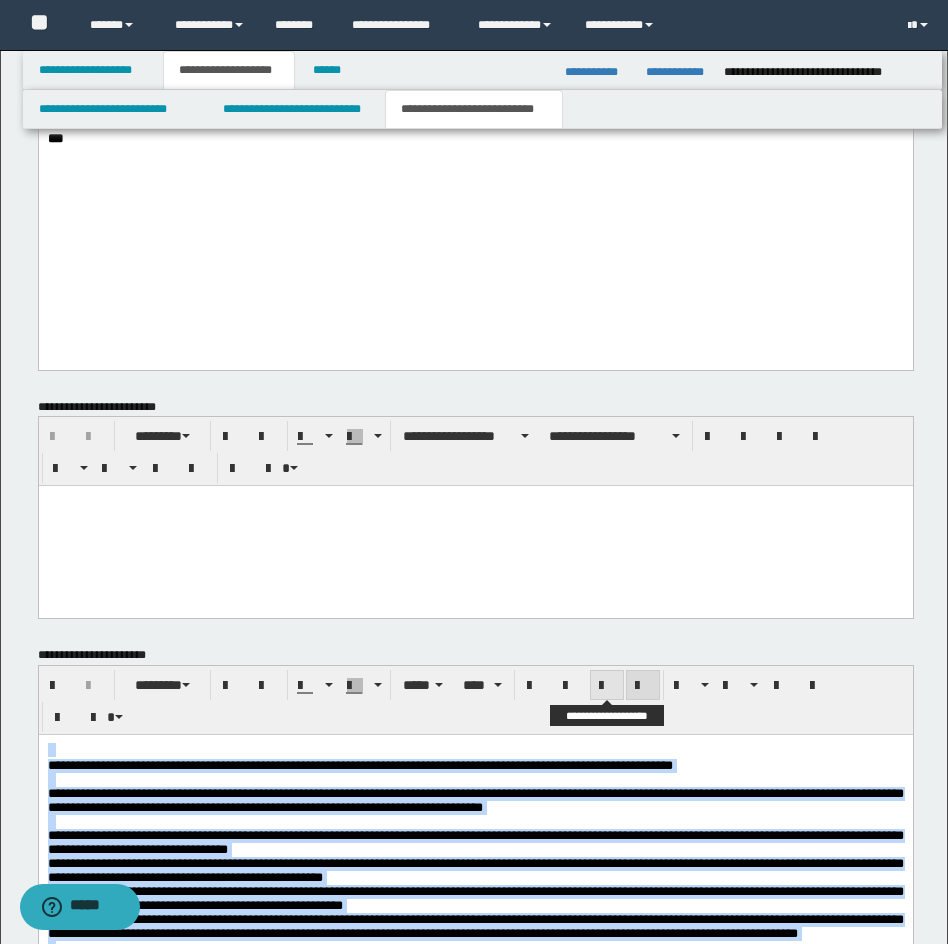 click at bounding box center [607, 686] 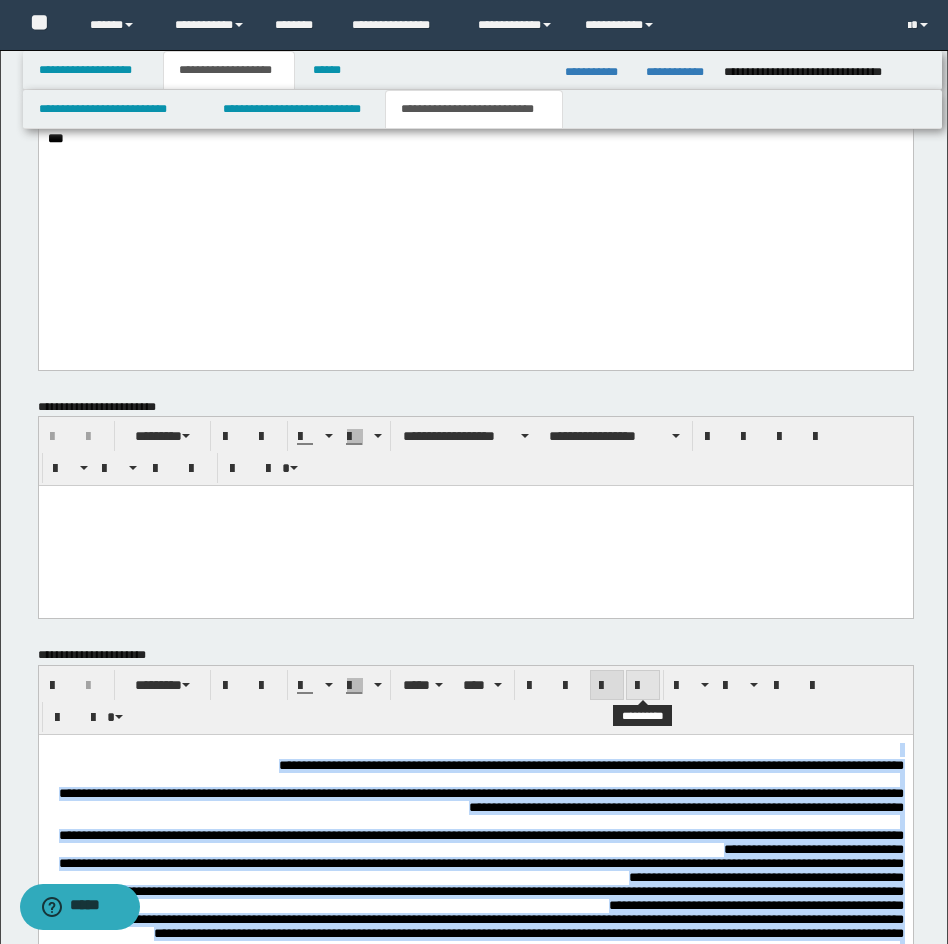 click at bounding box center (643, 686) 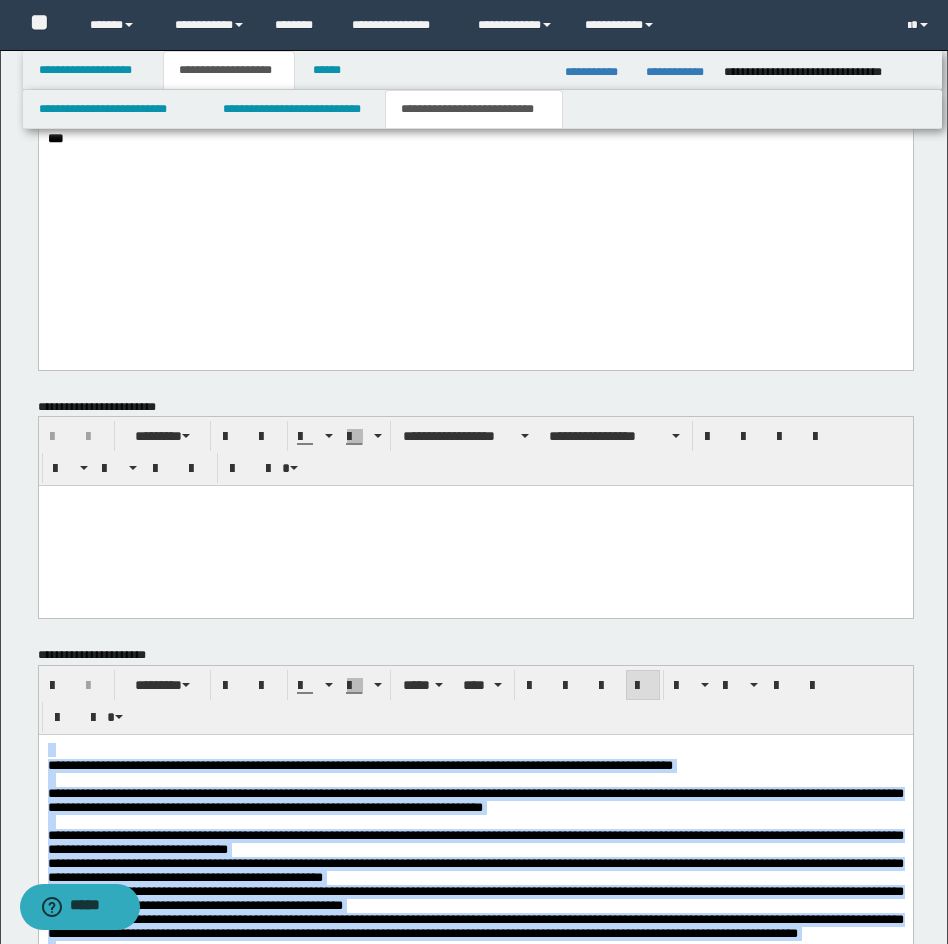 click on "**********" at bounding box center [475, 800] 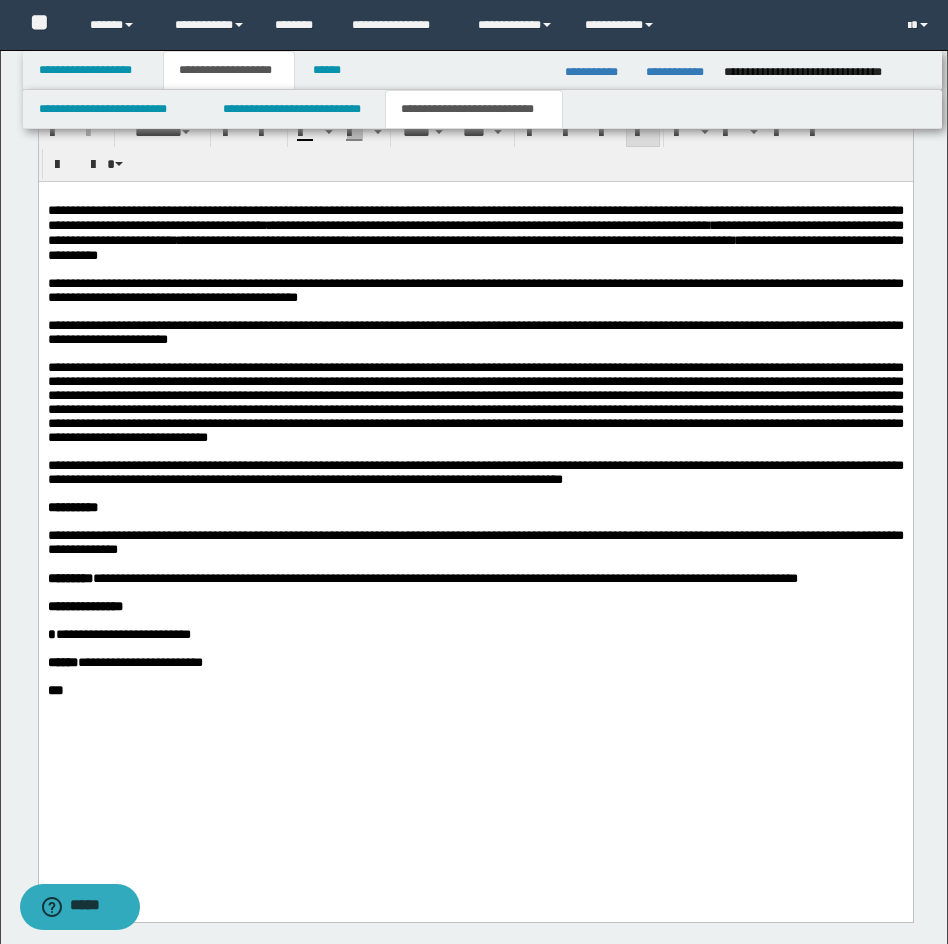scroll, scrollTop: 1280, scrollLeft: 0, axis: vertical 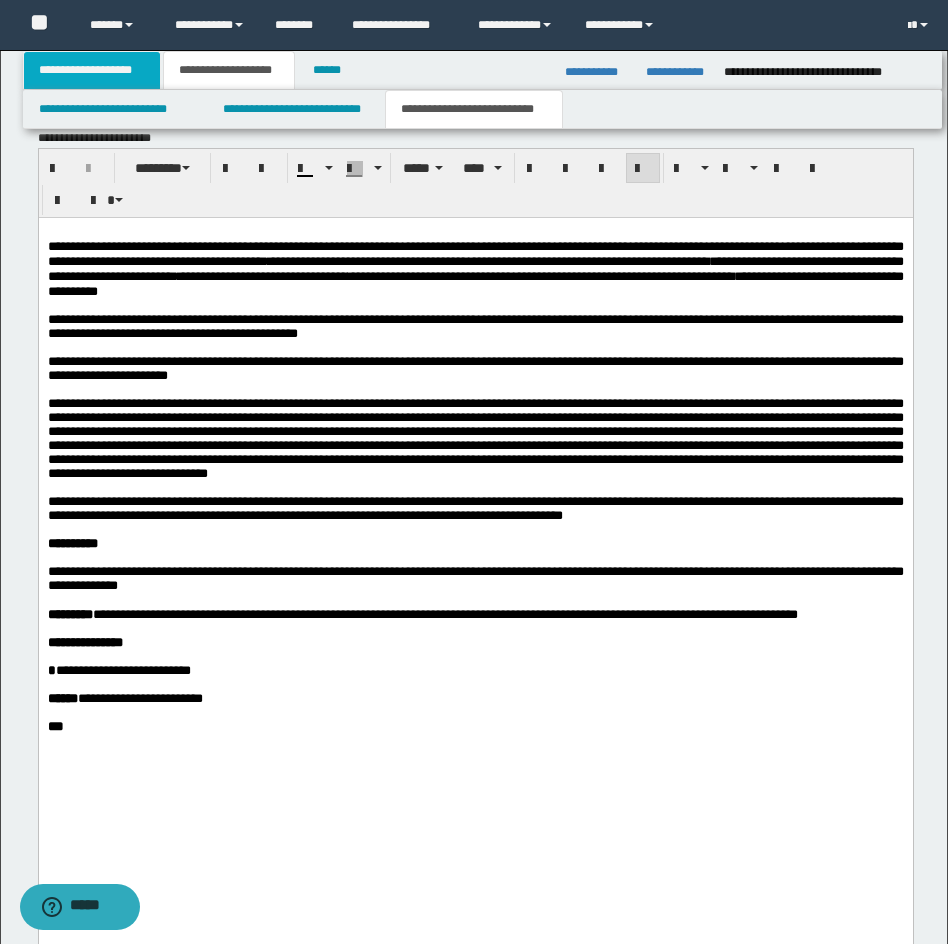 click on "**********" at bounding box center (92, 70) 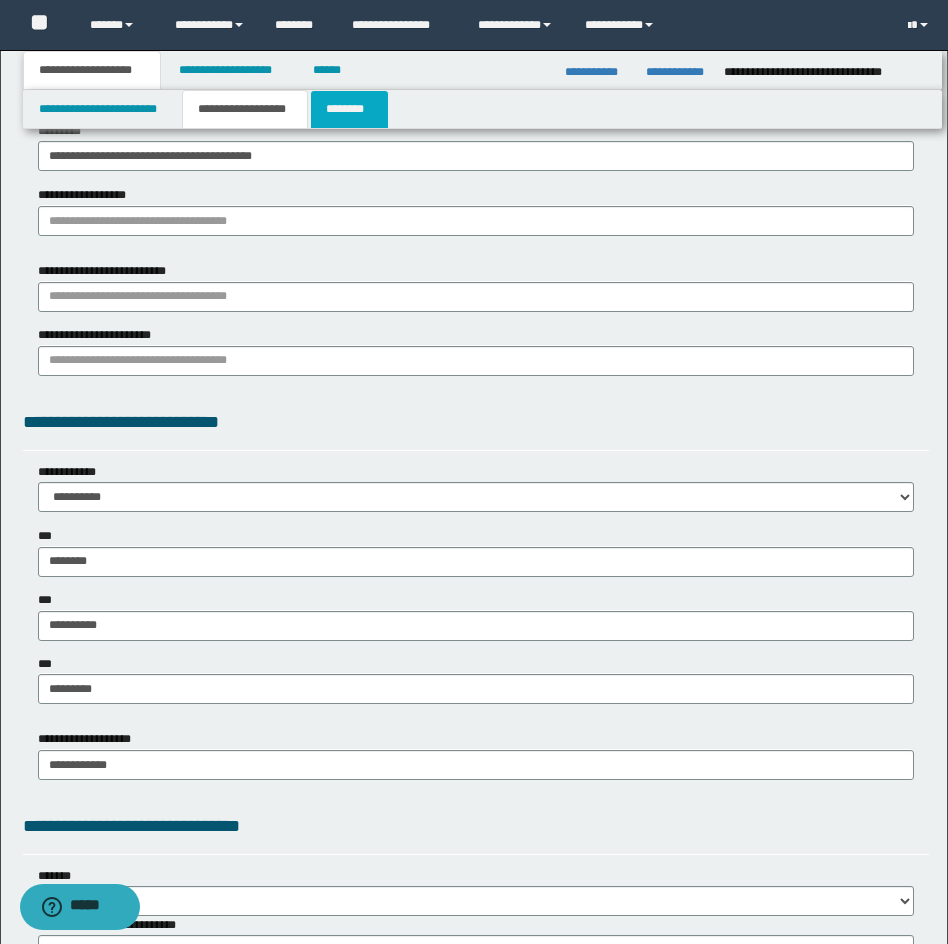 click on "********" at bounding box center [349, 109] 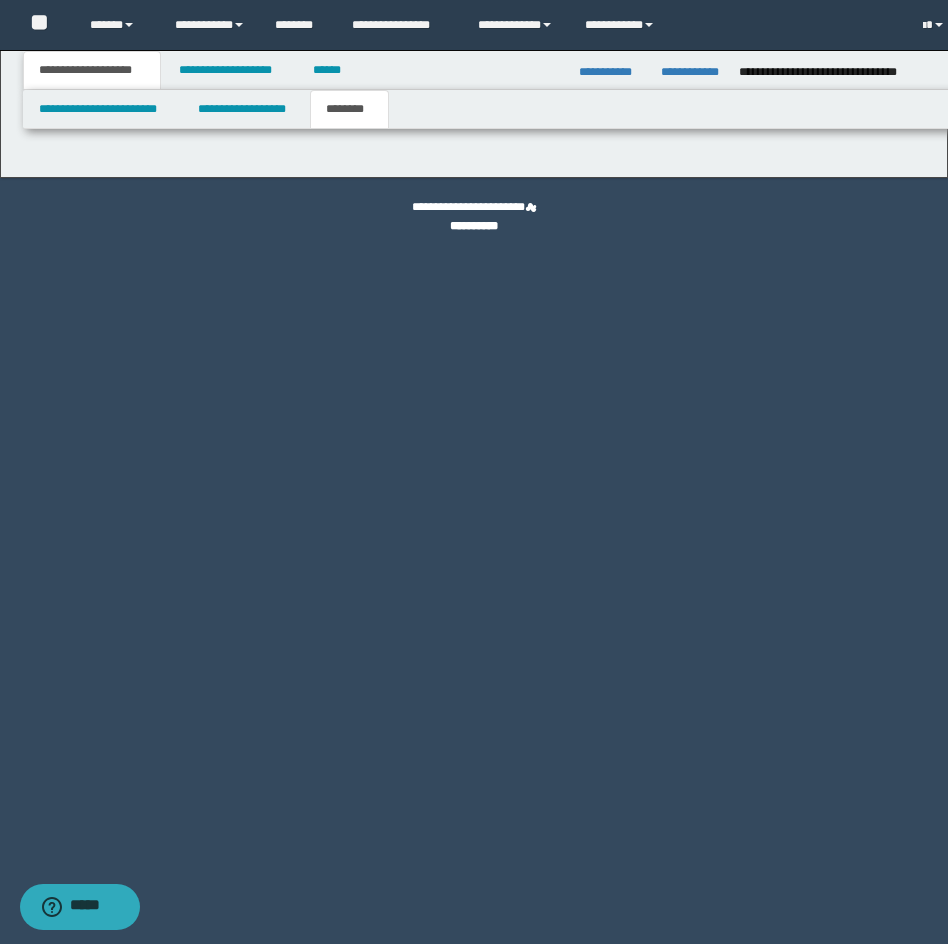 scroll, scrollTop: 0, scrollLeft: 0, axis: both 